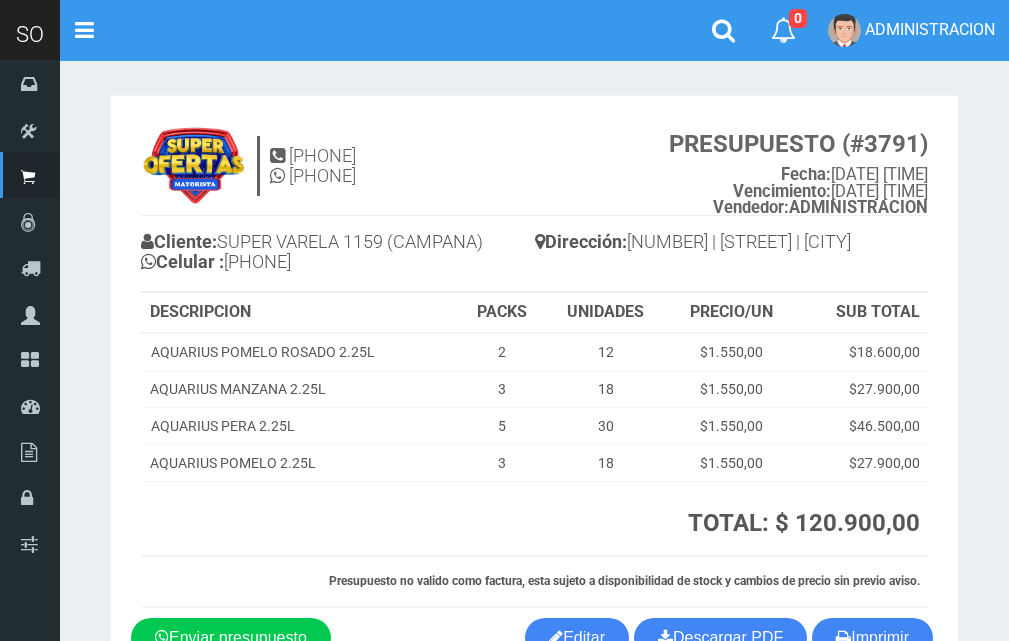 scroll, scrollTop: 0, scrollLeft: 0, axis: both 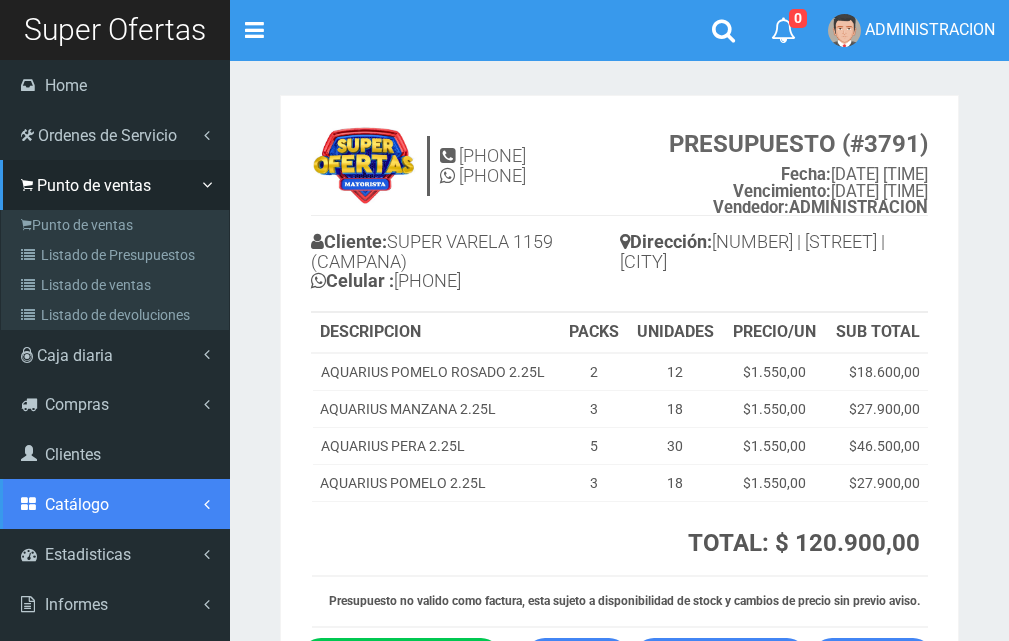 click on "Catálogo" at bounding box center (115, 504) 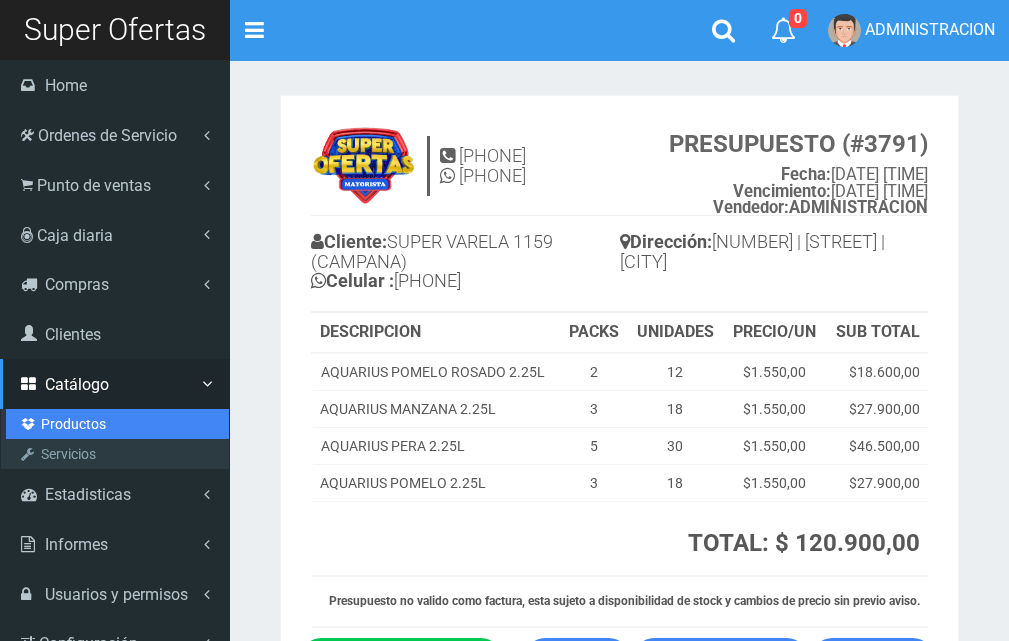 click on "Productos" at bounding box center (117, 424) 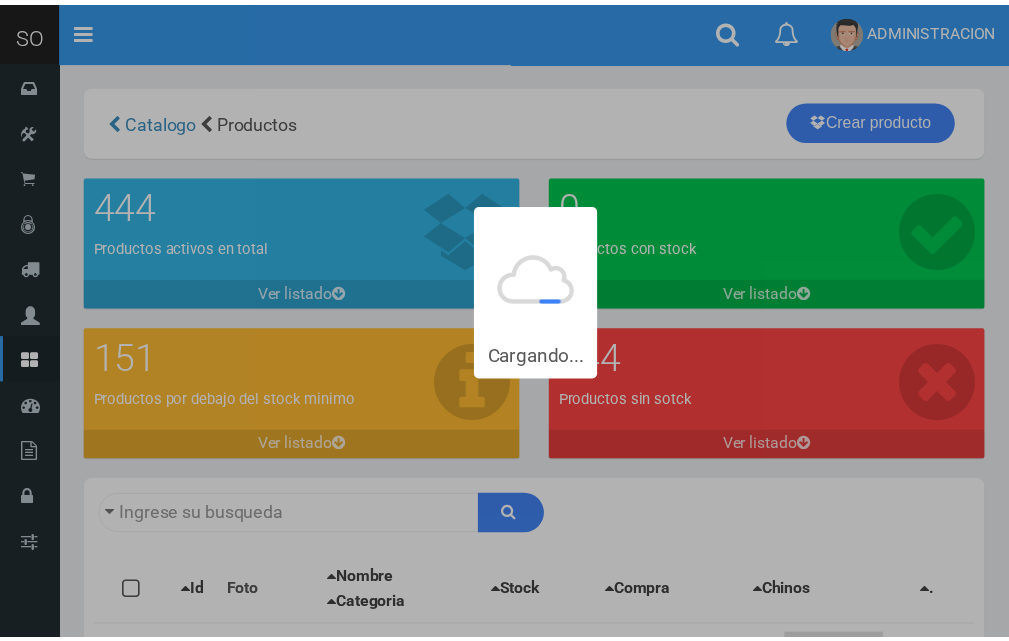 scroll, scrollTop: 0, scrollLeft: 0, axis: both 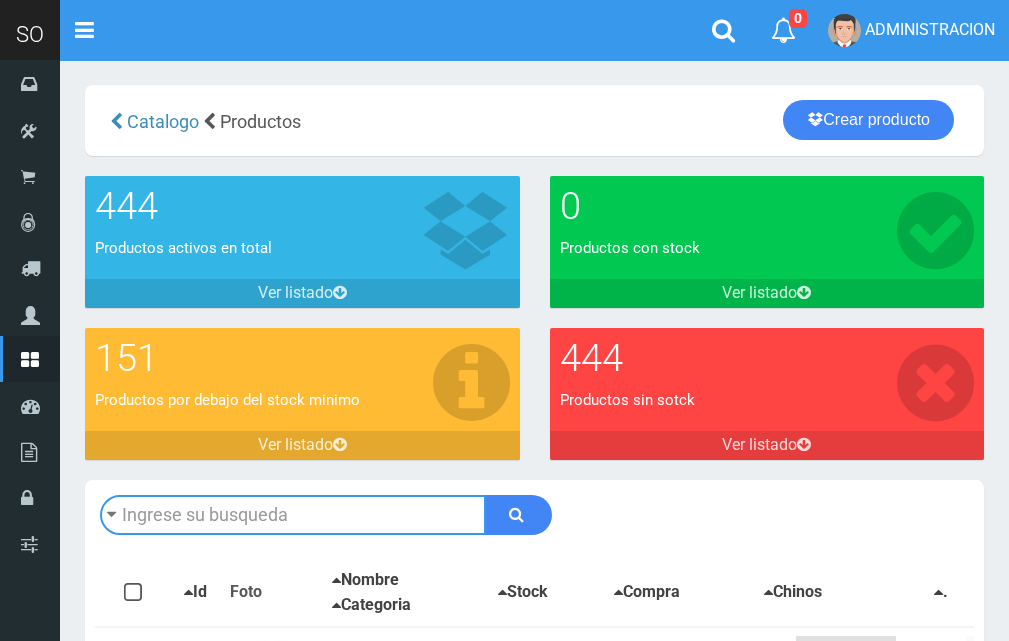 click at bounding box center (293, 515) 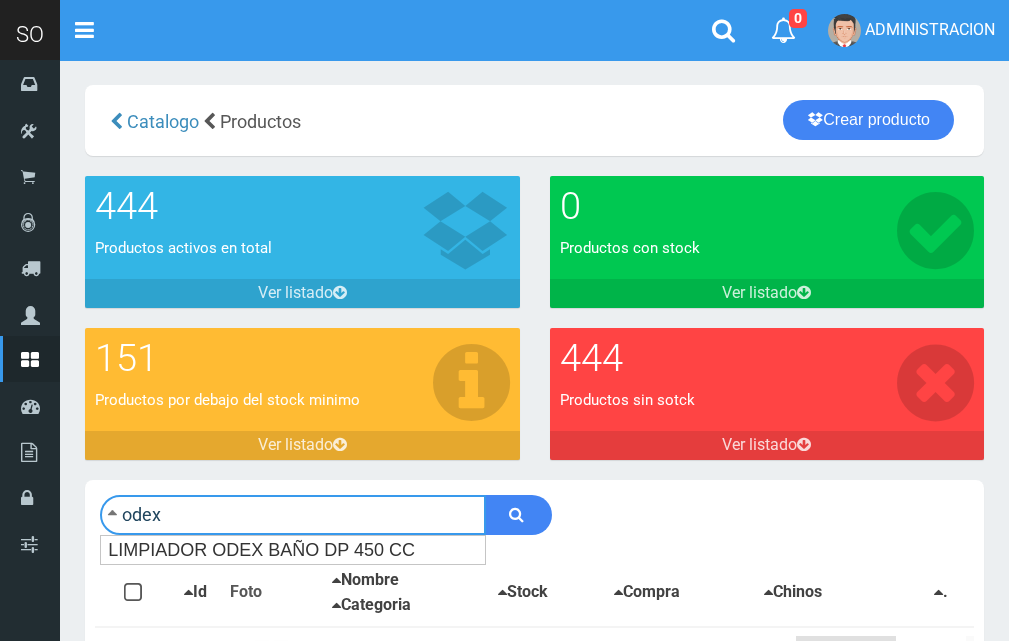 type on "odex" 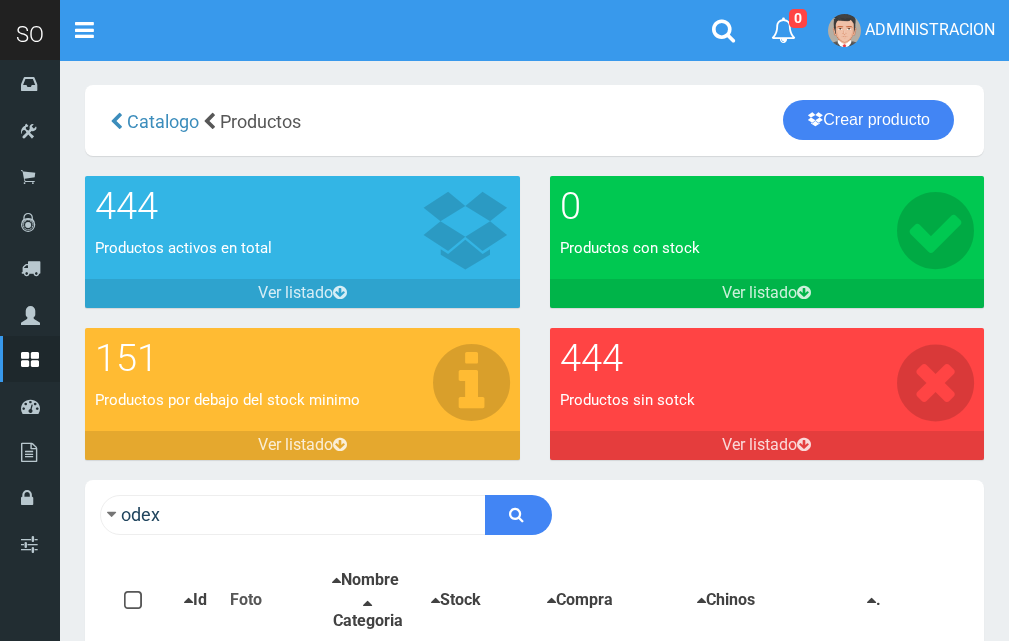 scroll, scrollTop: 0, scrollLeft: 0, axis: both 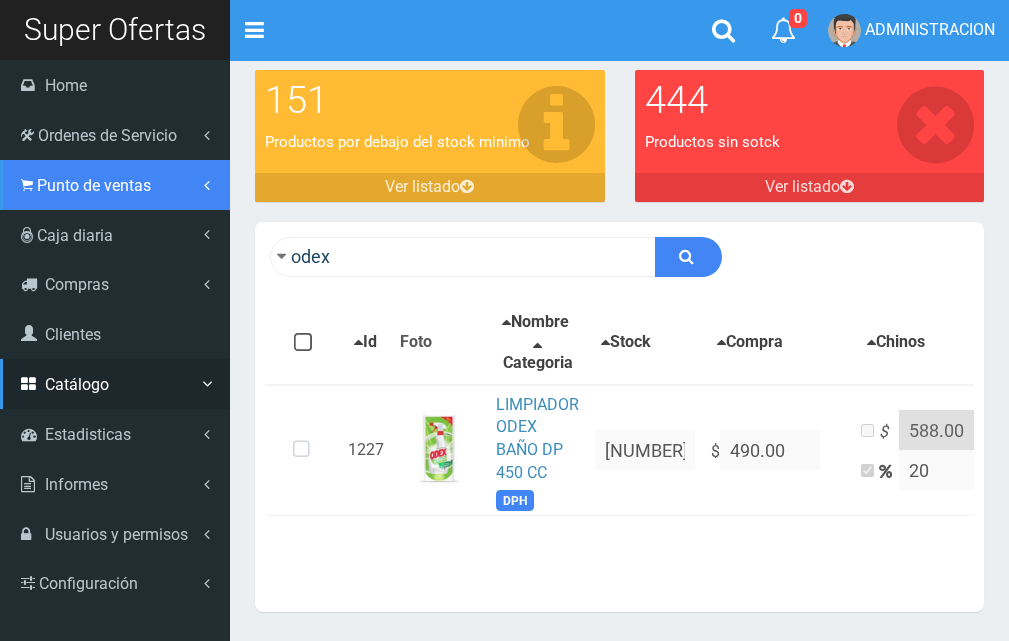 click on "Punto de ventas" at bounding box center (115, 185) 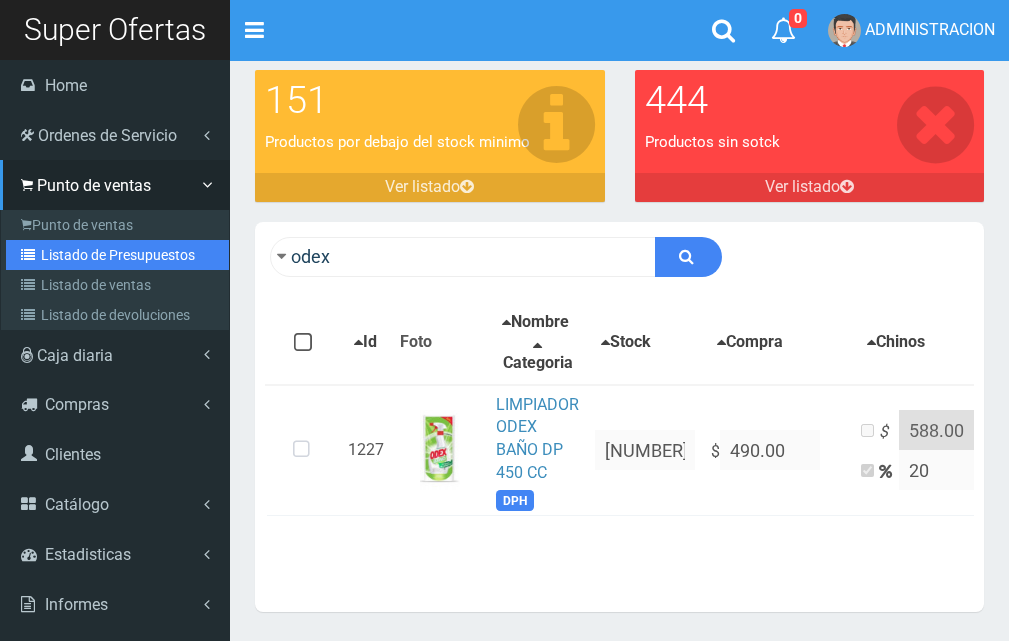 click on "Listado de Presupuestos" at bounding box center [117, 255] 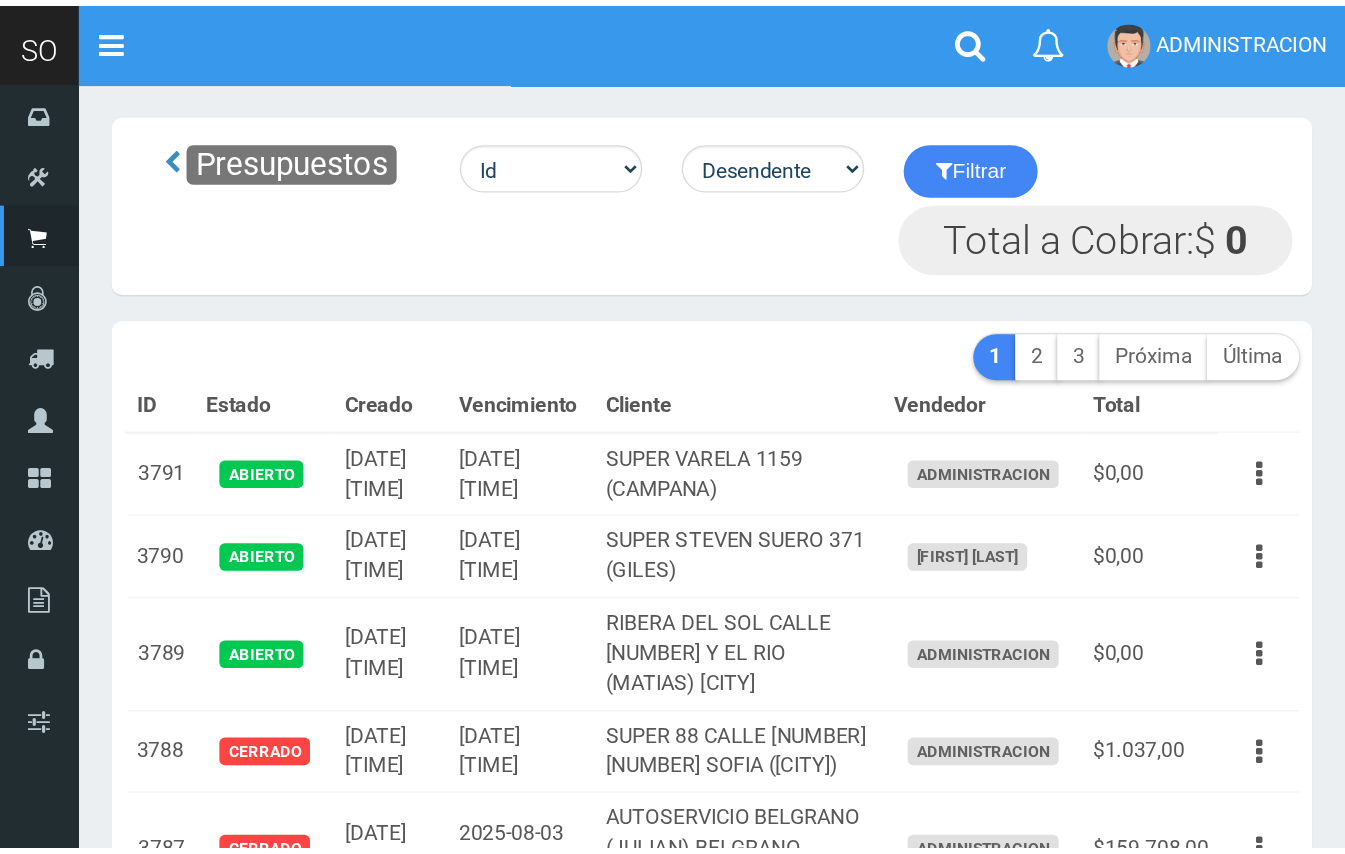 scroll, scrollTop: 0, scrollLeft: 0, axis: both 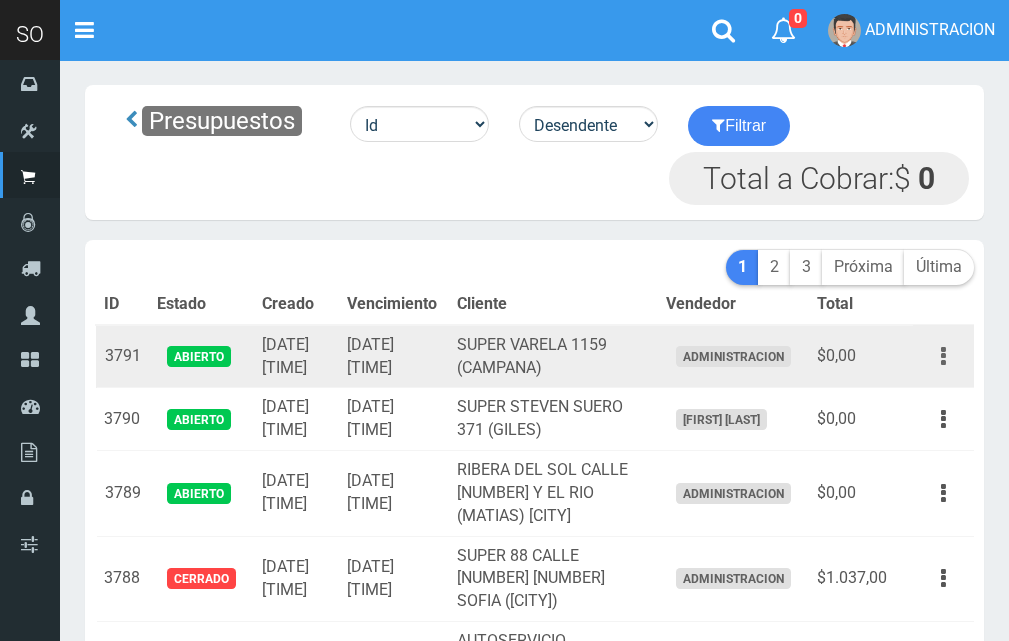 click at bounding box center [943, 356] 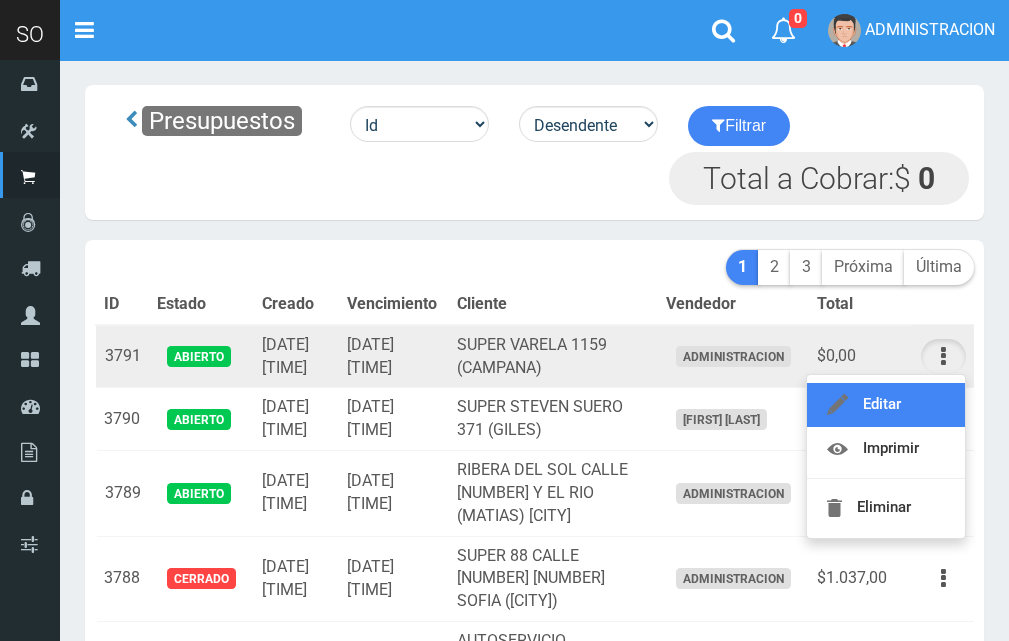 click on "Editar" at bounding box center (886, 405) 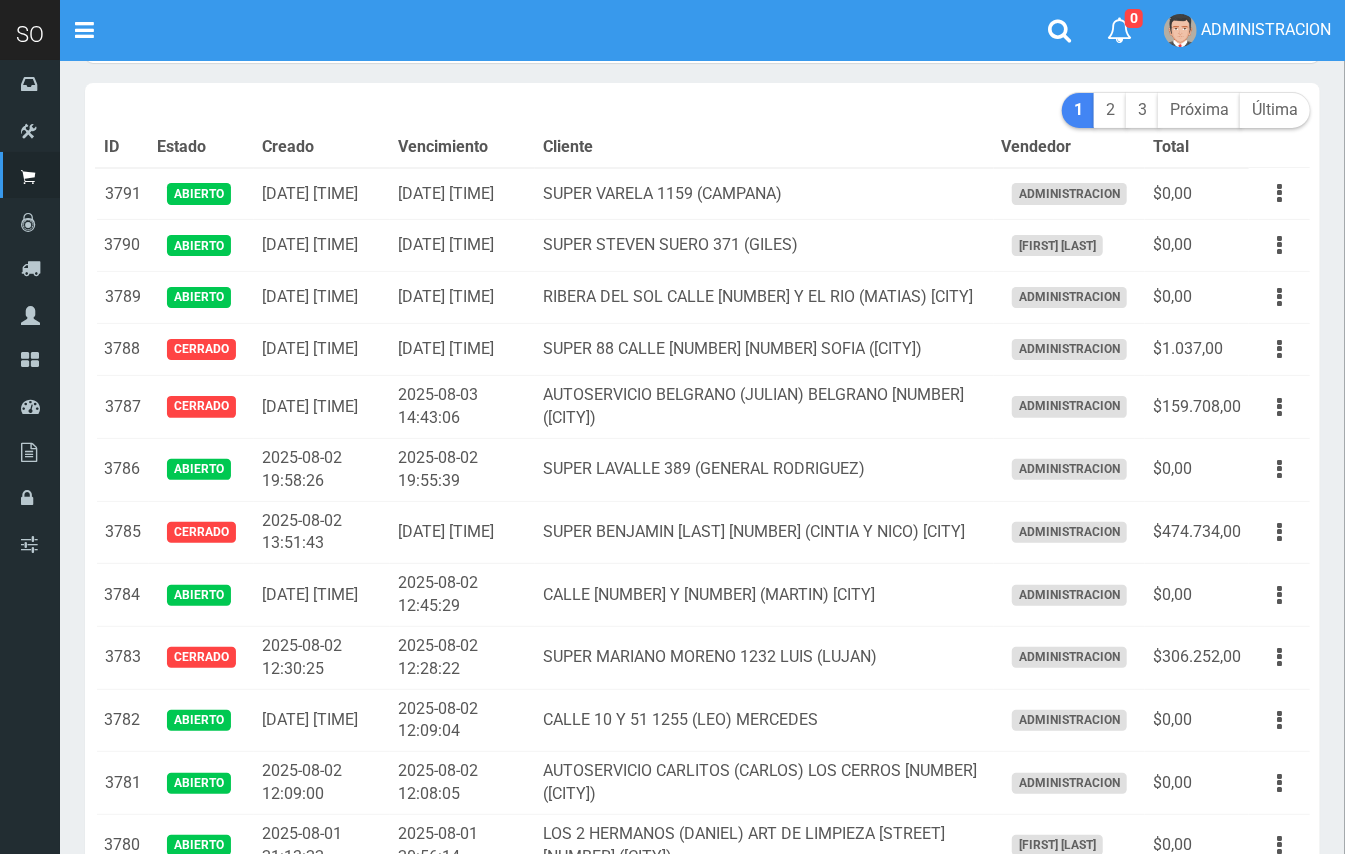 scroll, scrollTop: 0, scrollLeft: 0, axis: both 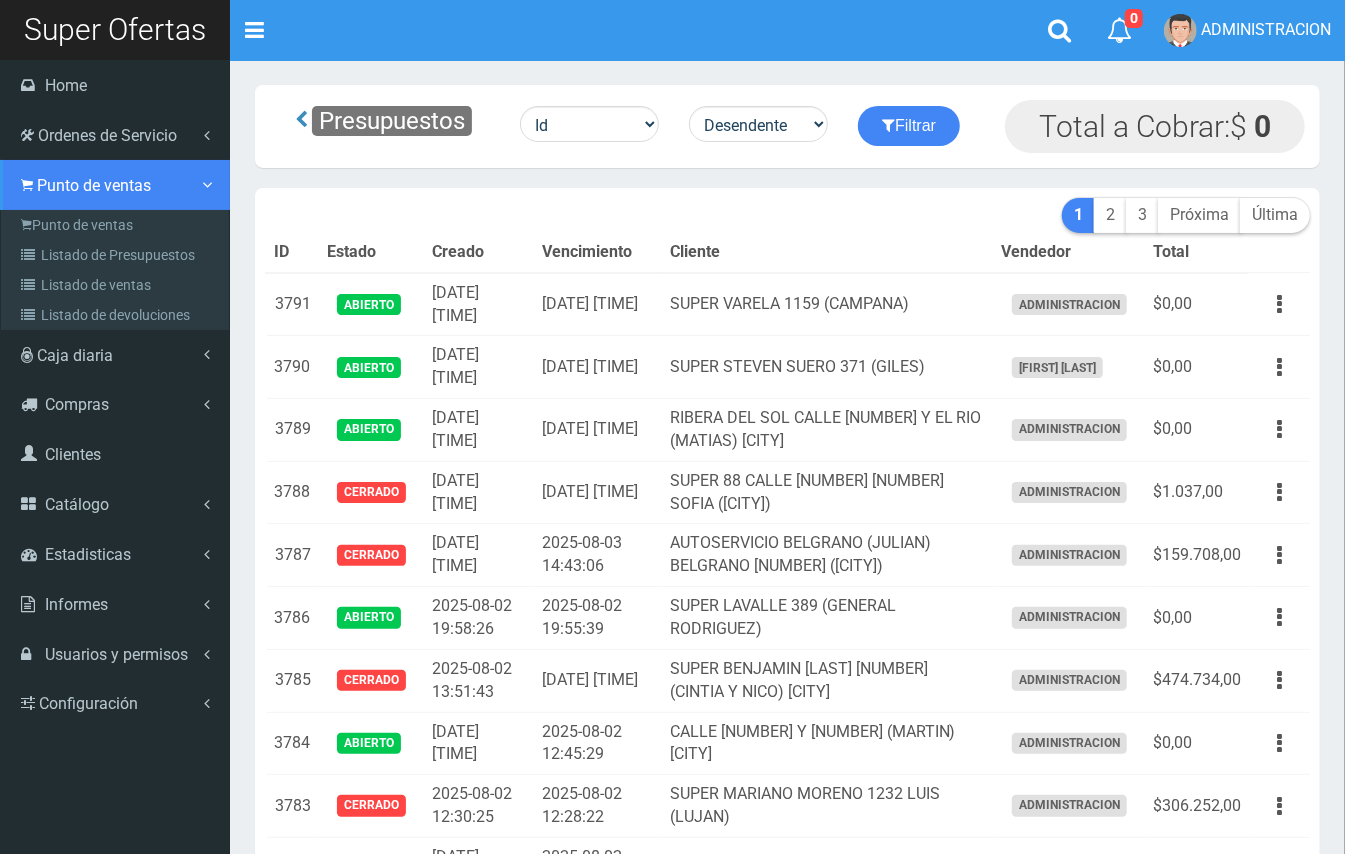 click on "Punto de ventas" at bounding box center (94, 185) 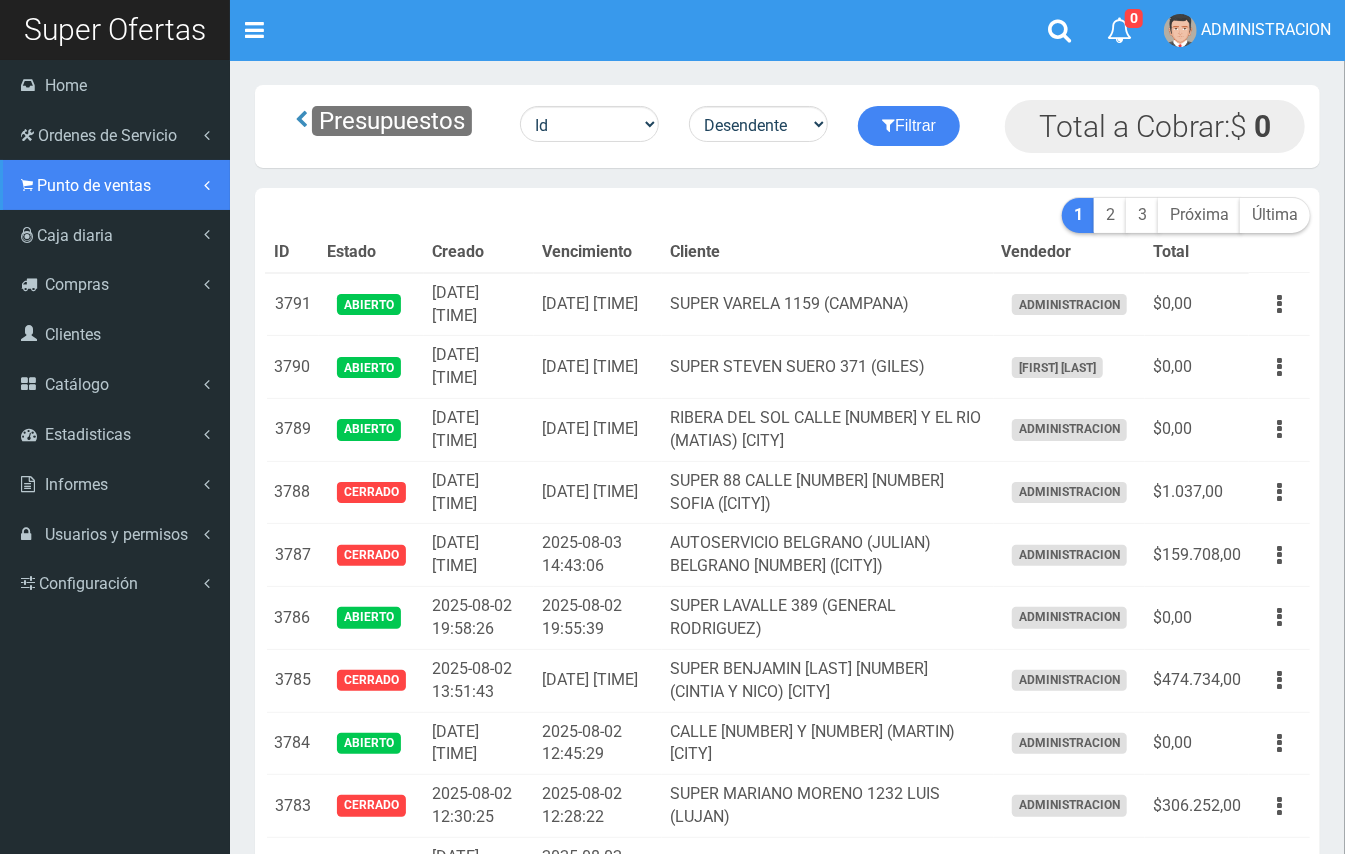drag, startPoint x: 68, startPoint y: 182, endPoint x: 85, endPoint y: 213, distance: 35.35534 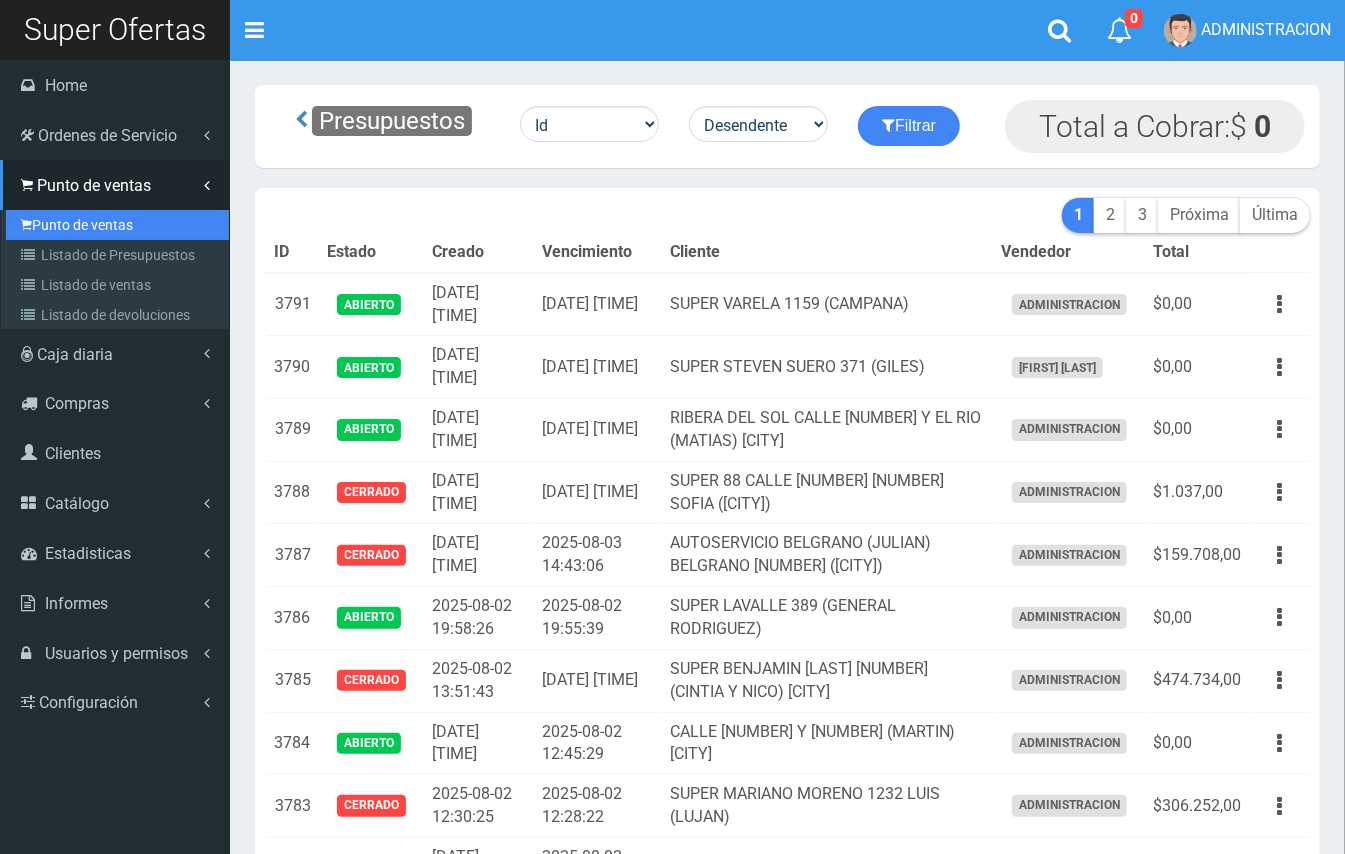 click on "Punto de ventas" at bounding box center [117, 225] 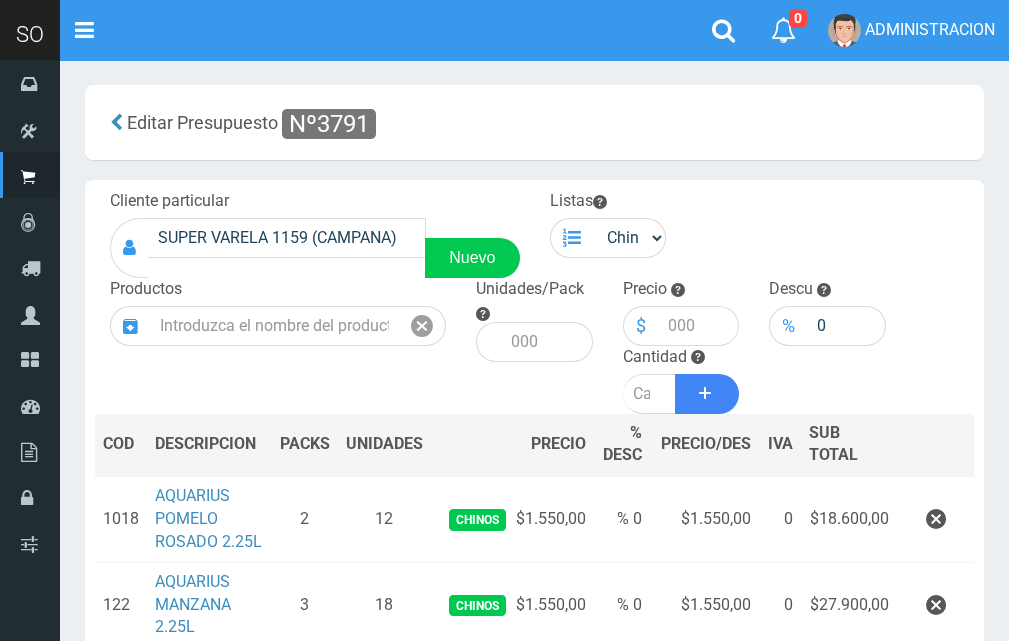 scroll, scrollTop: 0, scrollLeft: 0, axis: both 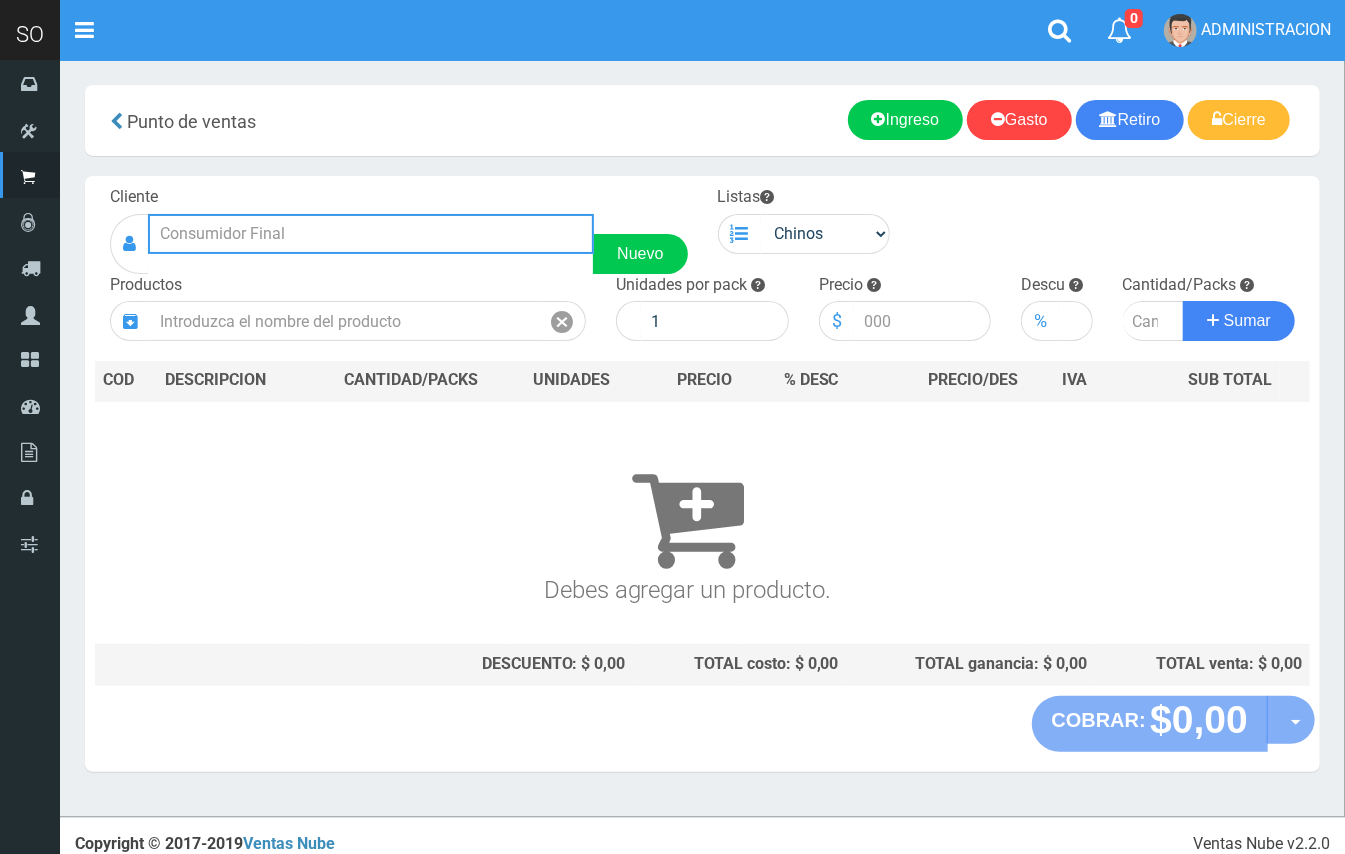 click at bounding box center [371, 234] 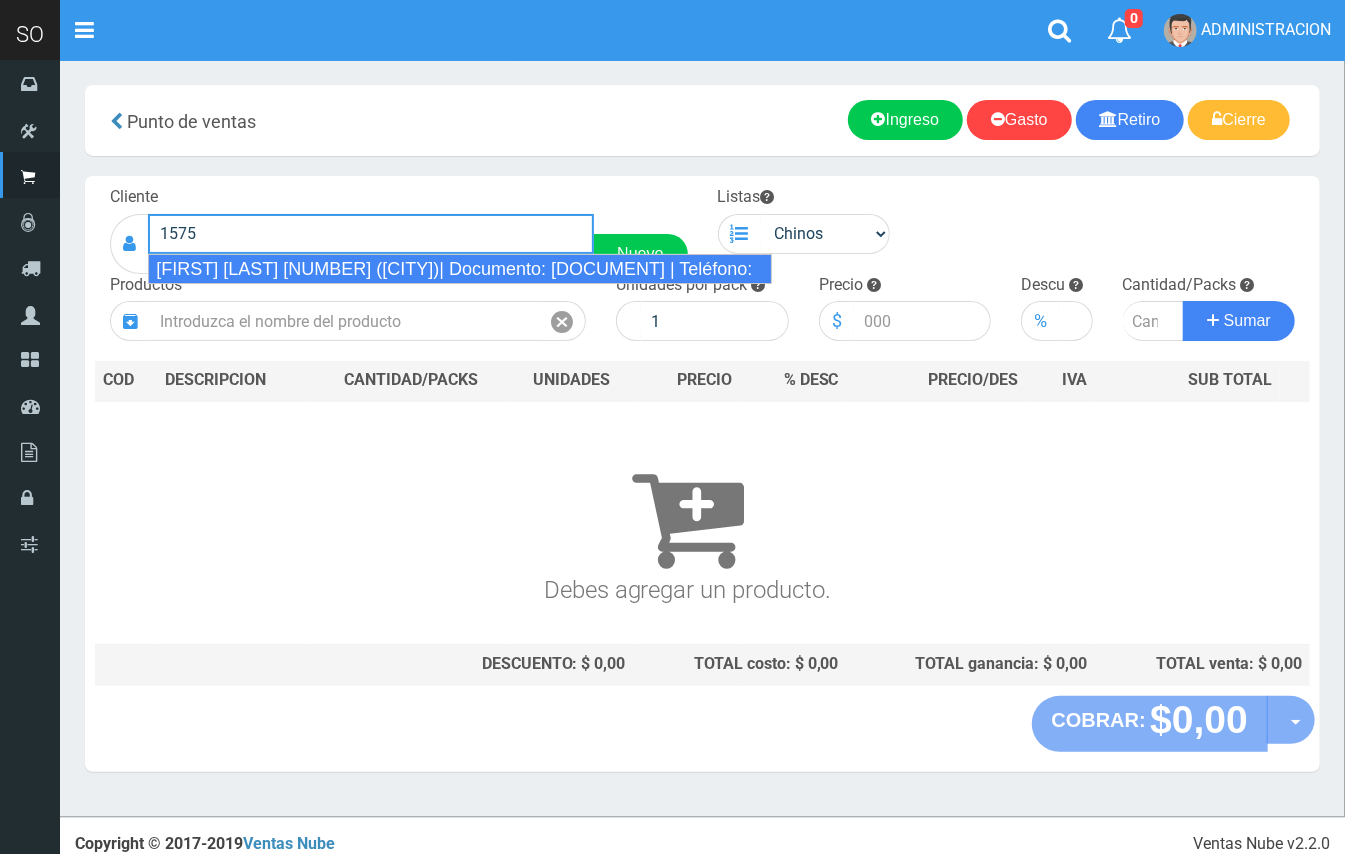 click on "[FIRST] [LAST] [NUMBER] ([CITY])| Documento: [DOCUMENT] | Teléfono:" at bounding box center [460, 269] 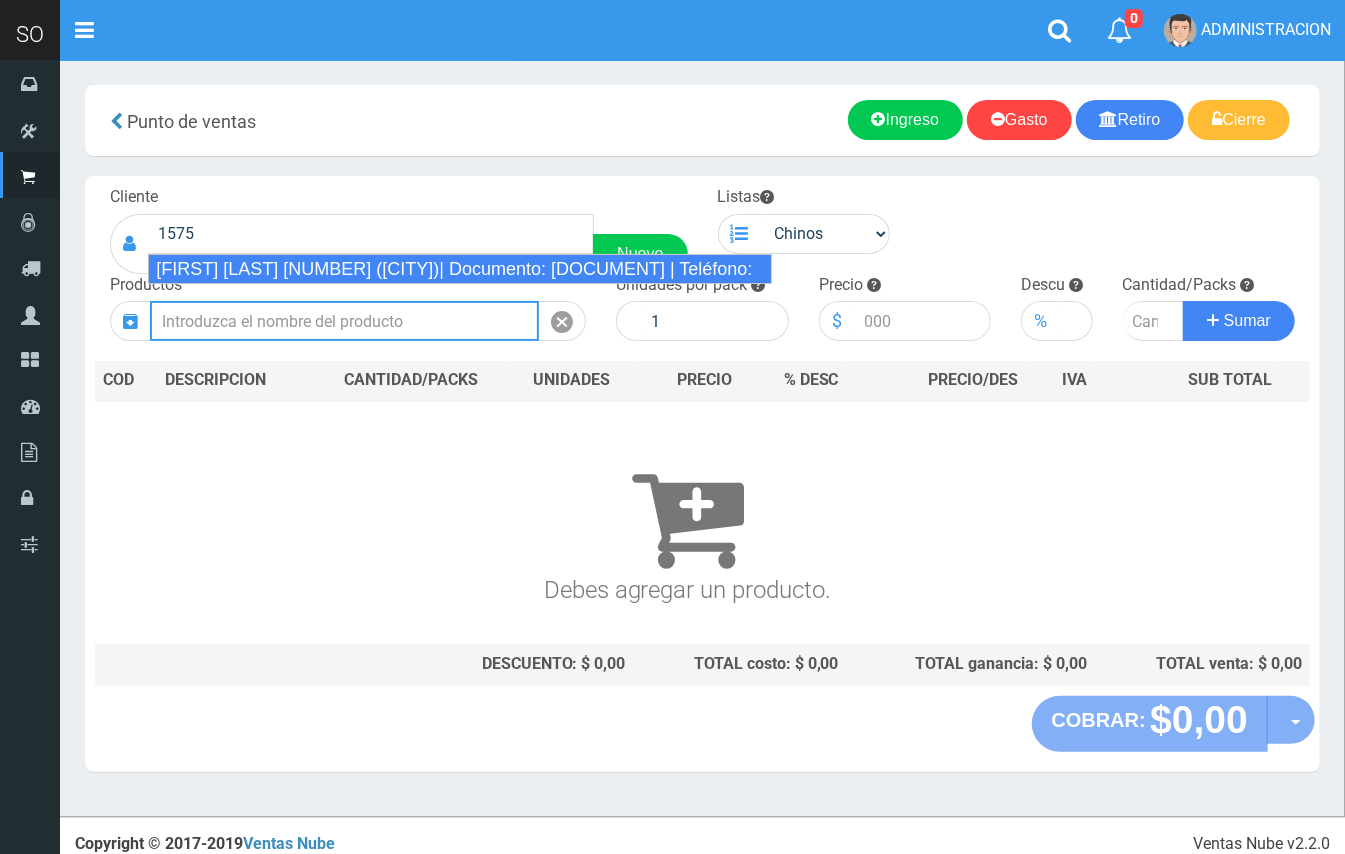 type on "[FIRST] [LAST] [NUMBER] ([CITY])| Documento: [DOCUMENT] | Teléfono:" 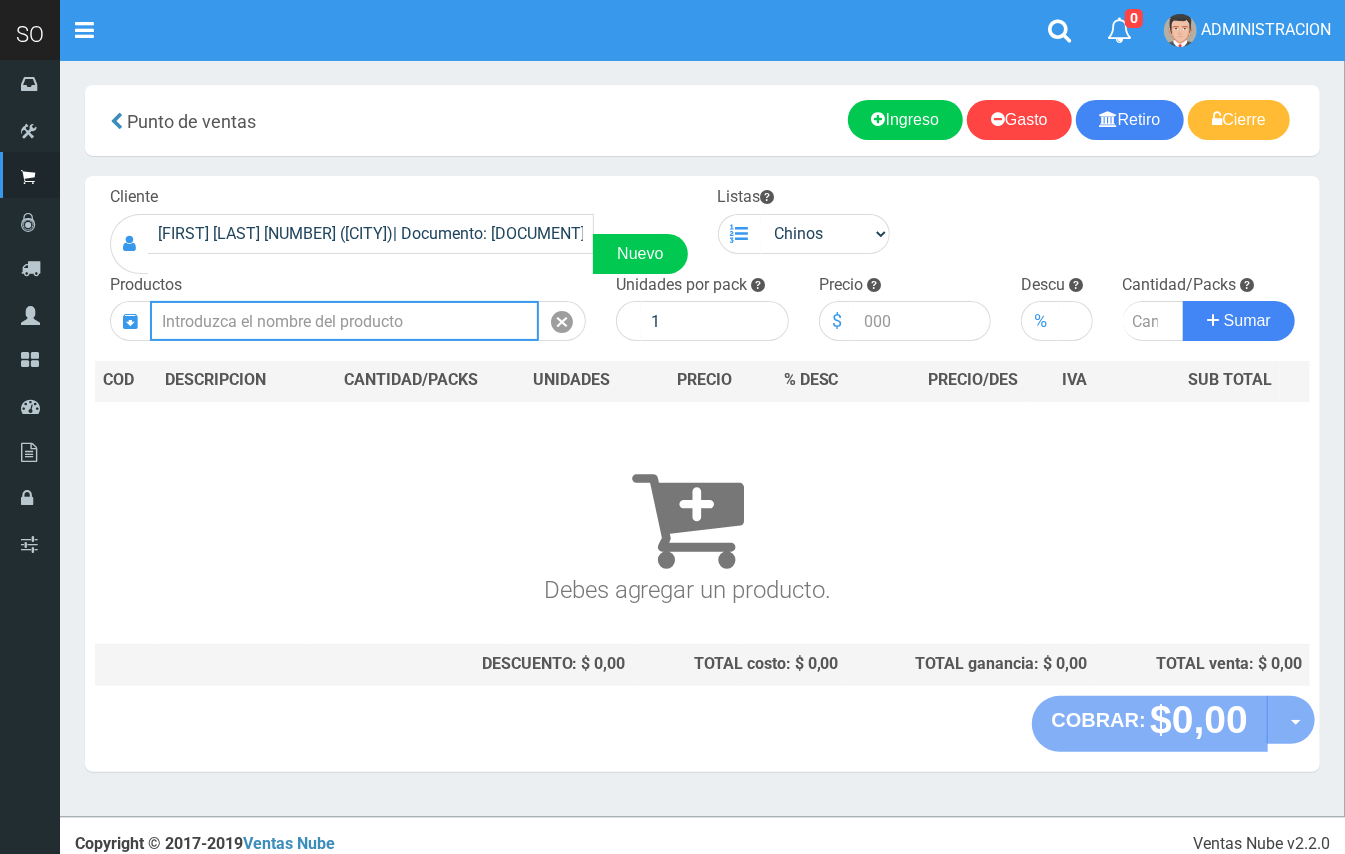click at bounding box center [344, 321] 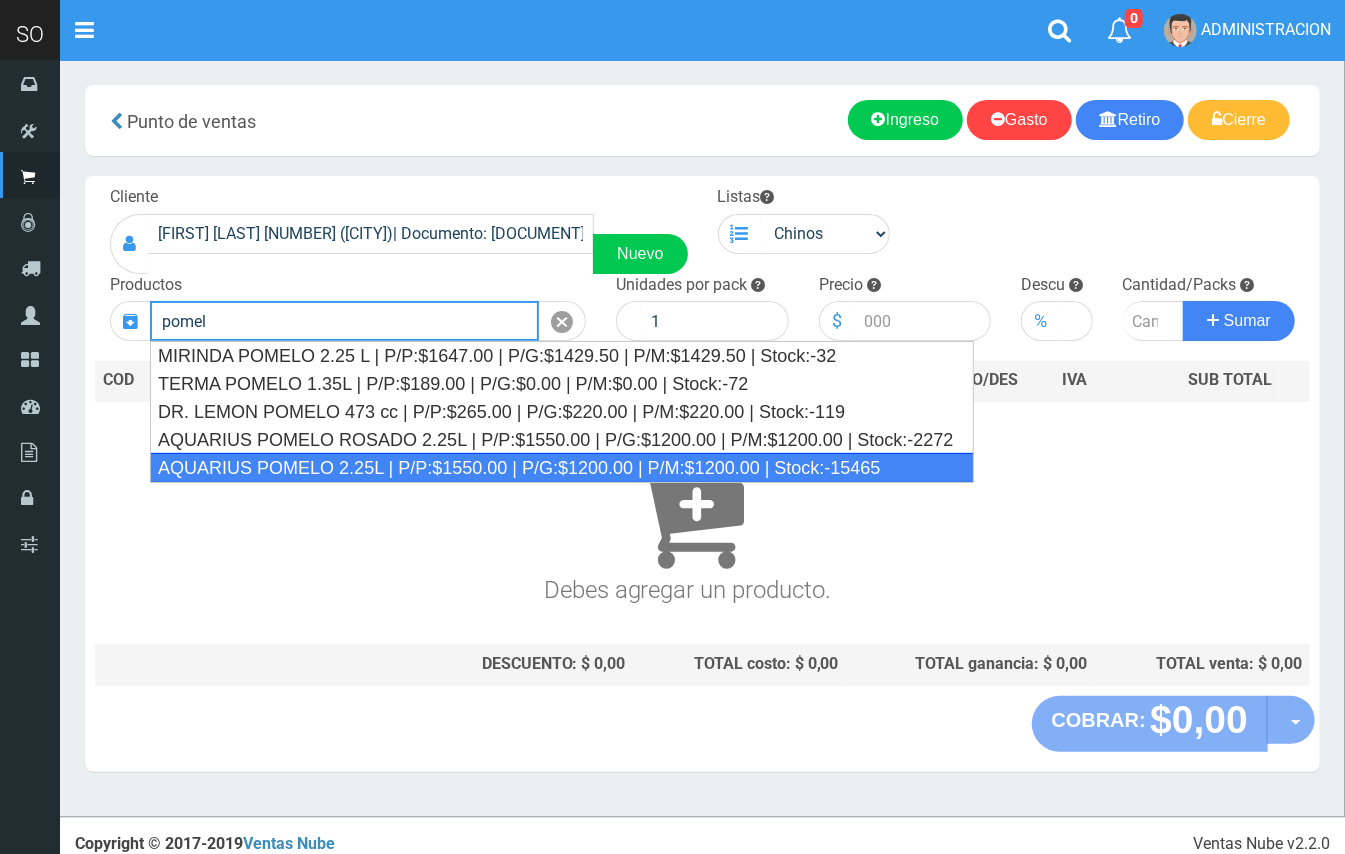 click on "AQUARIUS POMELO 2.25L | P/P:$1550.00 | P/G:$1200.00 | P/M:$1200.00 | Stock:-15465" at bounding box center [562, 468] 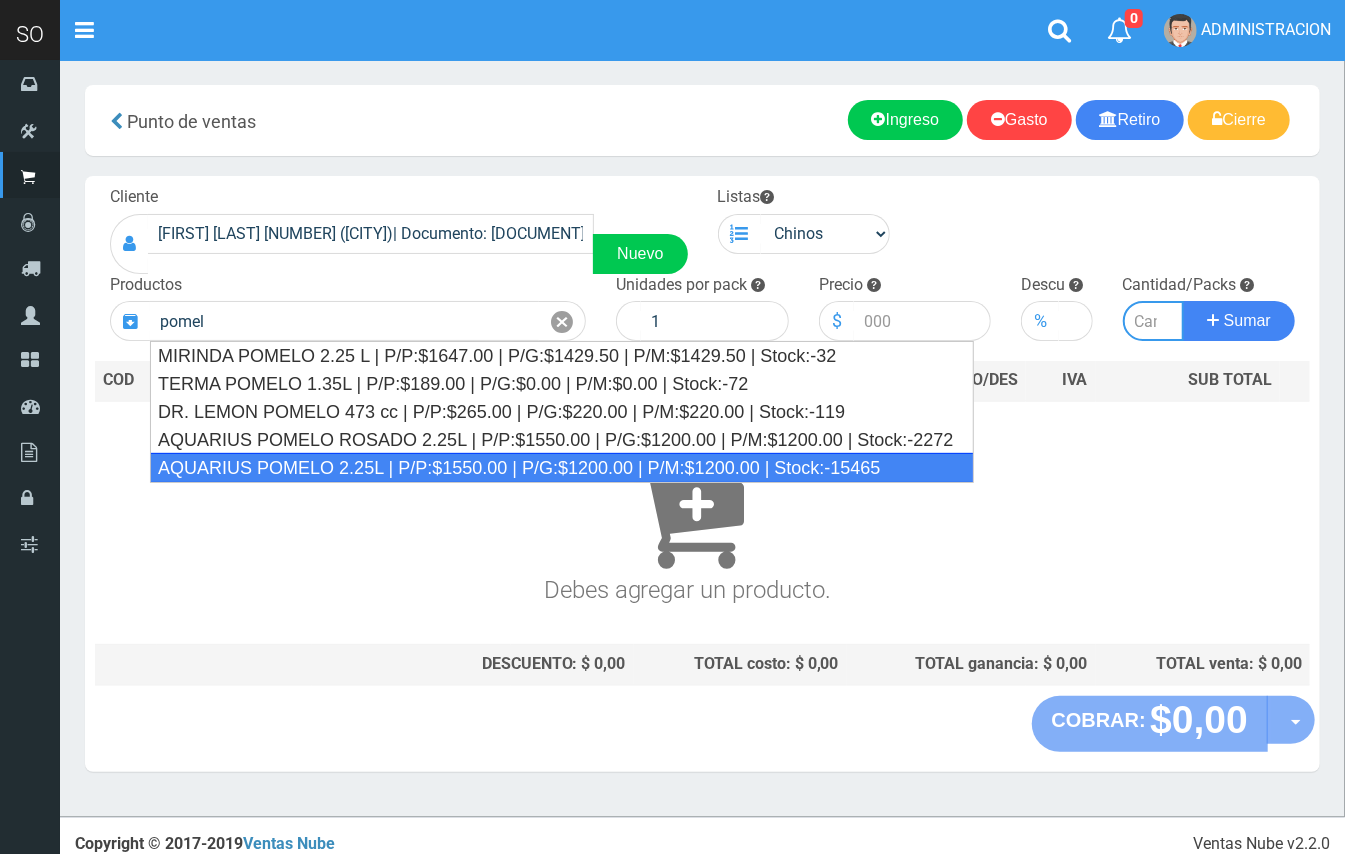 type on "AQUARIUS POMELO 2.25L | P/P:$1550.00 | P/G:$1200.00 | P/M:$1200.00 | Stock:-15465" 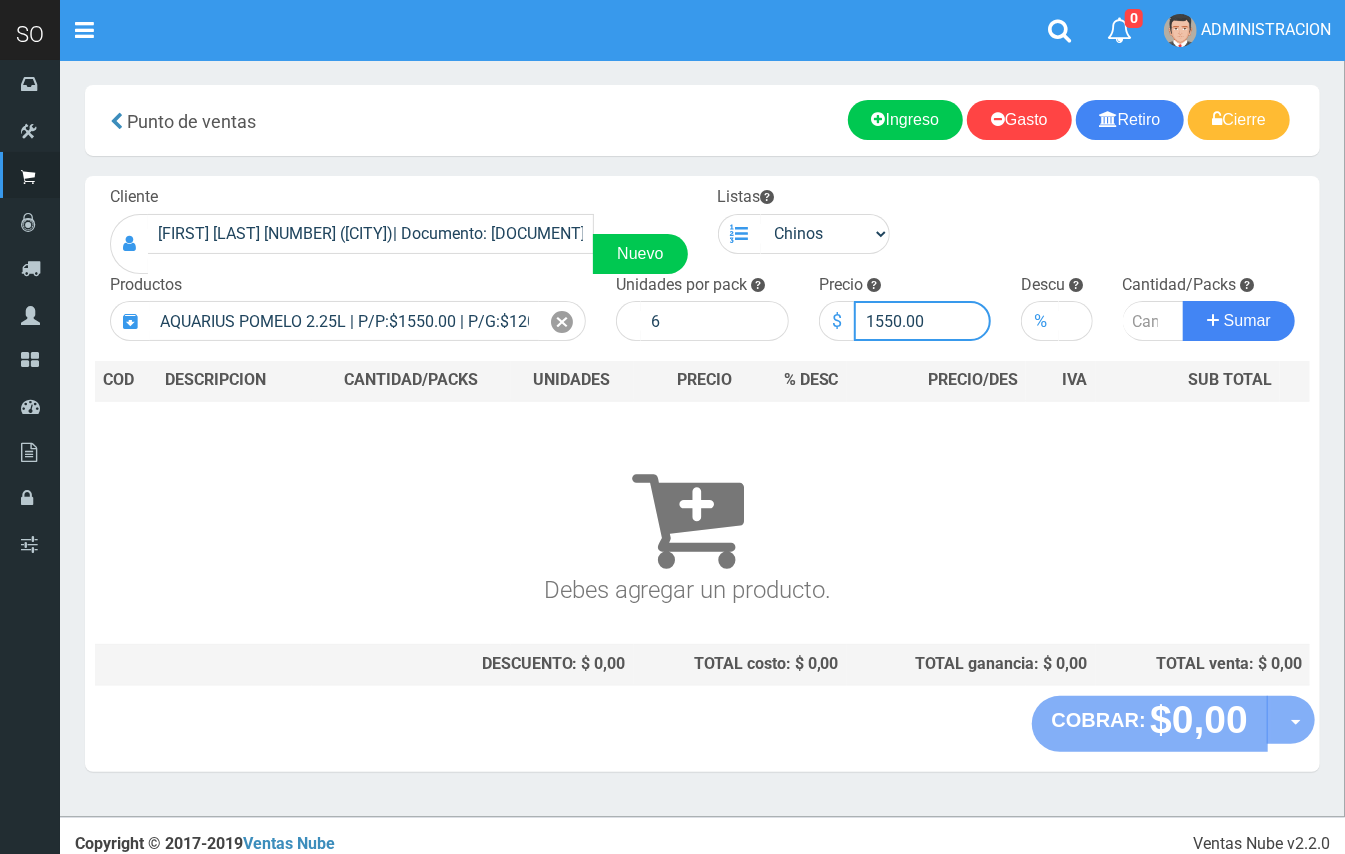 click on "1550.00" at bounding box center [923, 321] 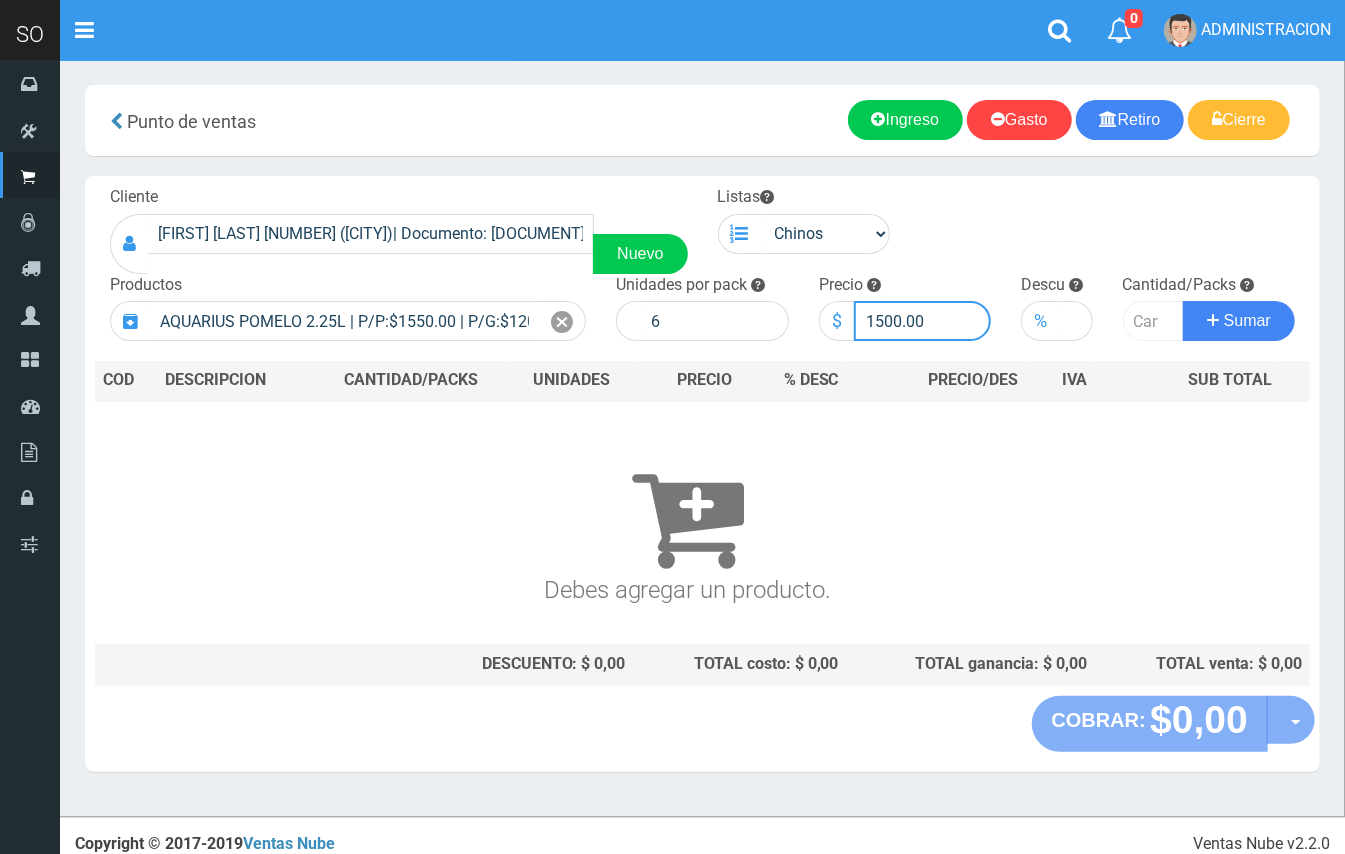 type on "1500.00" 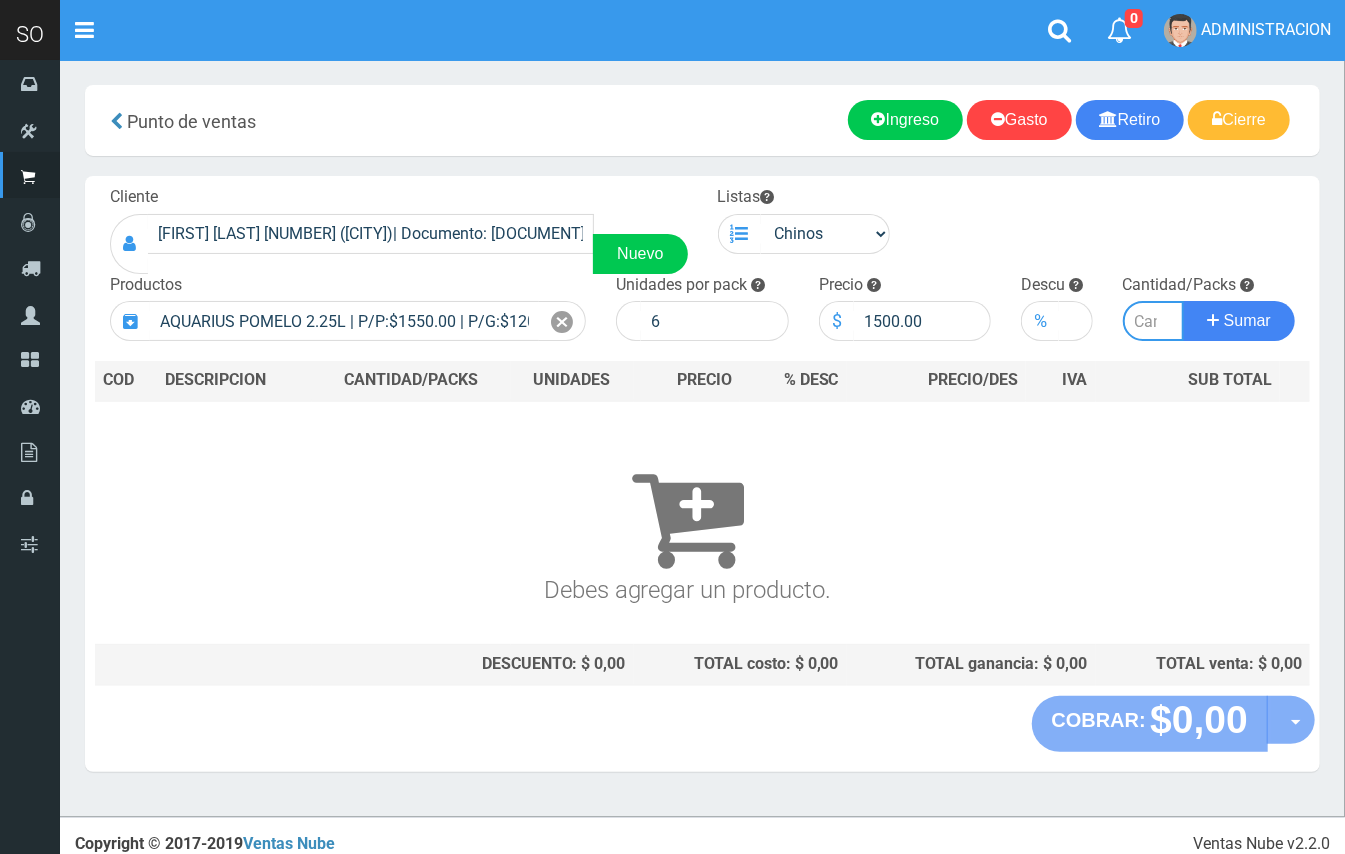 click at bounding box center (1154, 321) 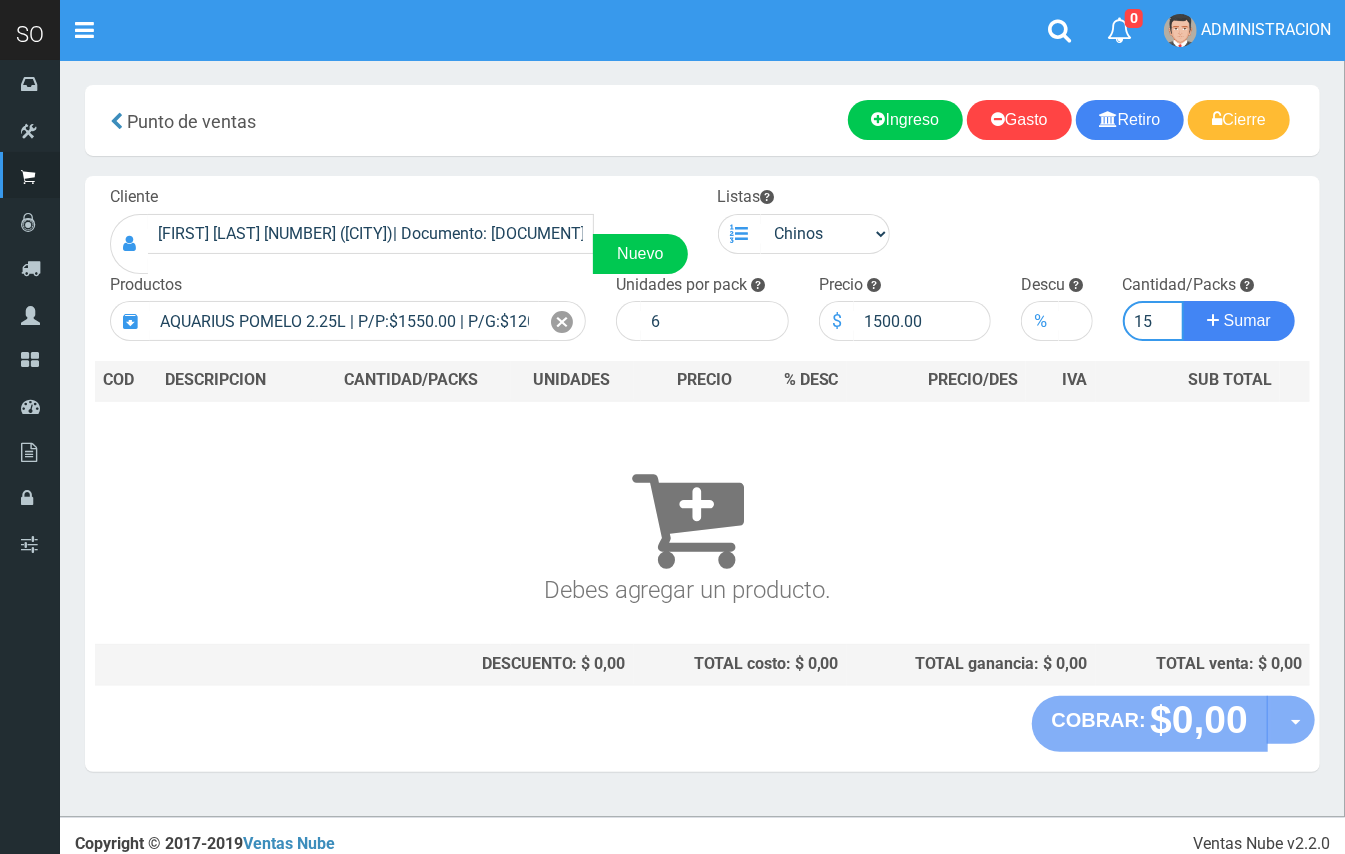 type on "15" 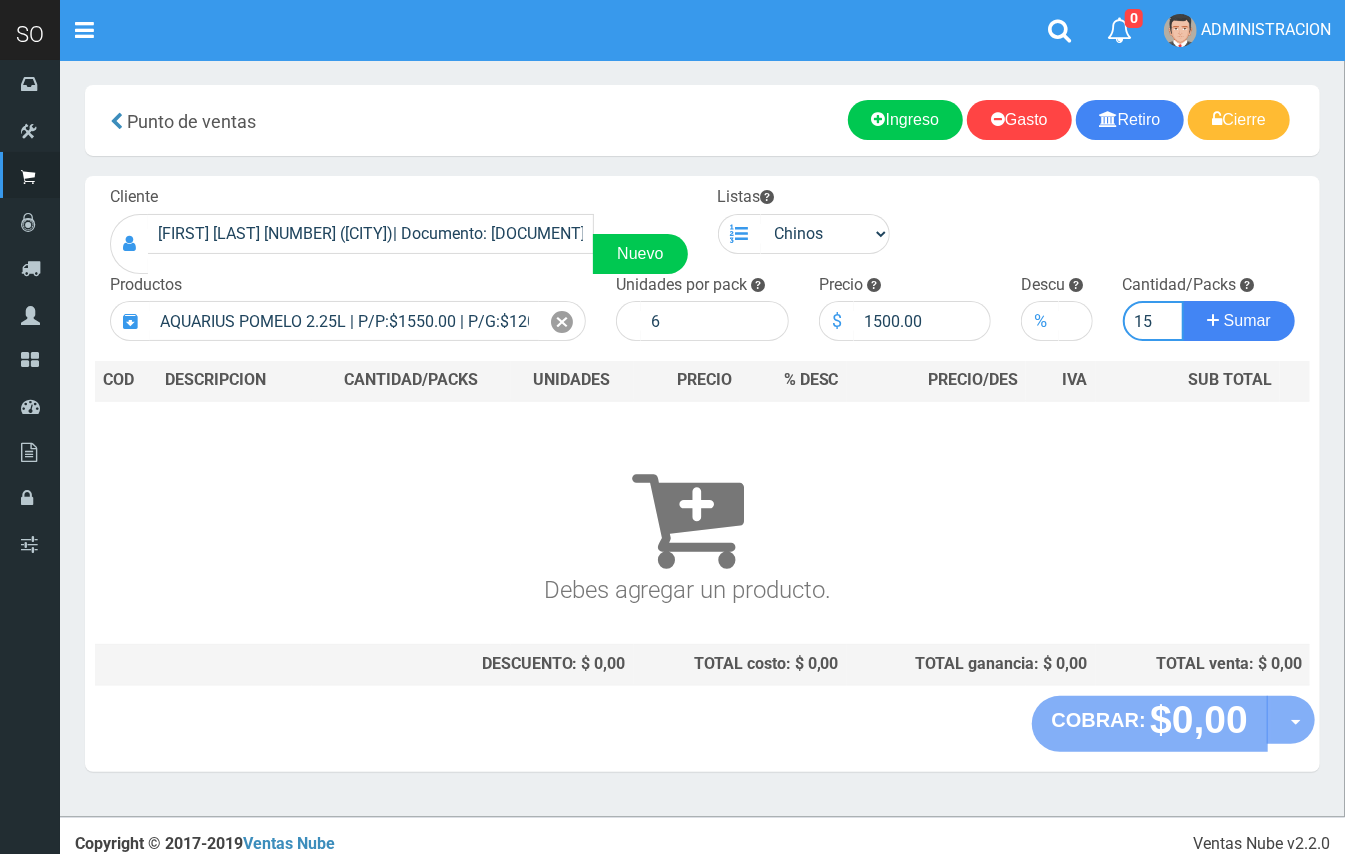 click on "Sumar" at bounding box center [1239, 321] 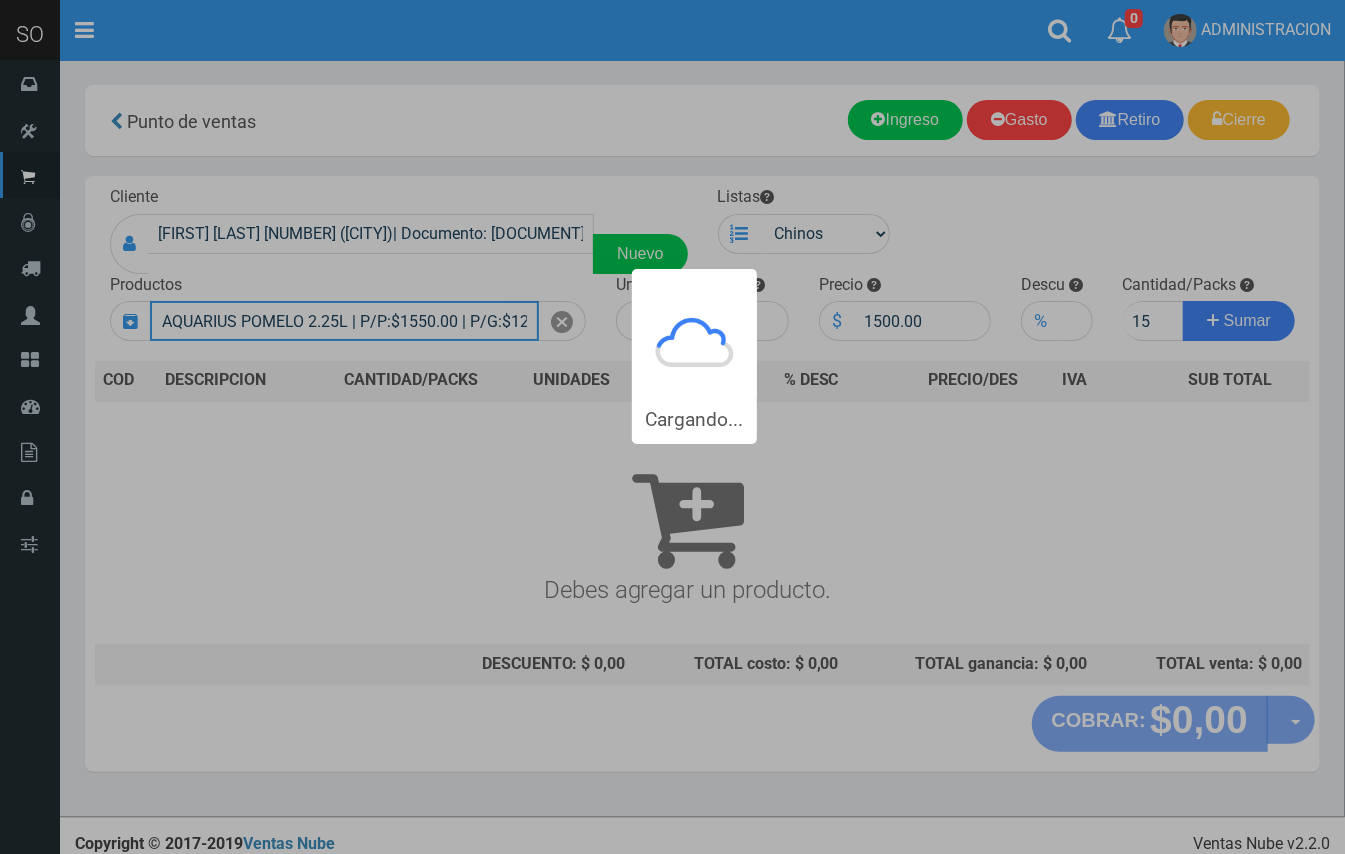 type 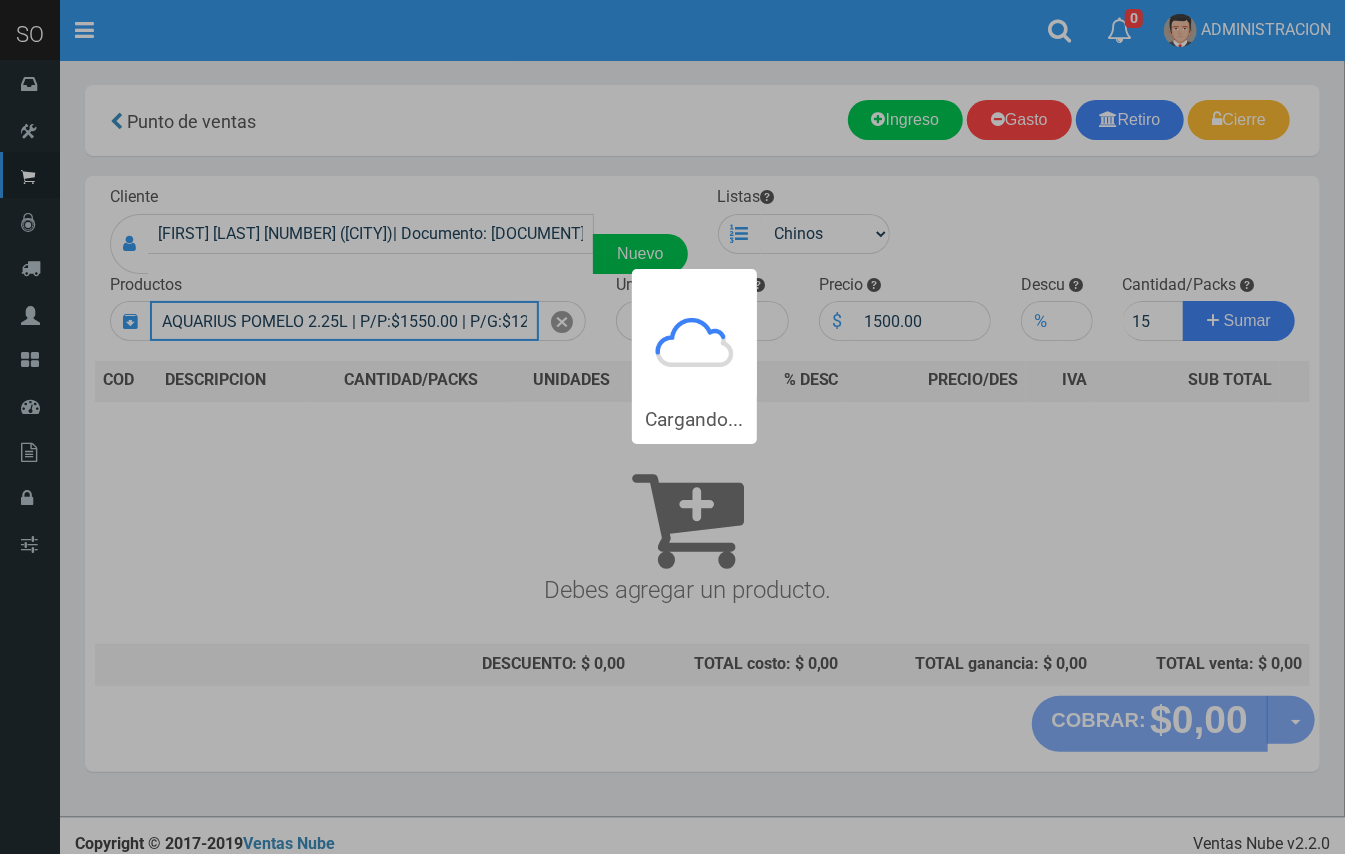 type 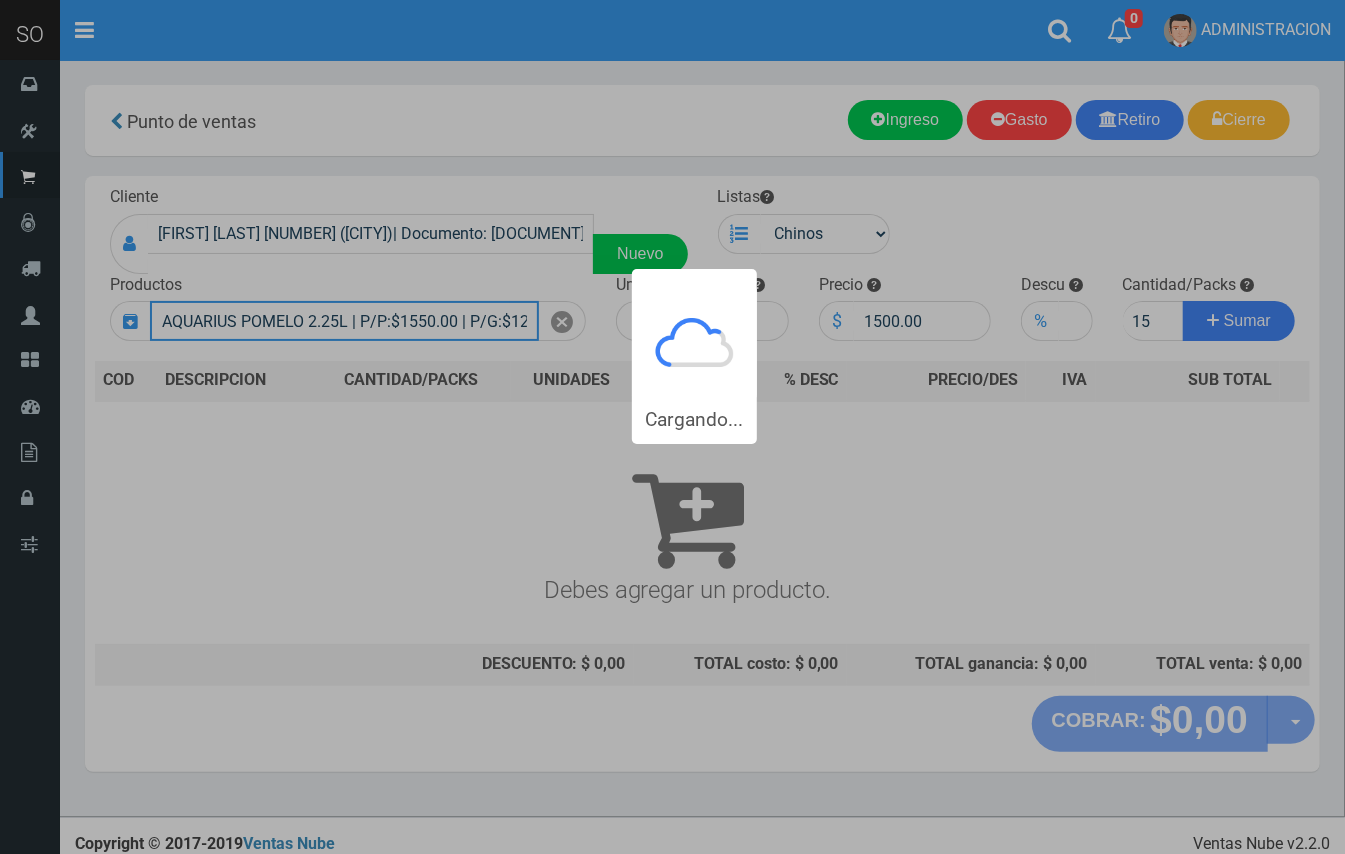 type 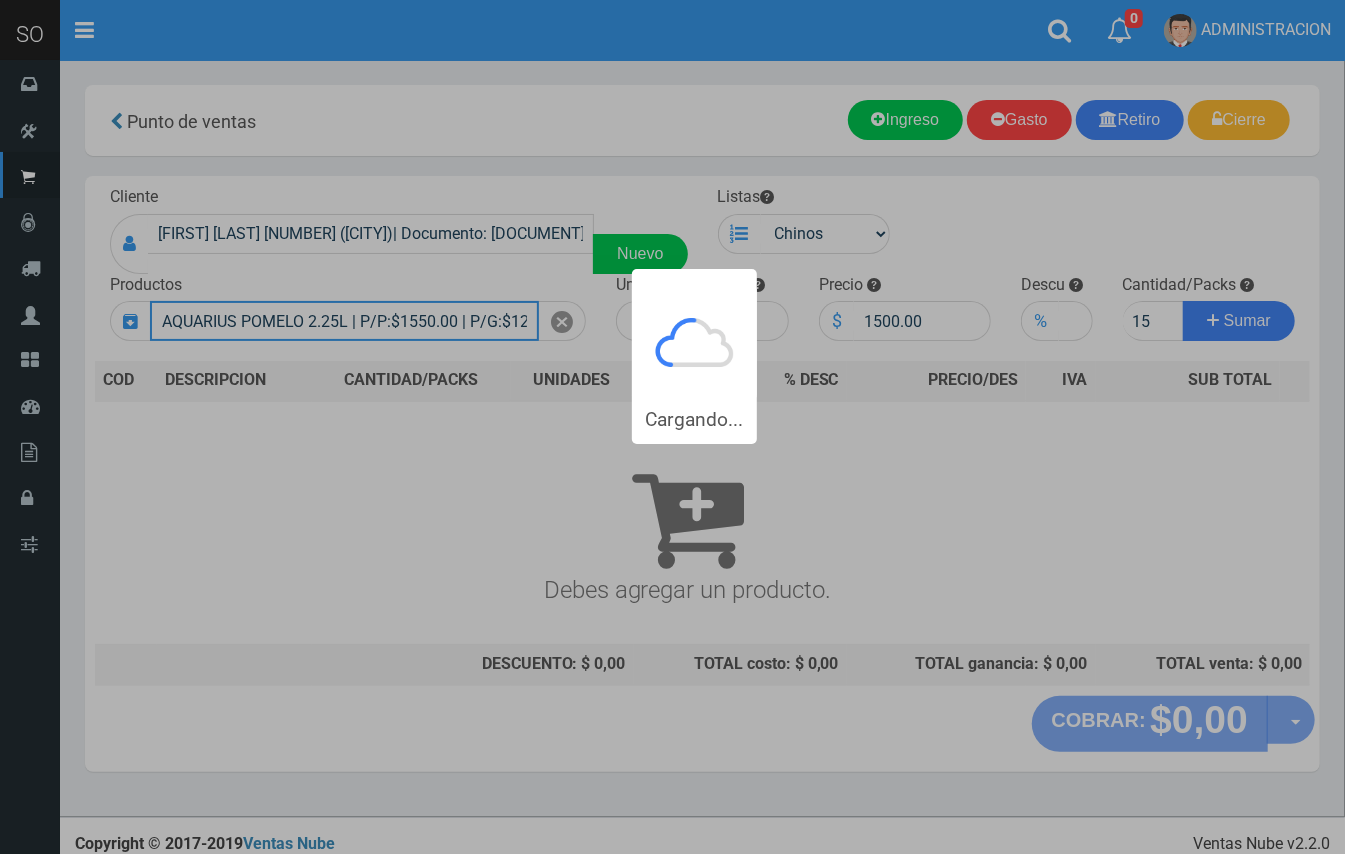 type 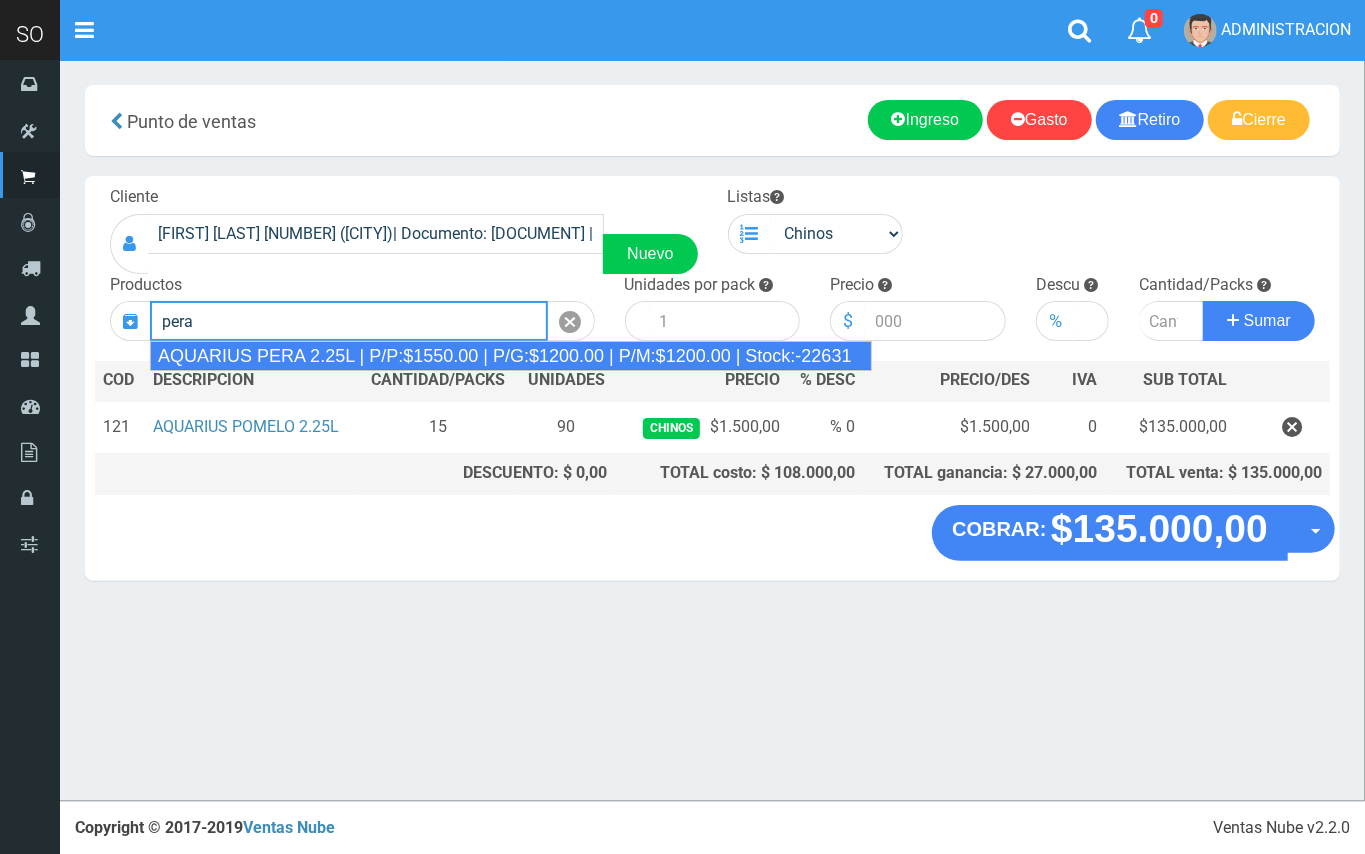 click on "AQUARIUS PERA 2.25L | P/P:$1550.00 | P/G:$1200.00 | P/M:$1200.00 | Stock:-22631" at bounding box center (511, 356) 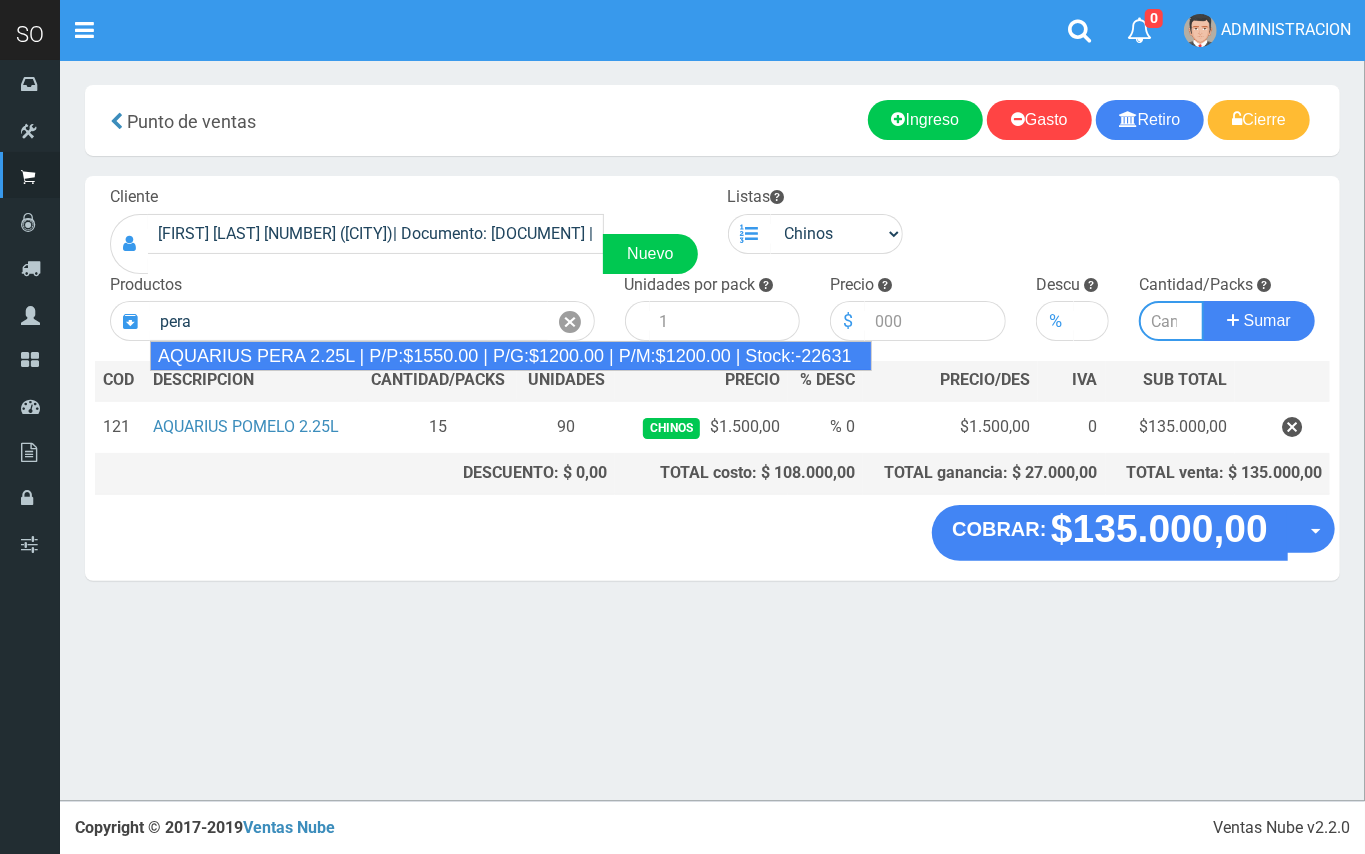 type on "AQUARIUS PERA 2.25L | P/P:$1550.00 | P/G:$1200.00 | P/M:$1200.00 | Stock:-22631" 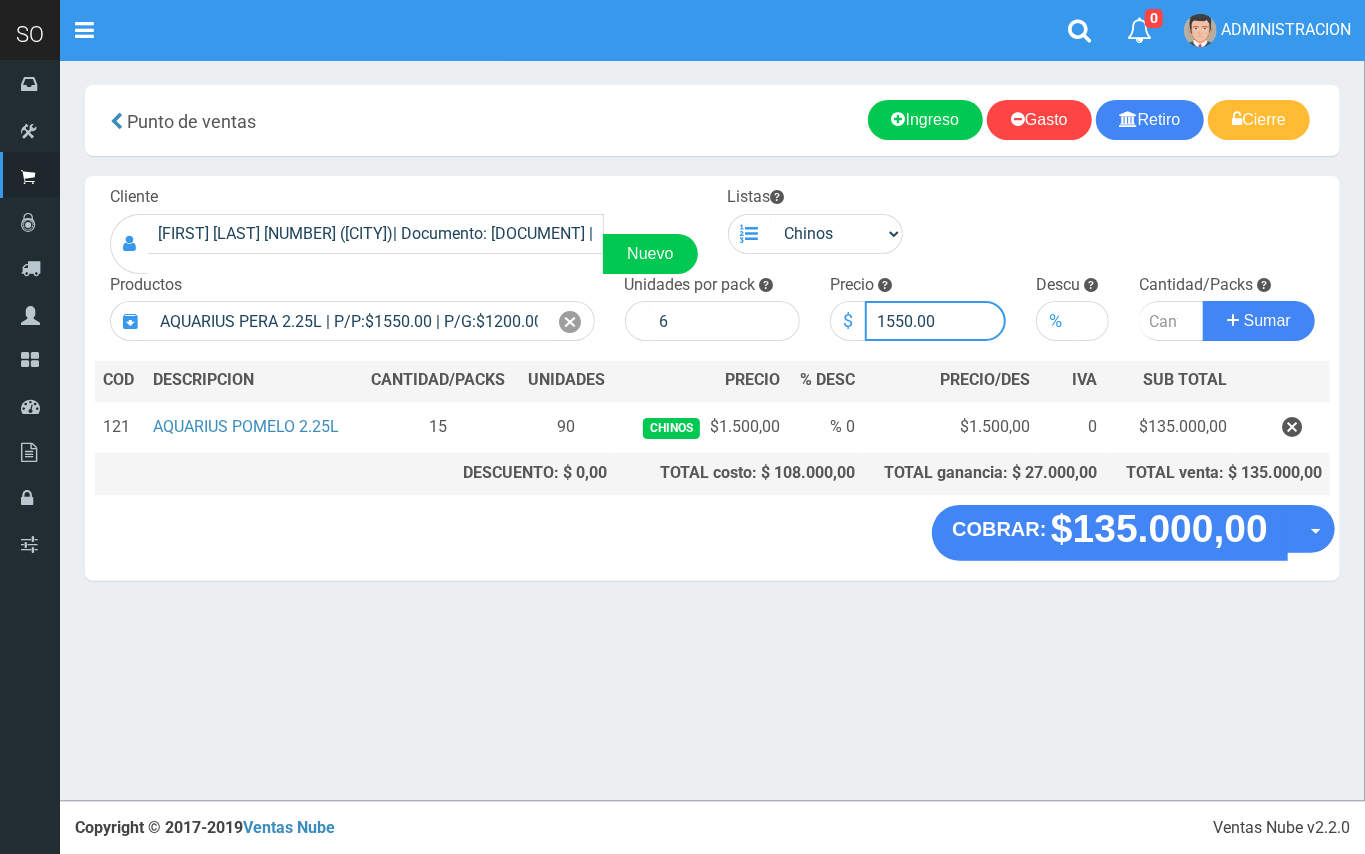 click on "1550.00" at bounding box center [935, 321] 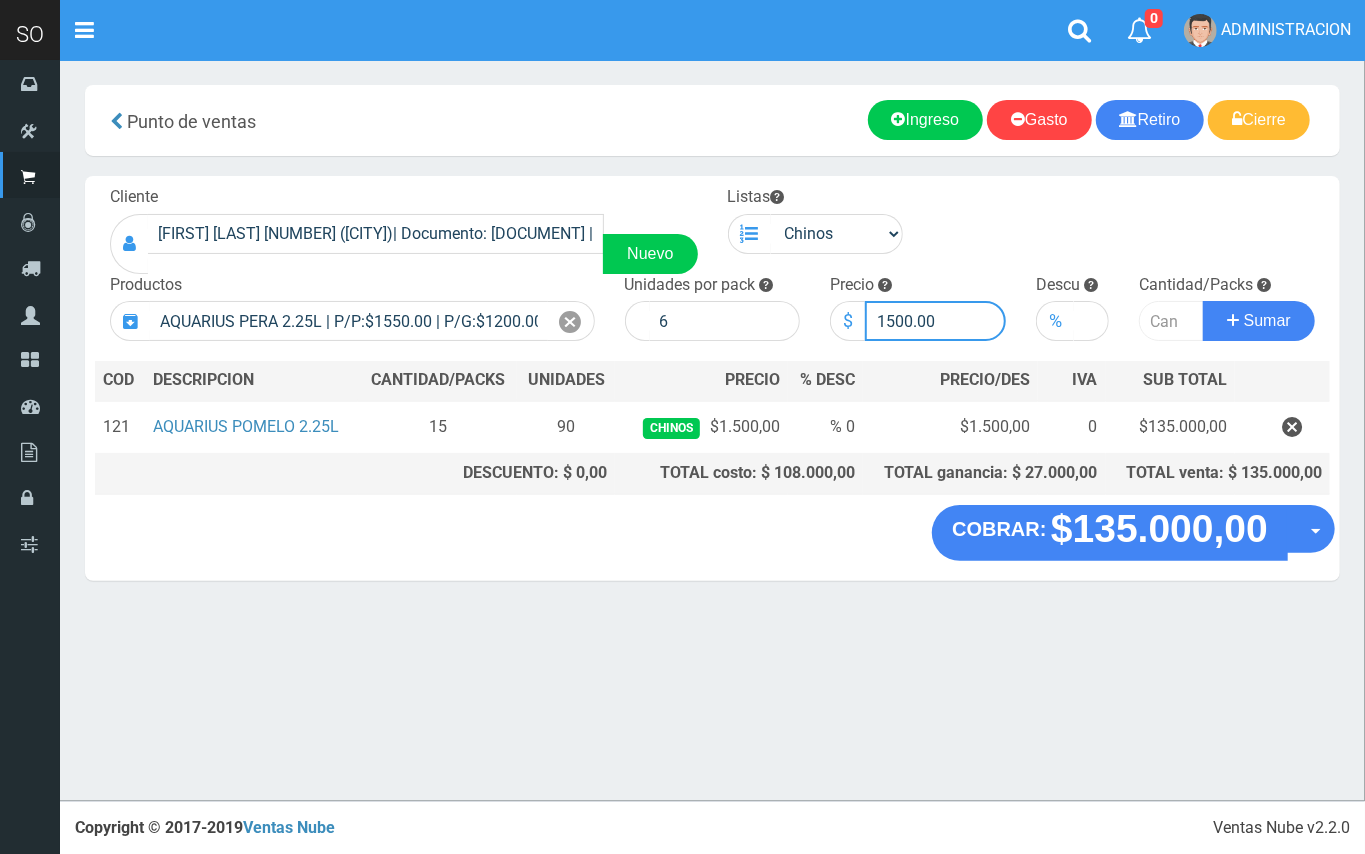 type on "1500.00" 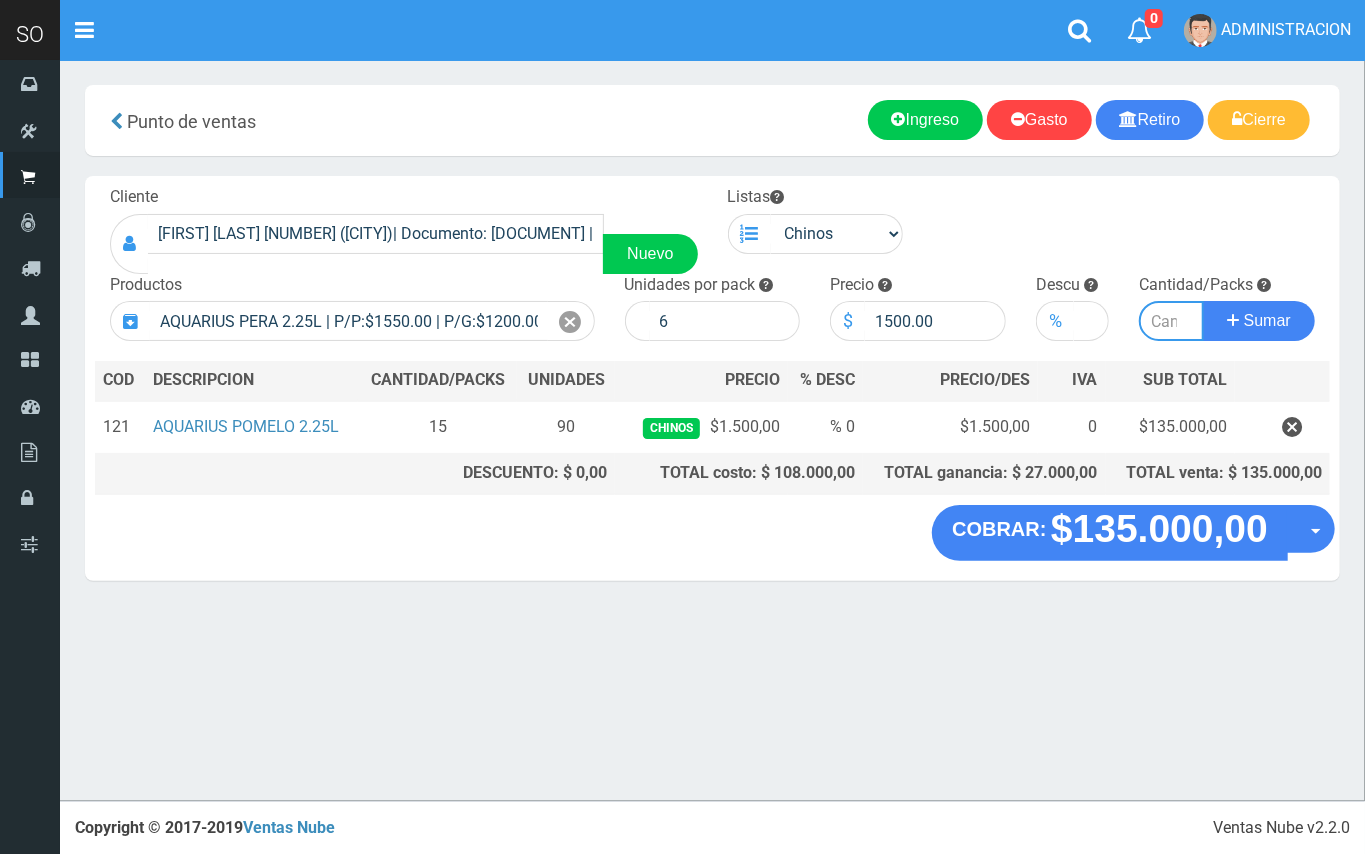 click at bounding box center [1171, 321] 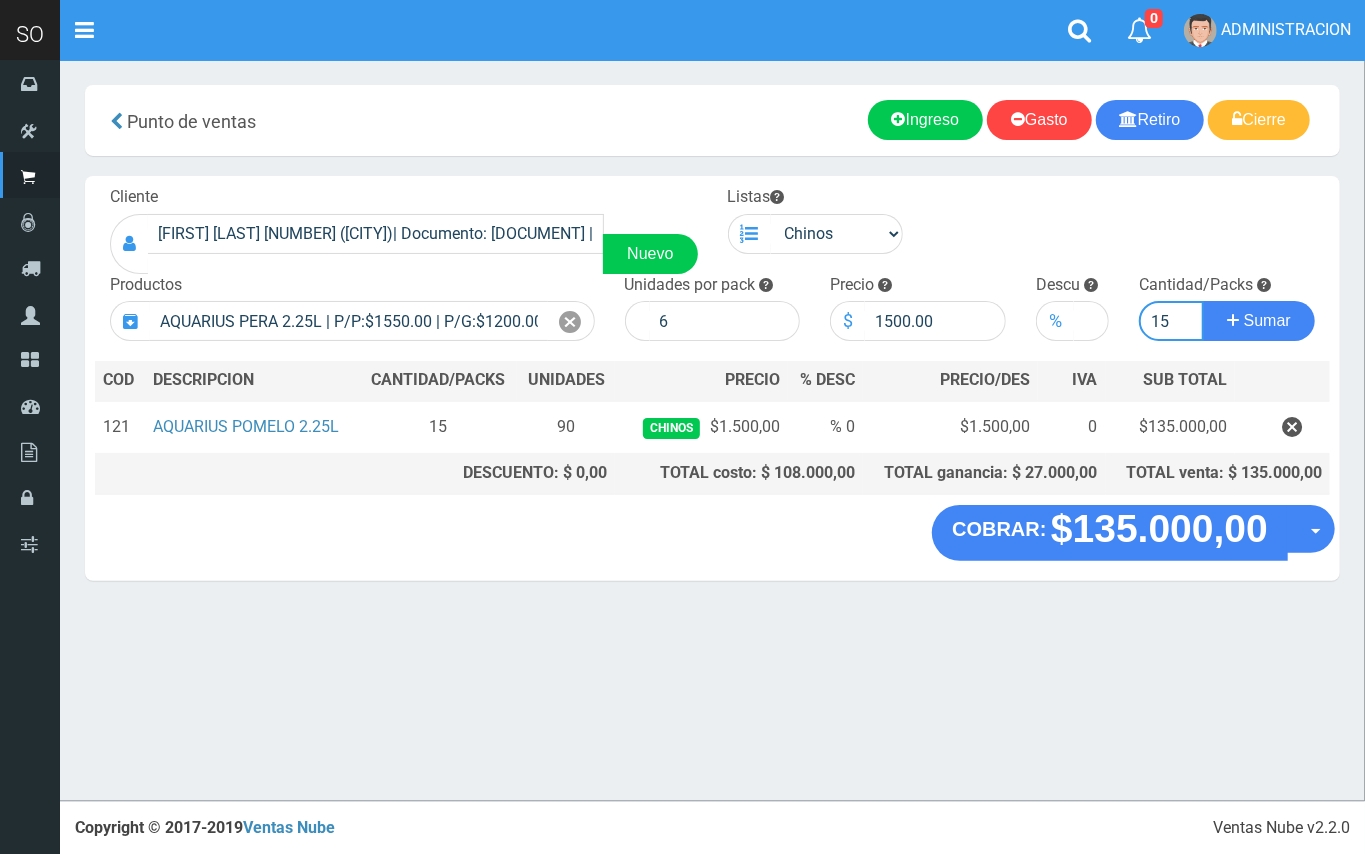 type on "15" 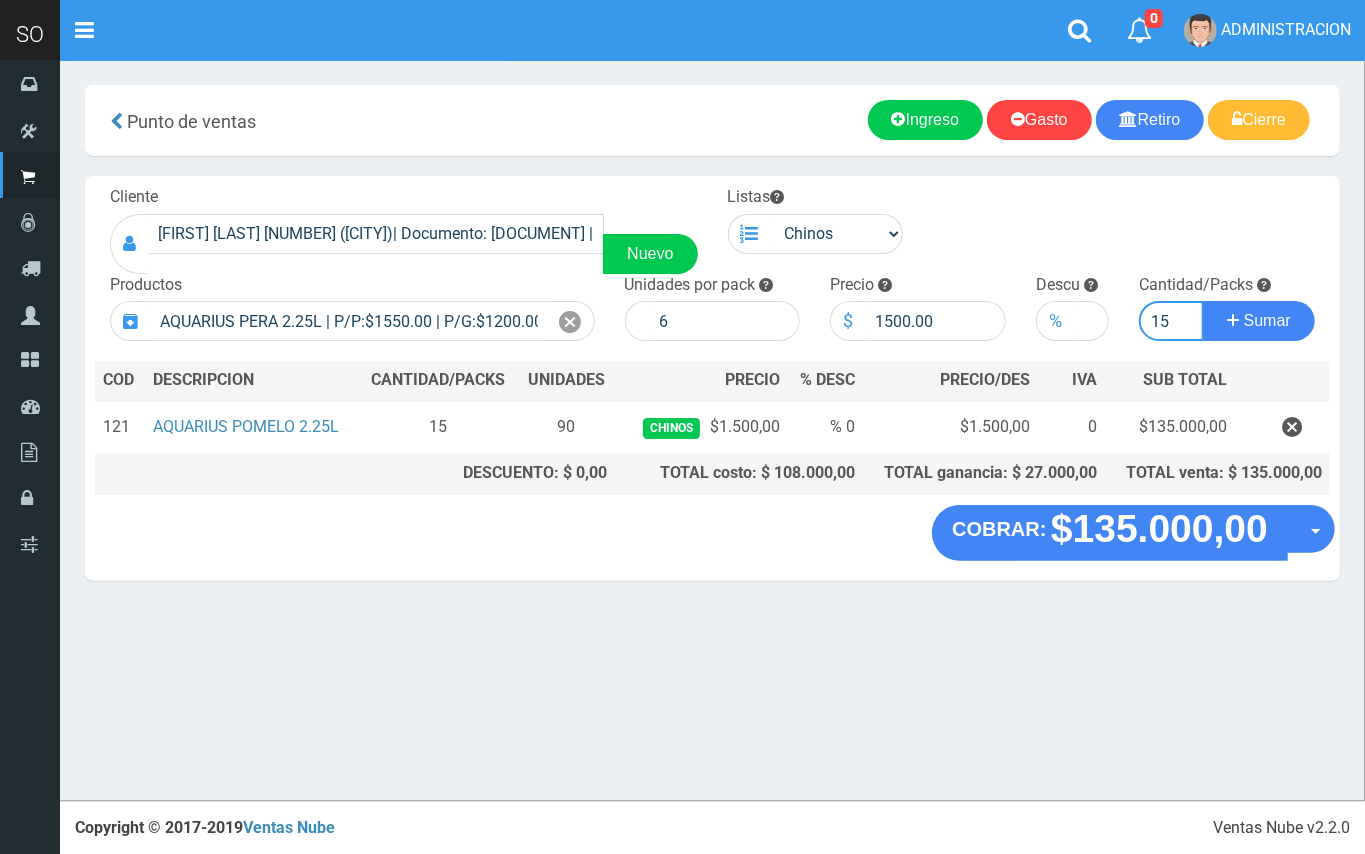 click on "Sumar" at bounding box center [1259, 321] 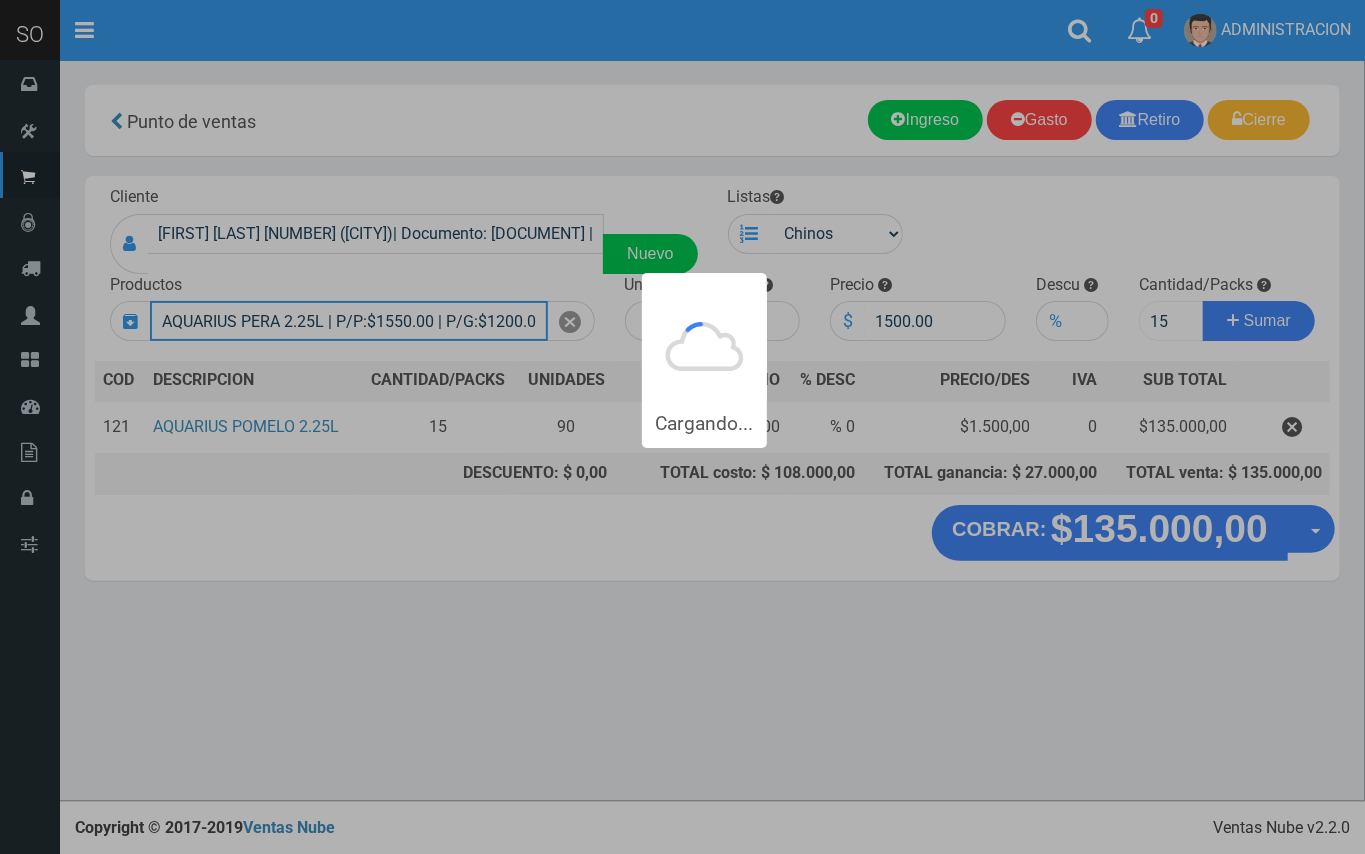 type 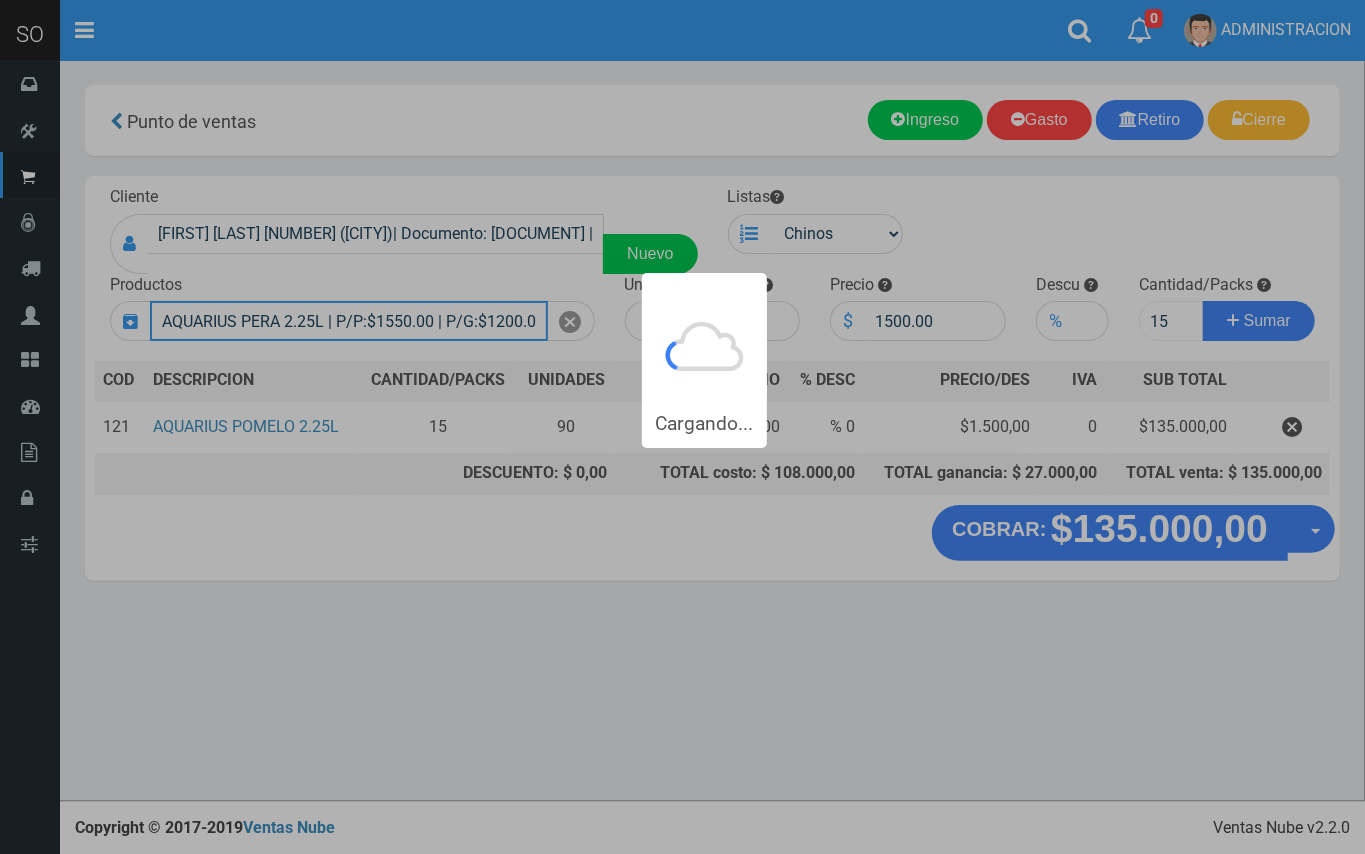 type 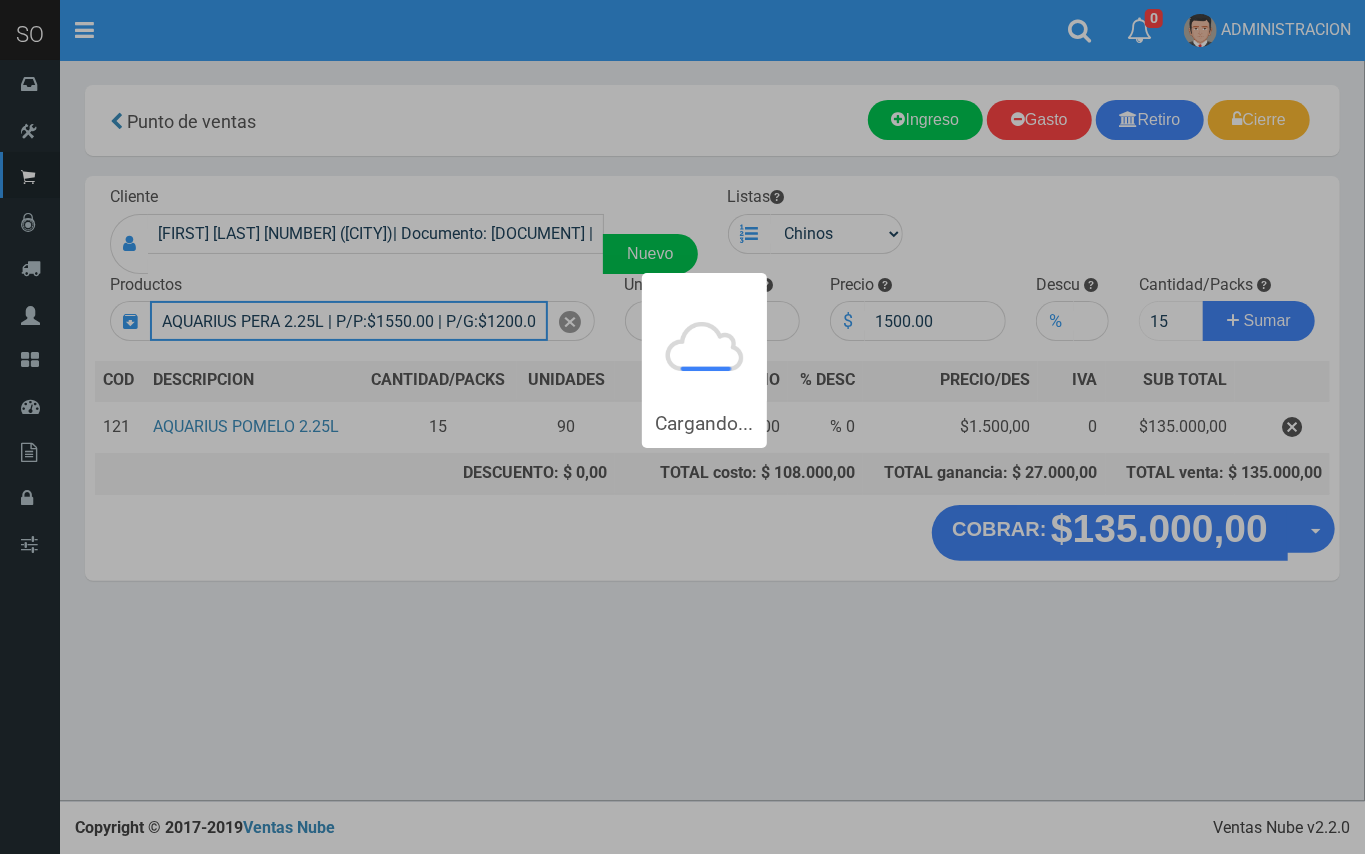 type 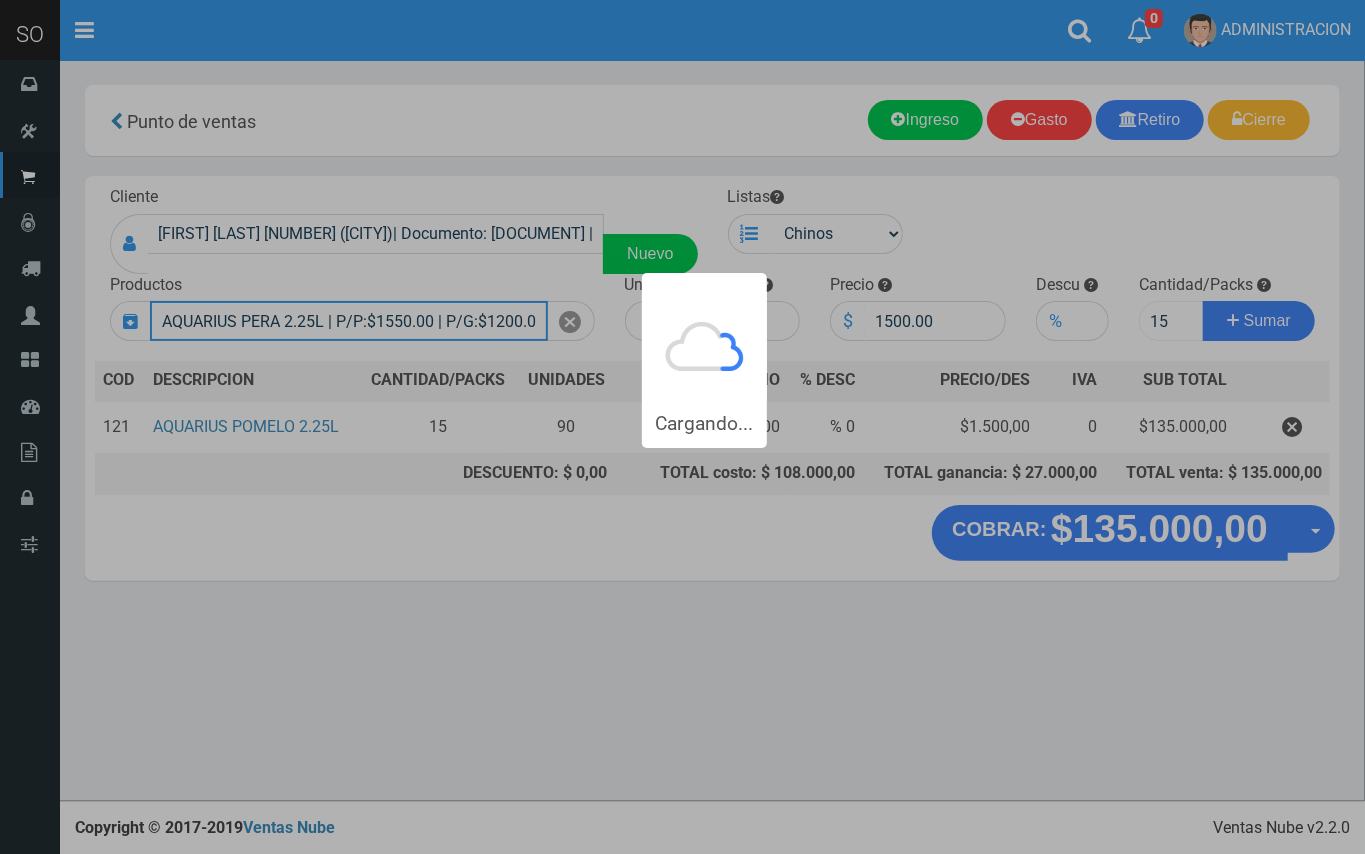 type 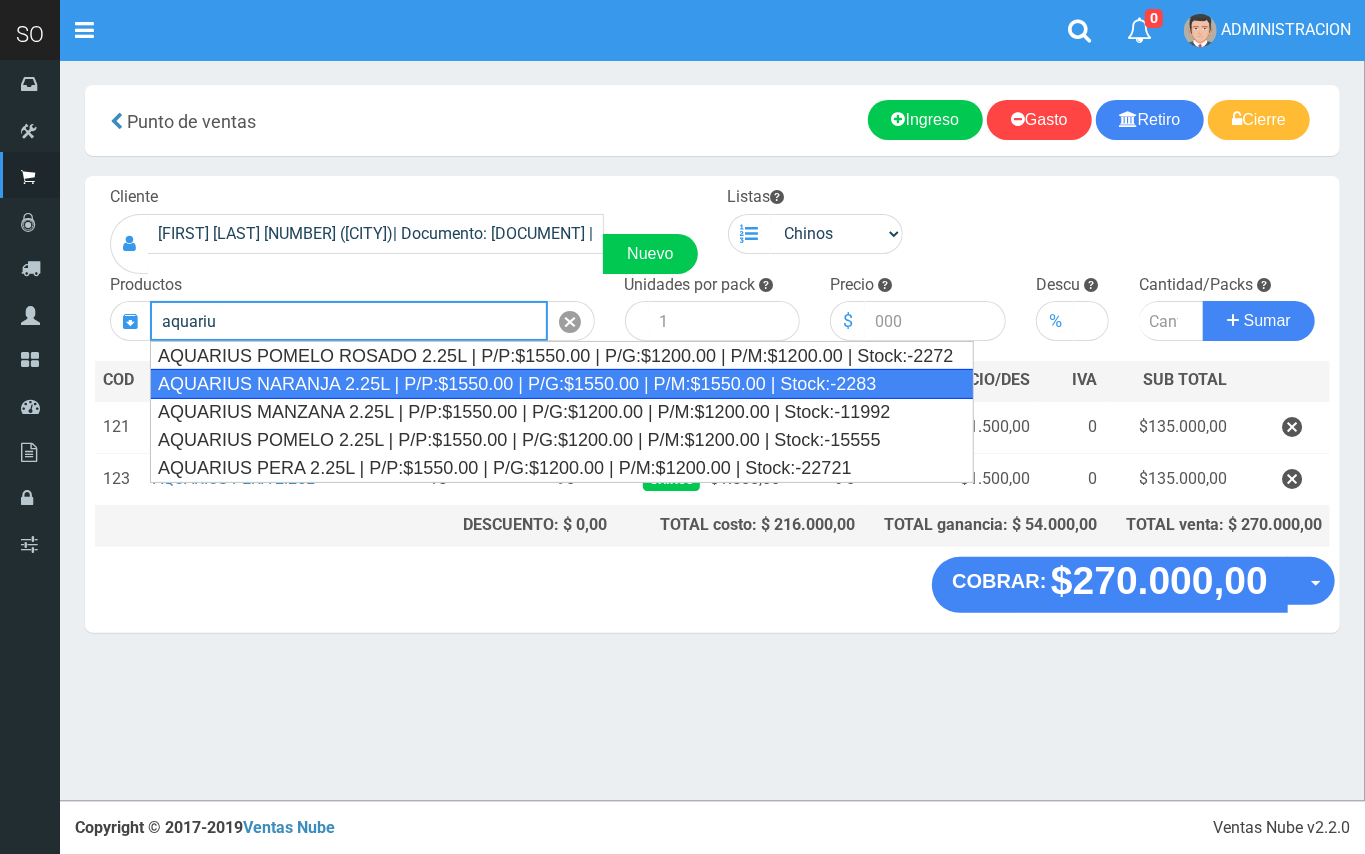click on "AQUARIUS NARANJA 2.25L | P/P:$1550.00 | P/G:$1550.00 | P/M:$1550.00 | Stock:-2283" at bounding box center [562, 384] 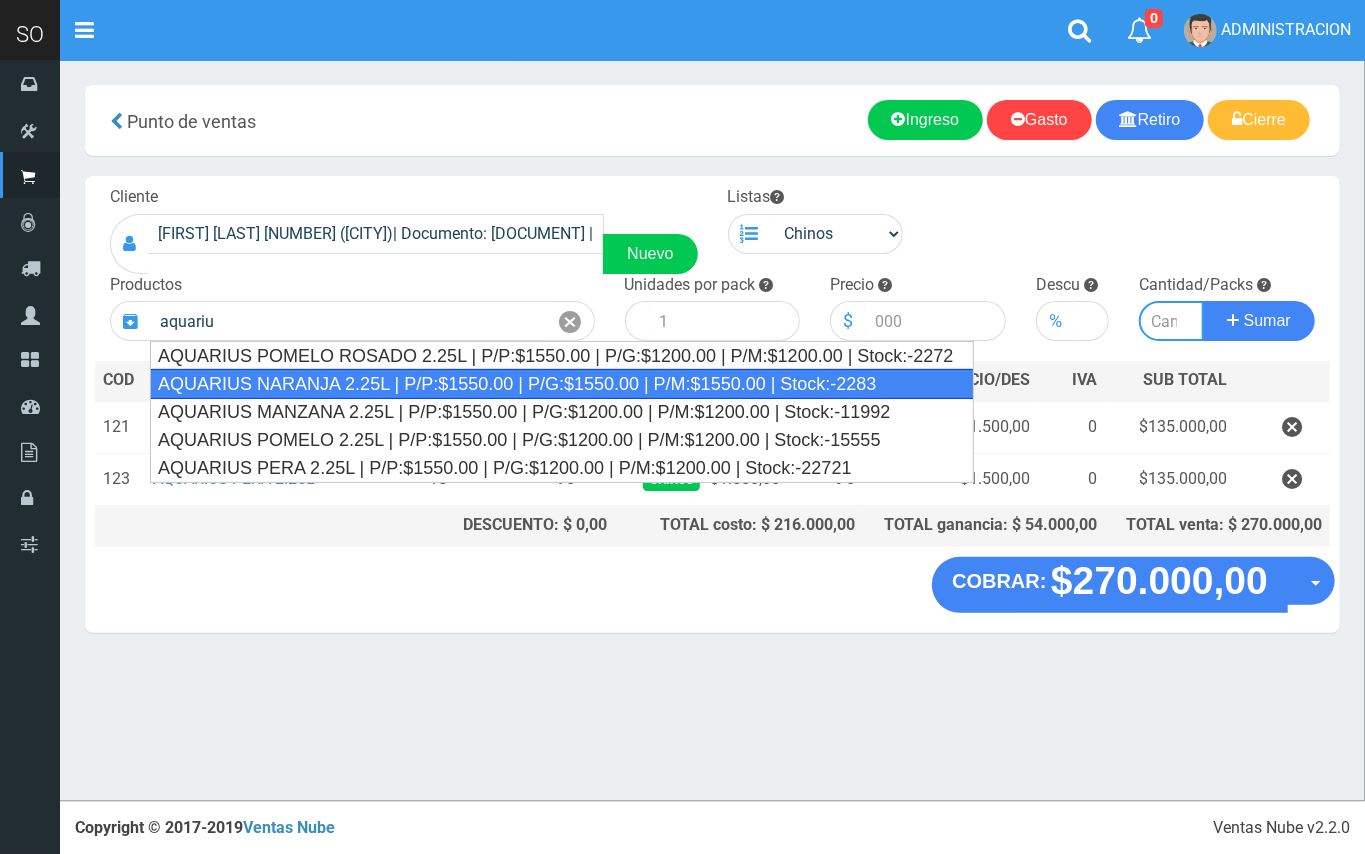 type on "AQUARIUS NARANJA 2.25L | P/P:$1550.00 | P/G:$1550.00 | P/M:$1550.00 | Stock:-2283" 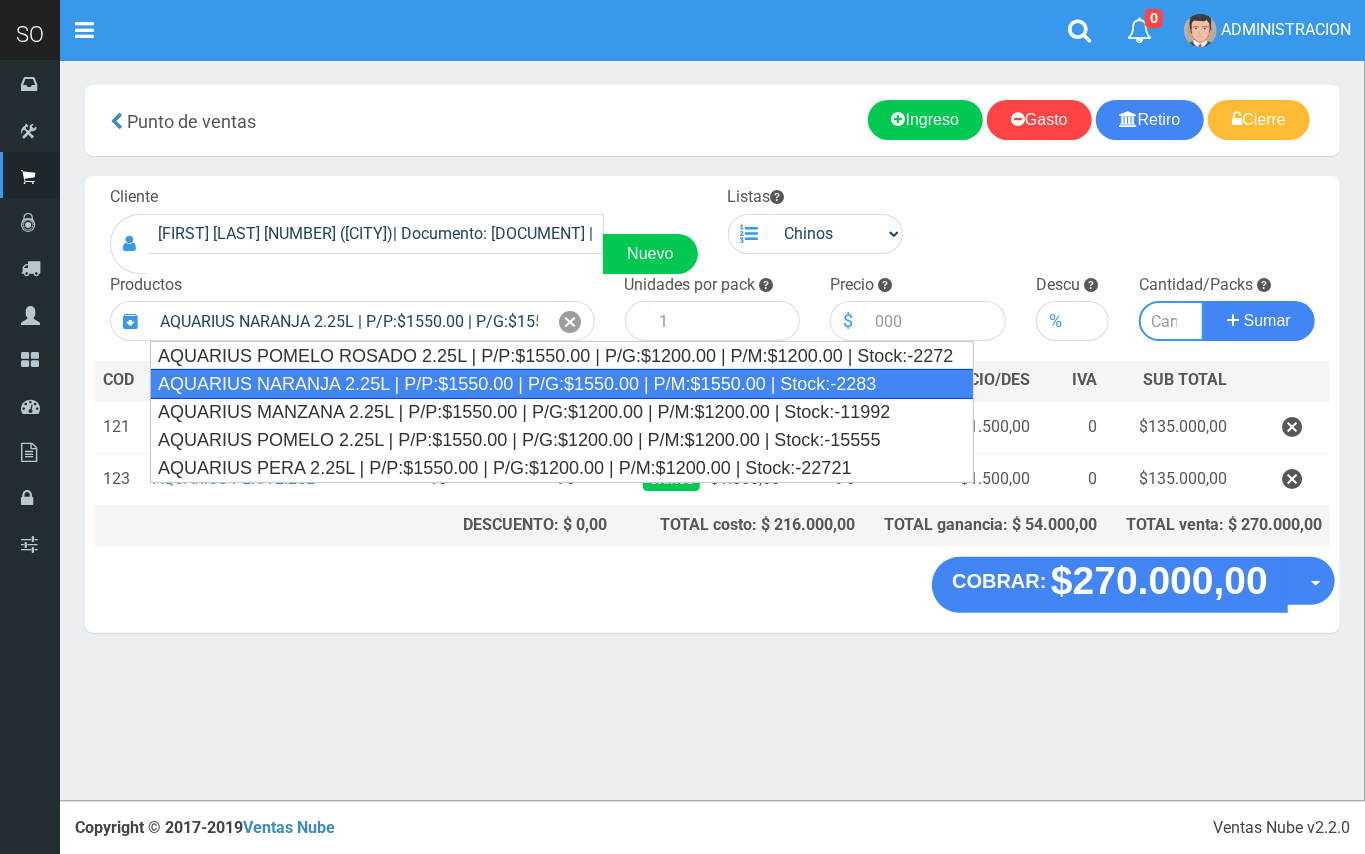 type on "6" 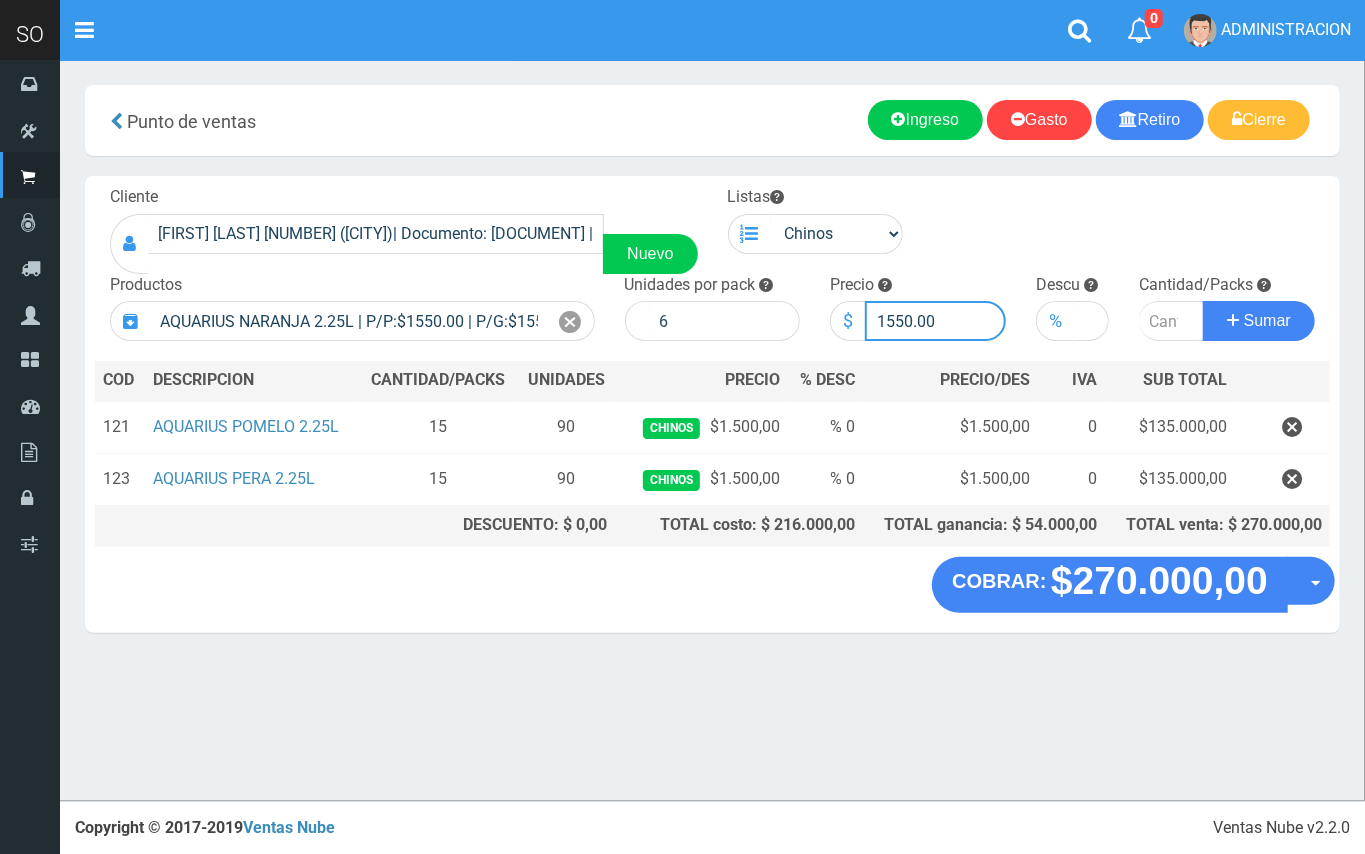 click on "1550.00" at bounding box center (935, 321) 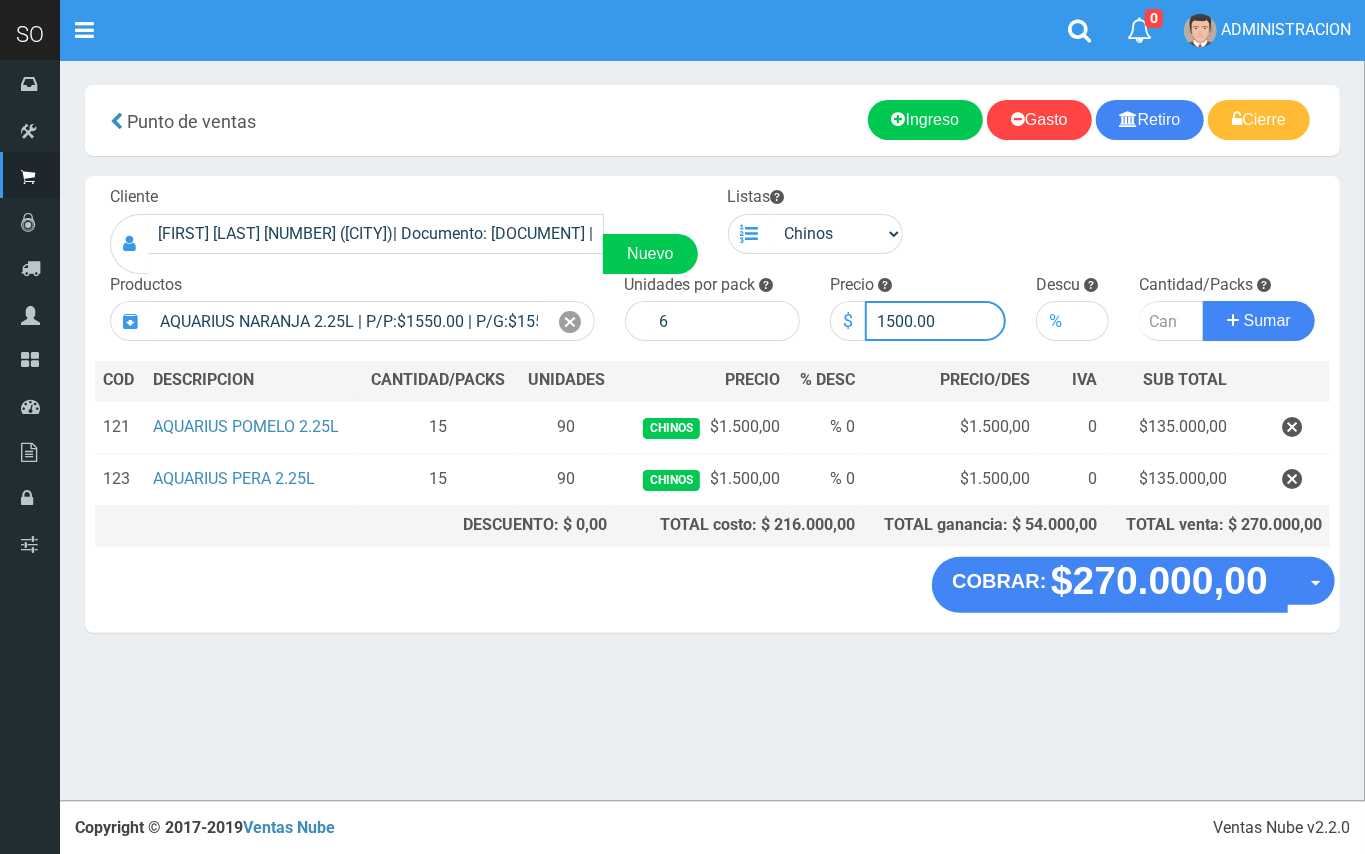 type on "1500.00" 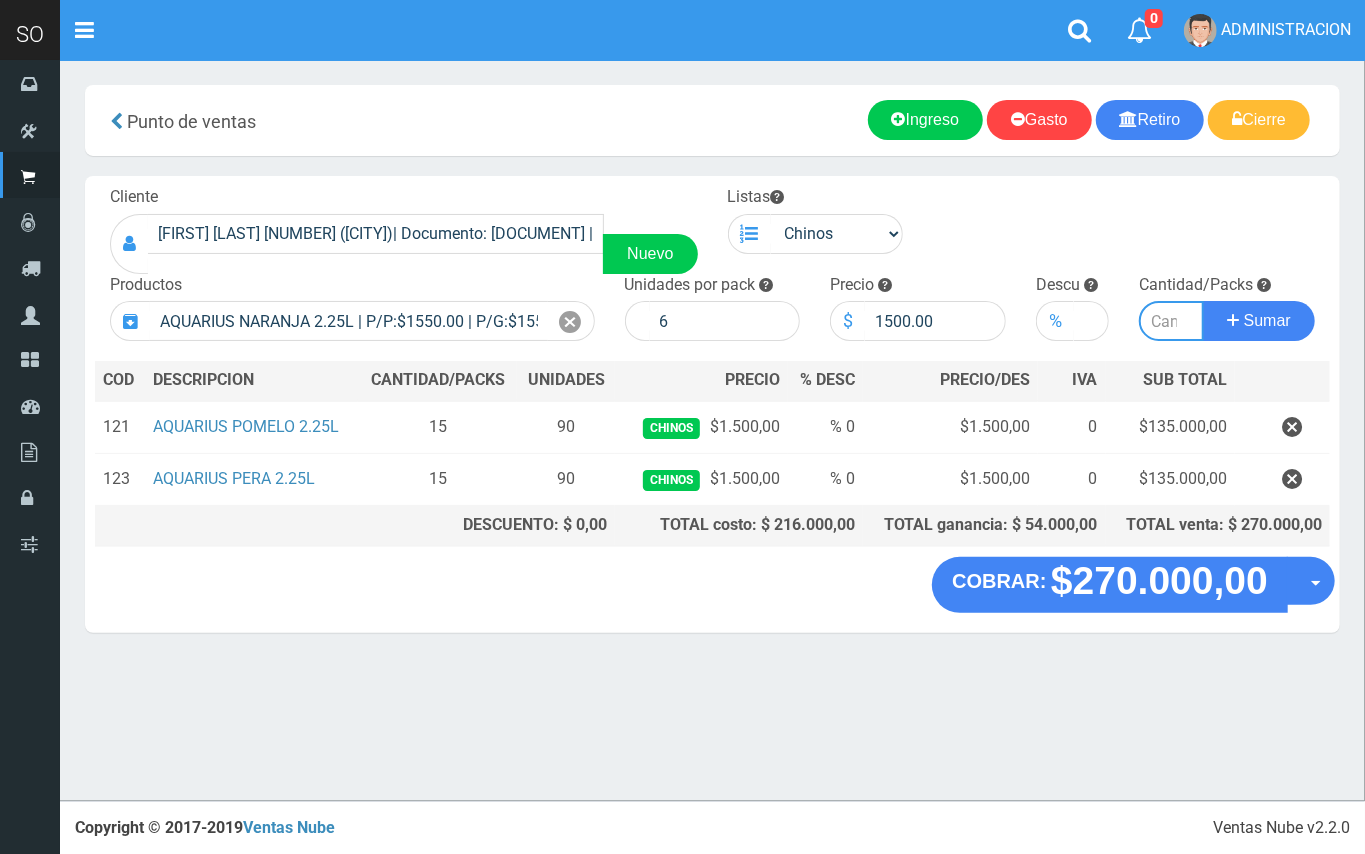 click at bounding box center (1171, 321) 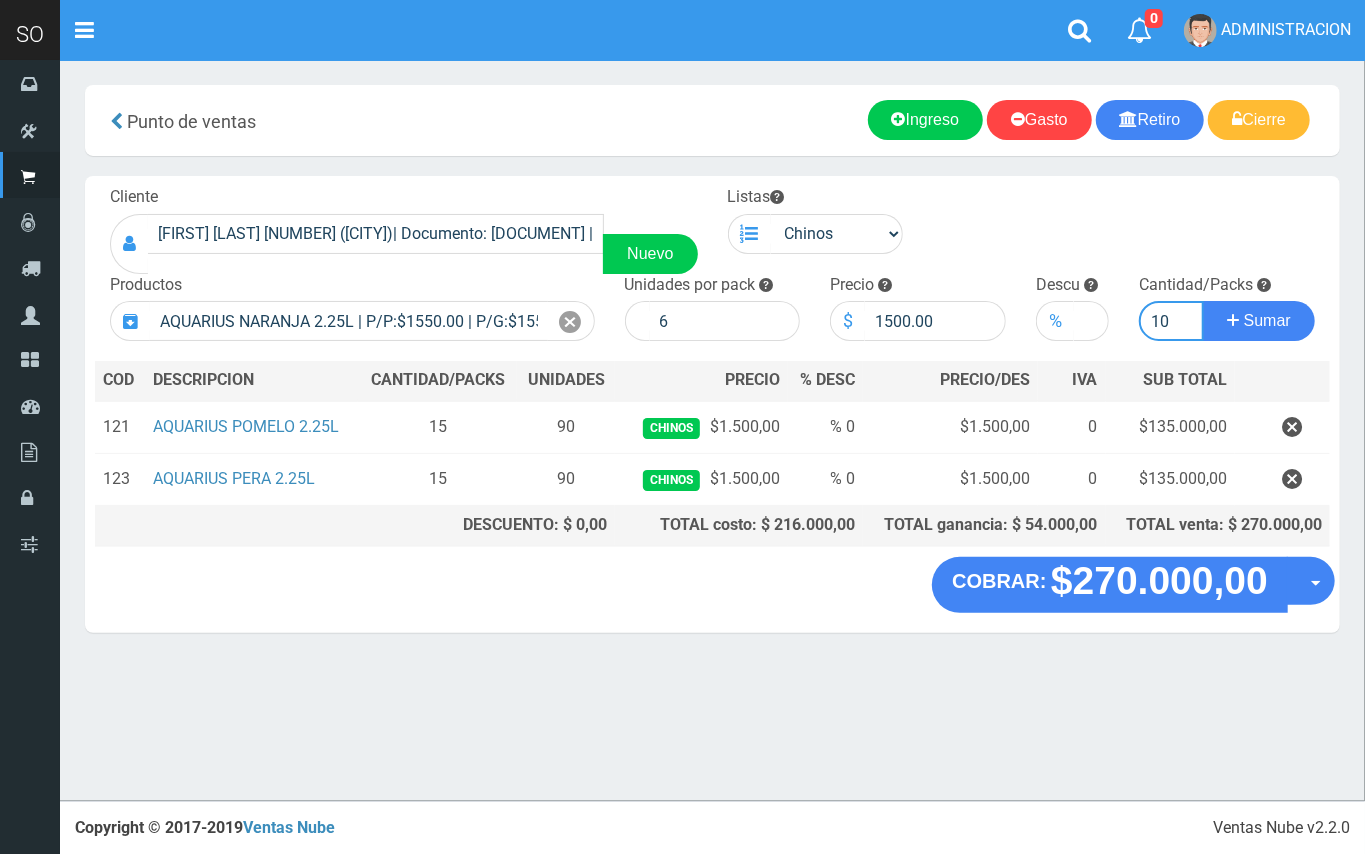 type on "10" 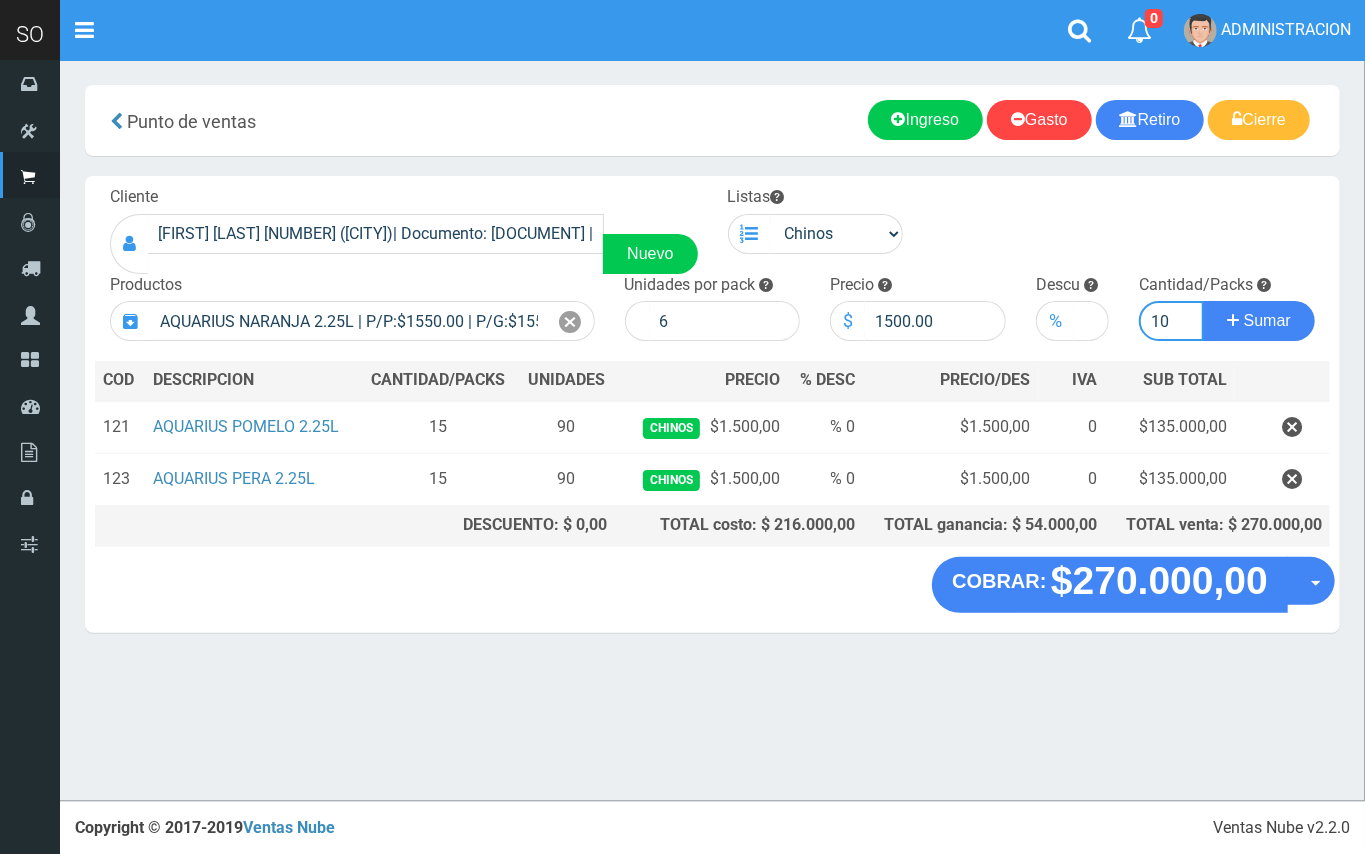 click on "Sumar" at bounding box center (1259, 321) 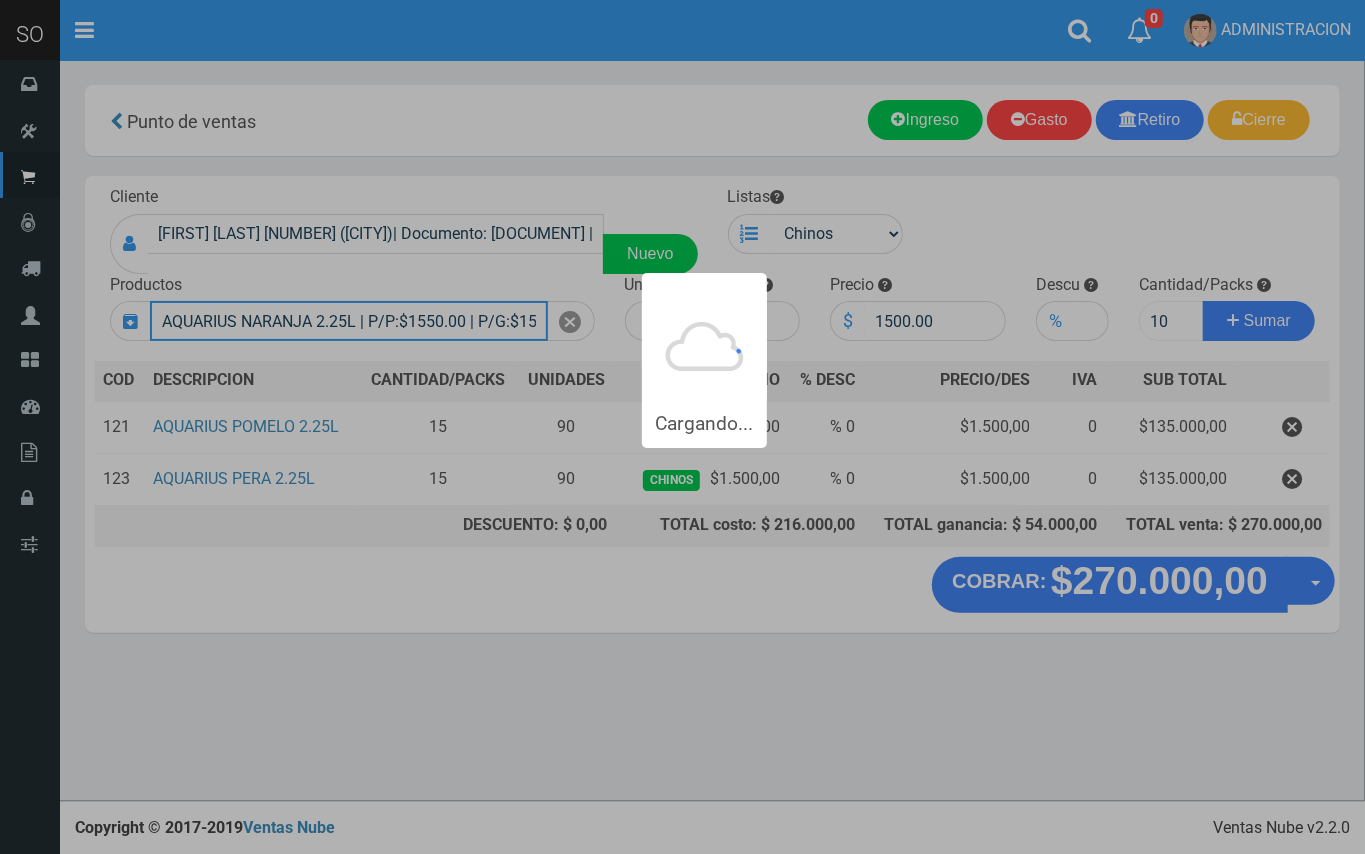 type 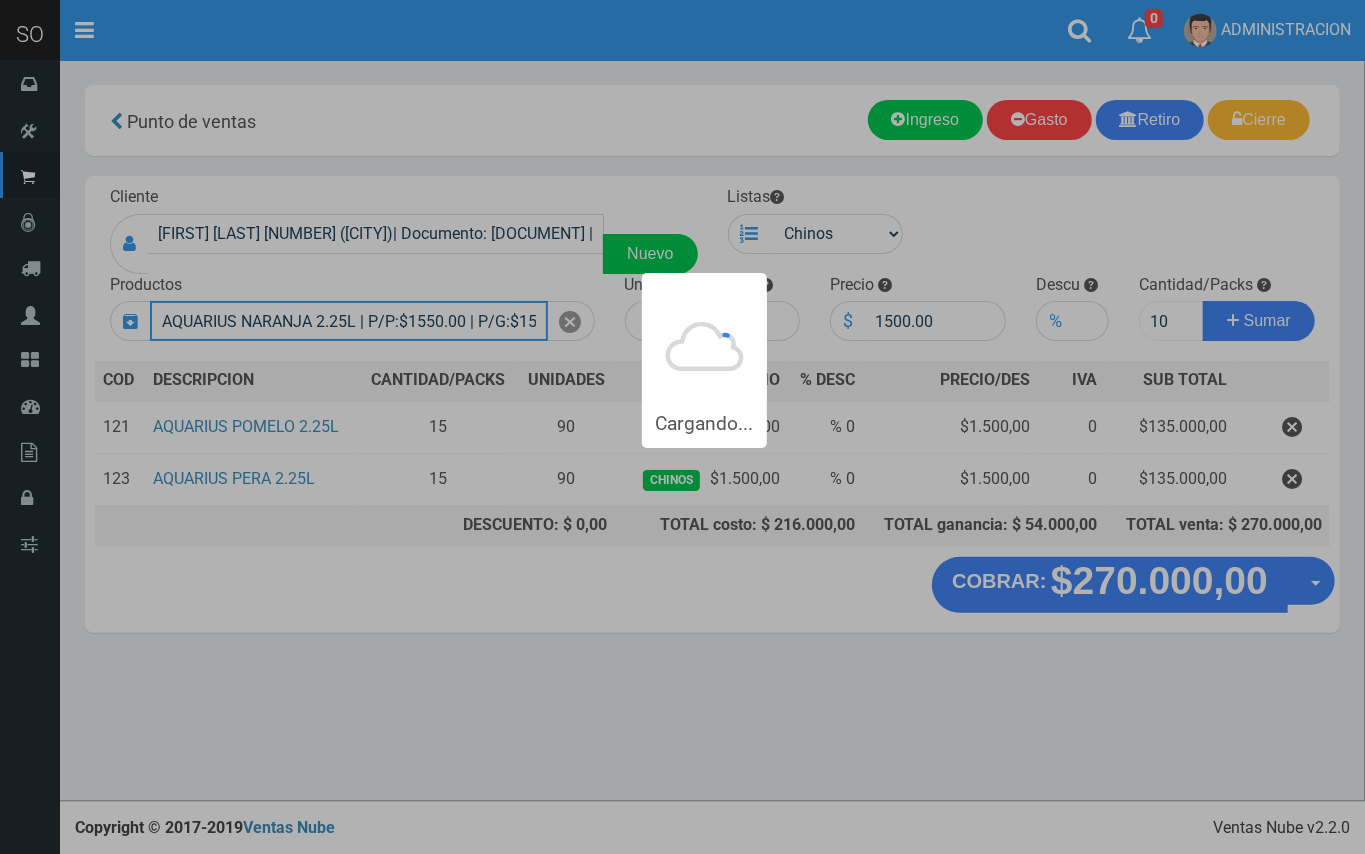type 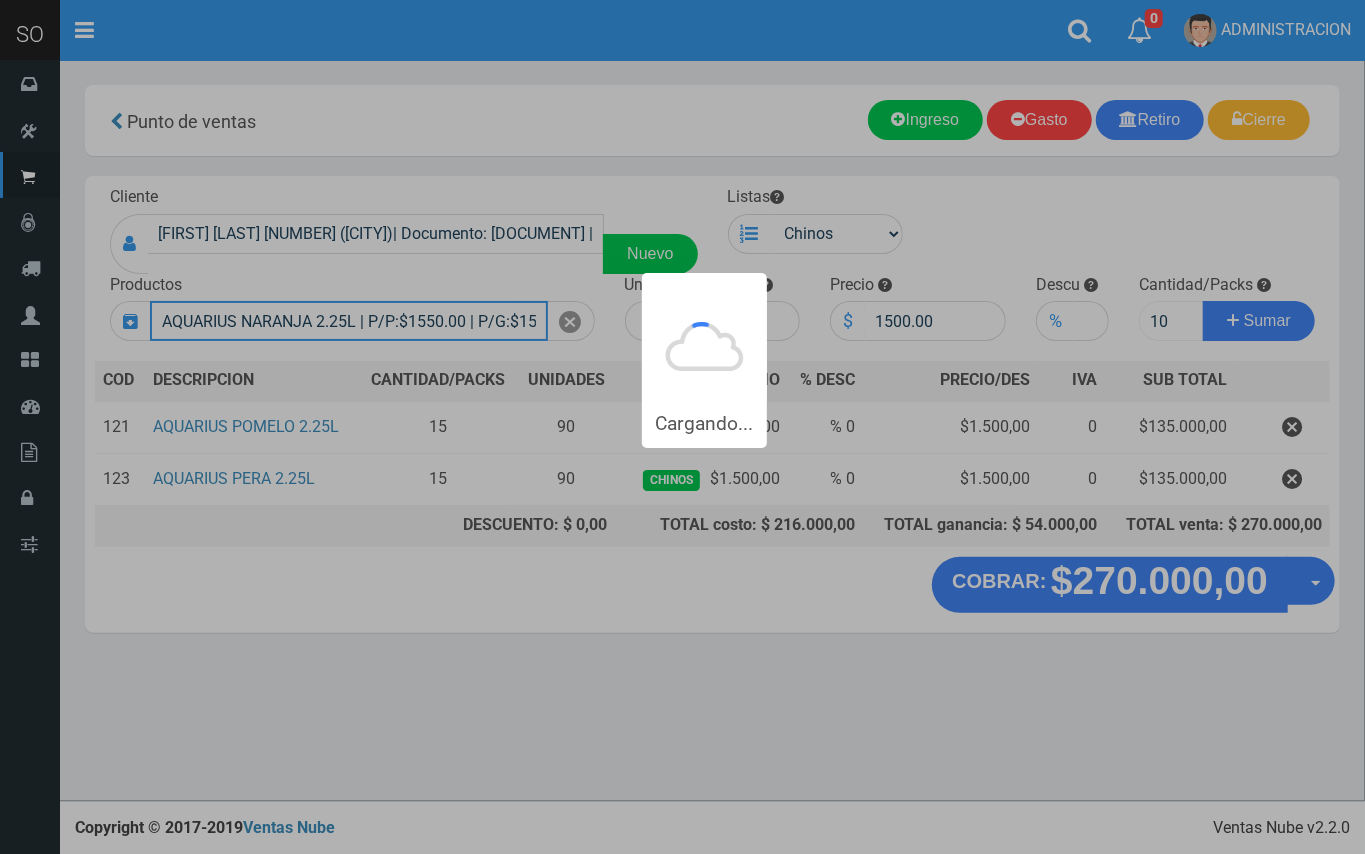 type 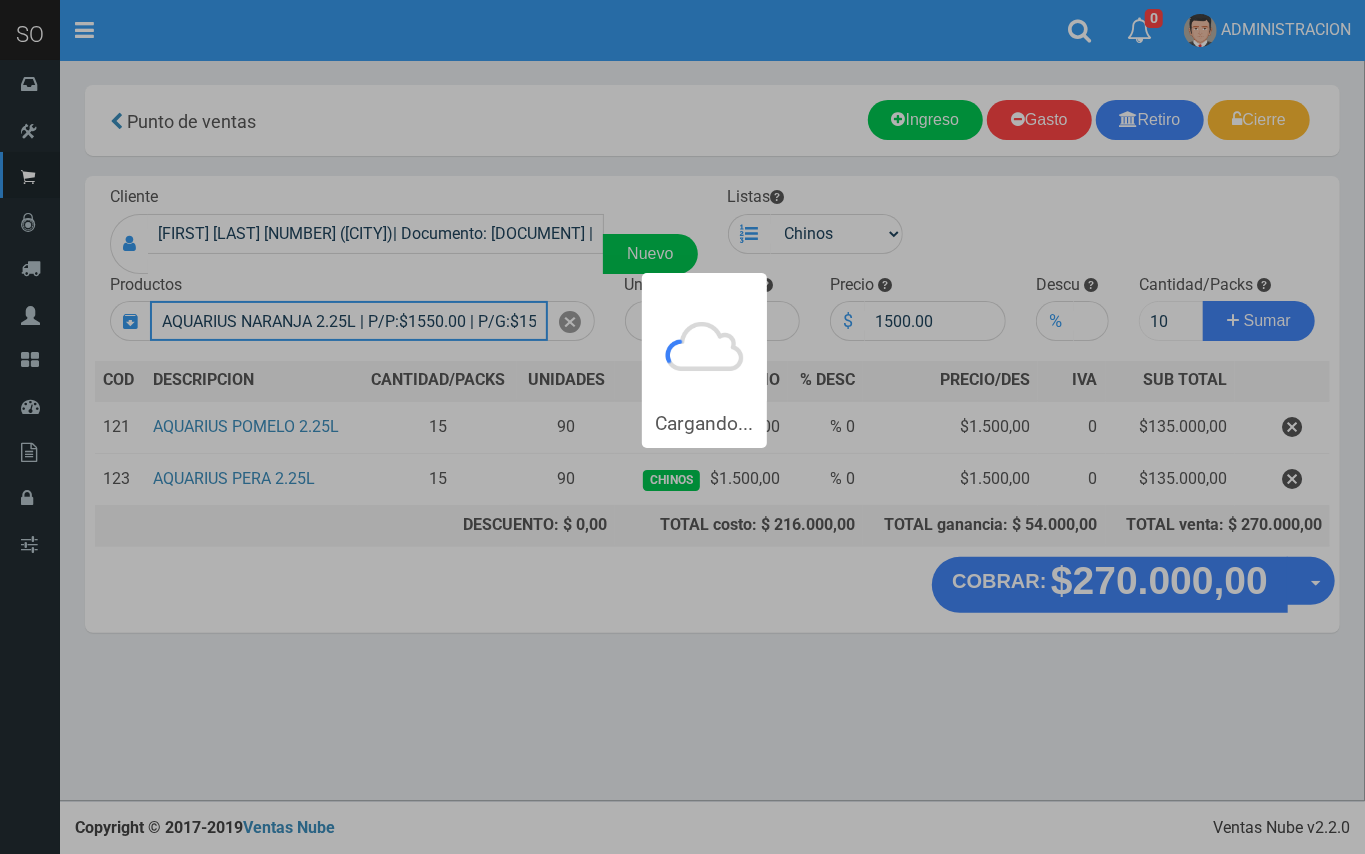 type 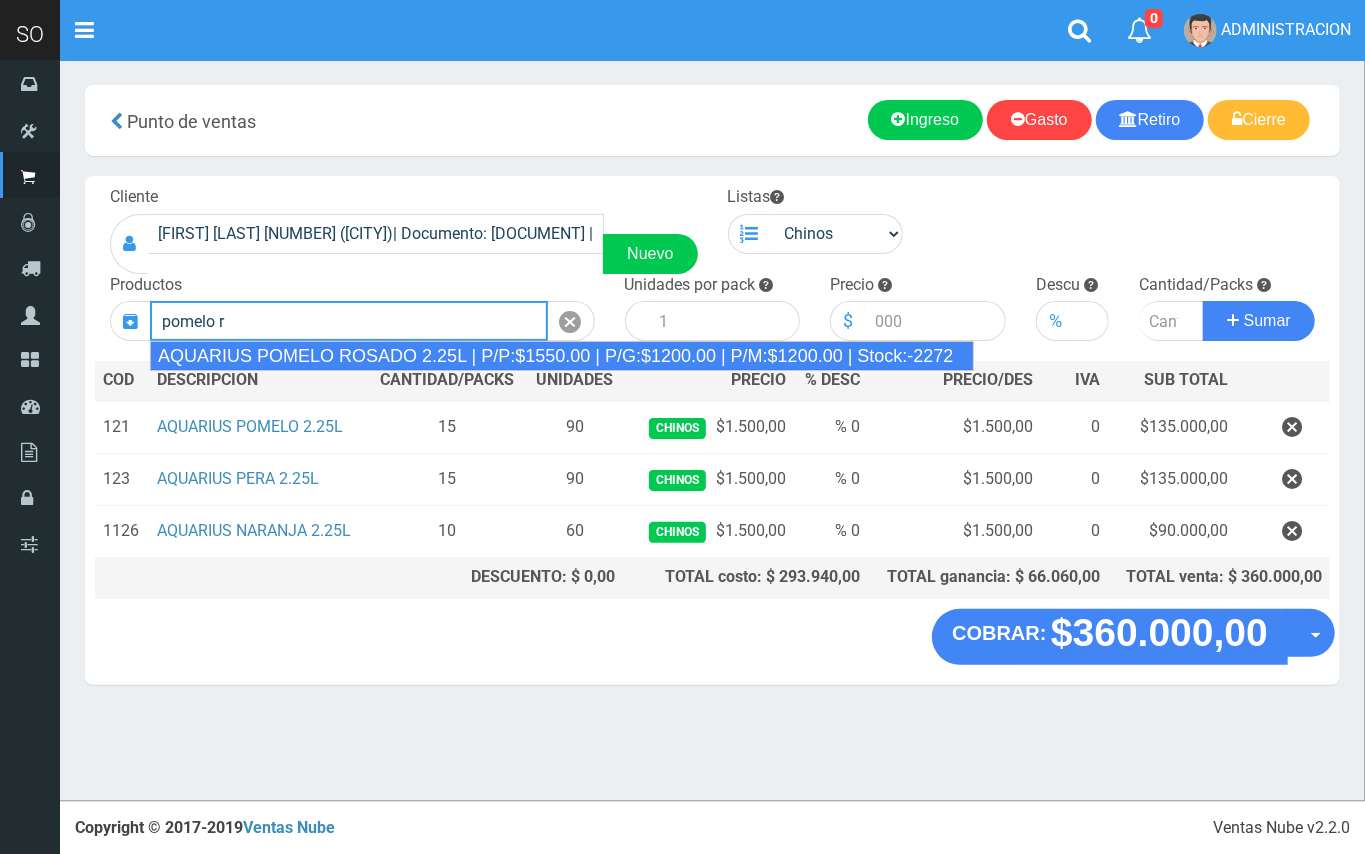 click on "AQUARIUS POMELO ROSADO 2.25L | P/P:$1550.00 | P/G:$1200.00 | P/M:$1200.00 | Stock:-2272" at bounding box center [562, 356] 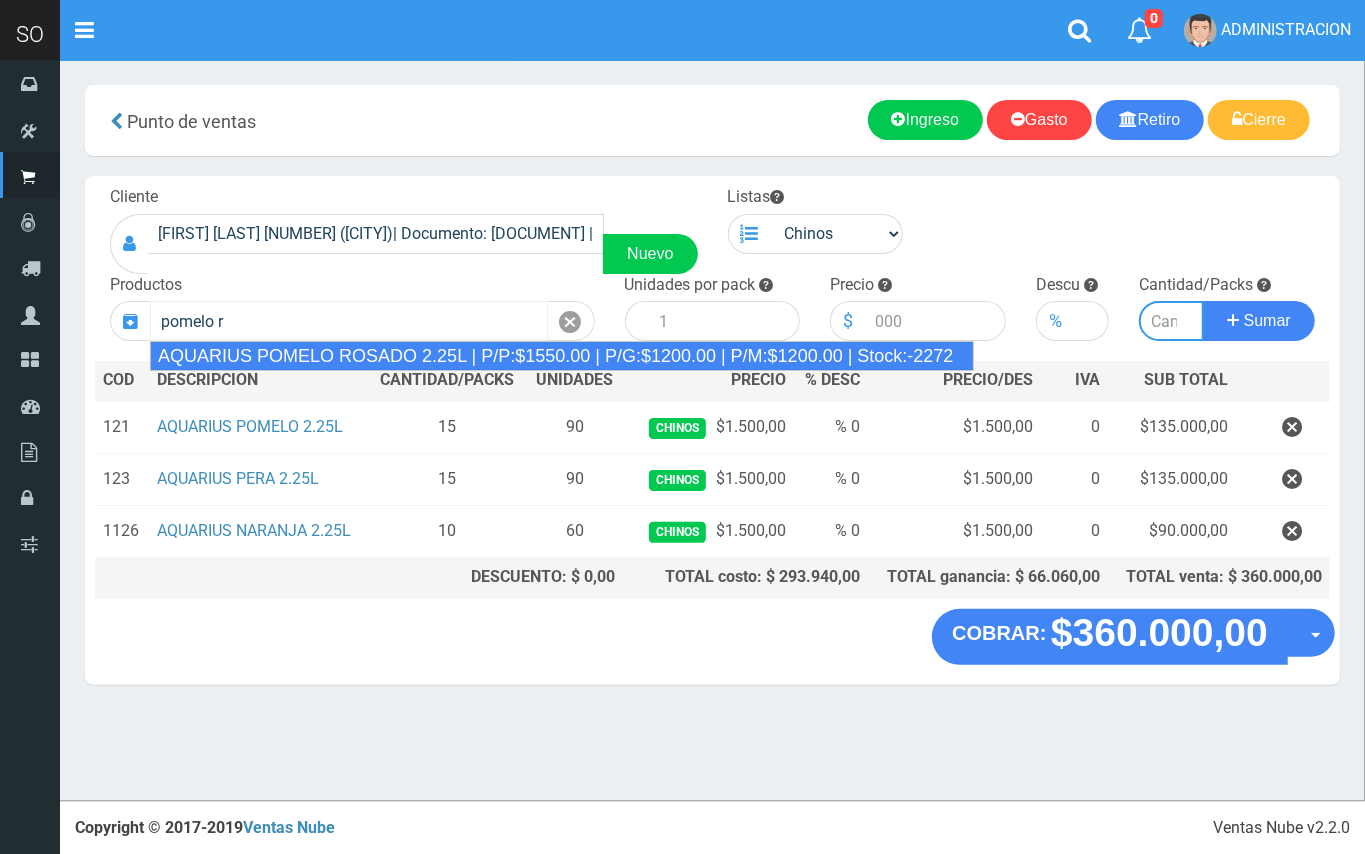 type on "AQUARIUS POMELO ROSADO 2.25L | P/P:$1550.00 | P/G:$1200.00 | P/M:$1200.00 | Stock:-2272" 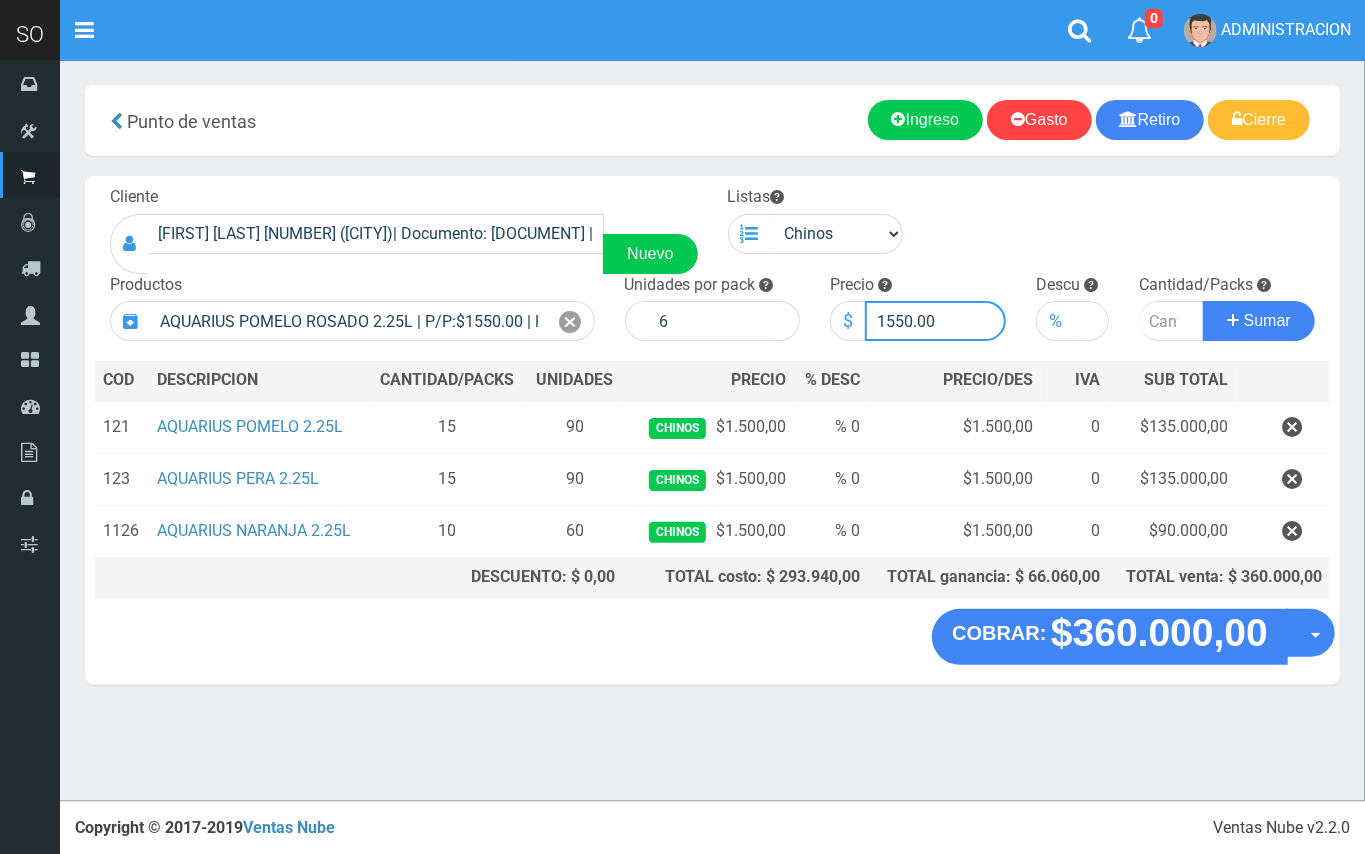 click on "1550.00" at bounding box center (935, 321) 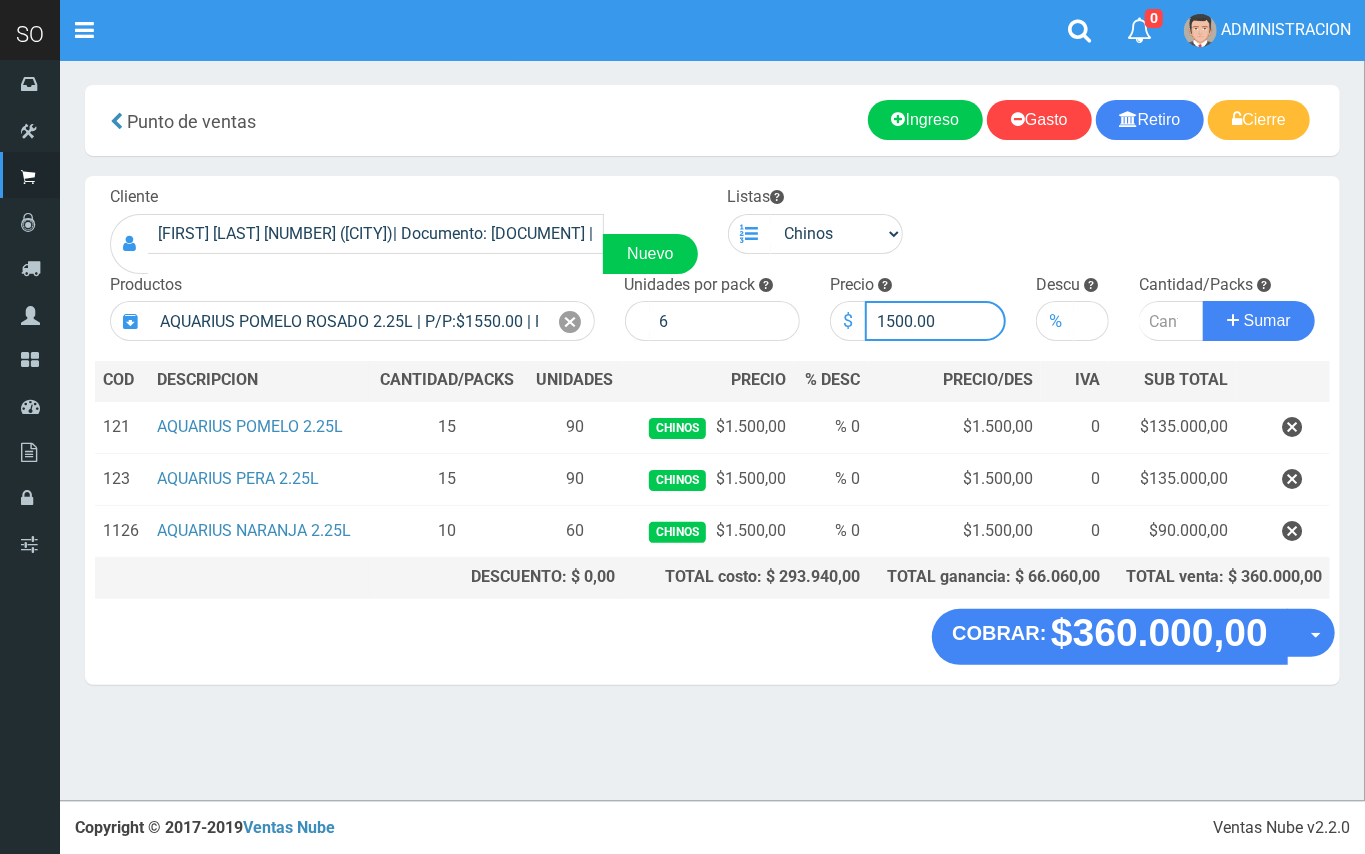 type on "1500.00" 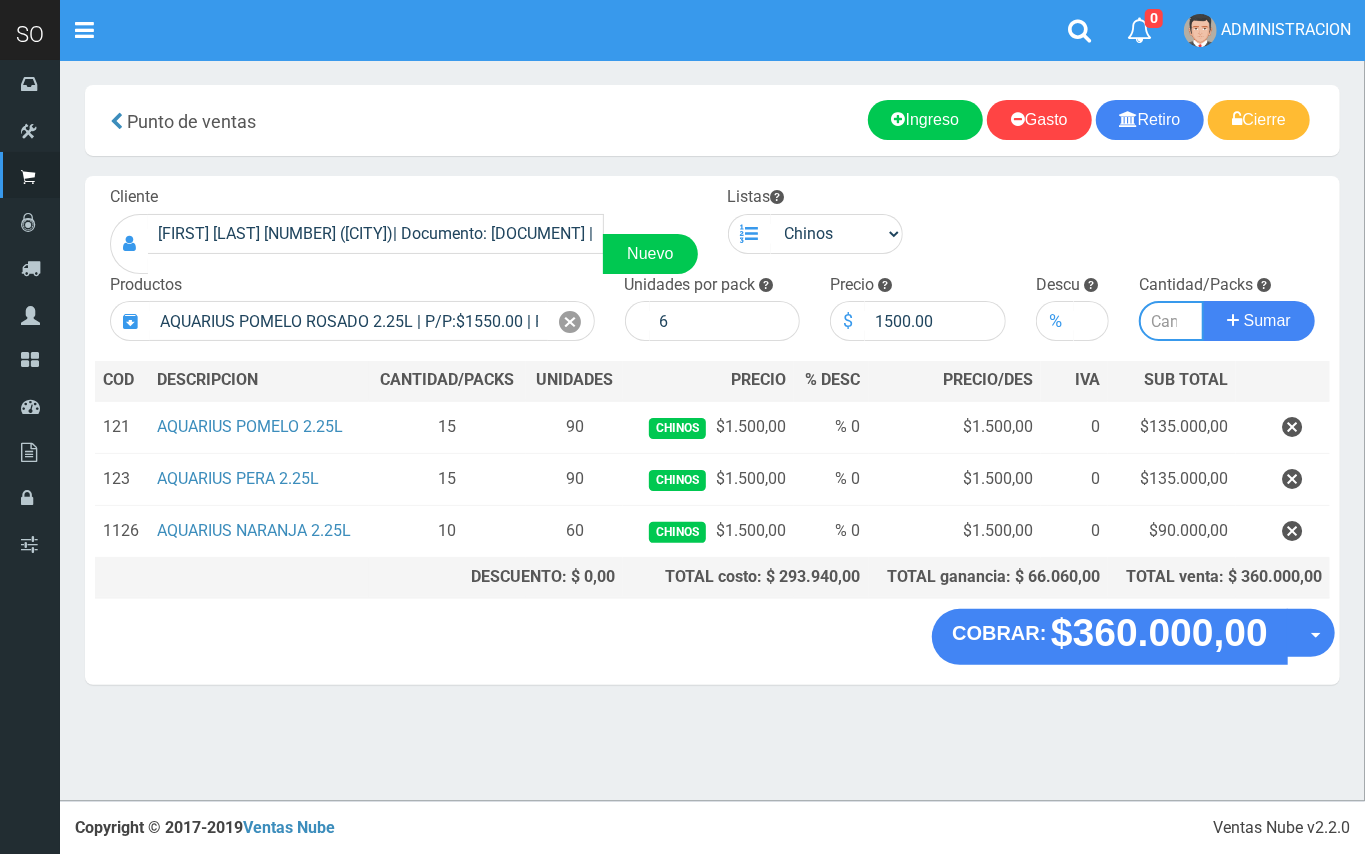 click at bounding box center (1171, 321) 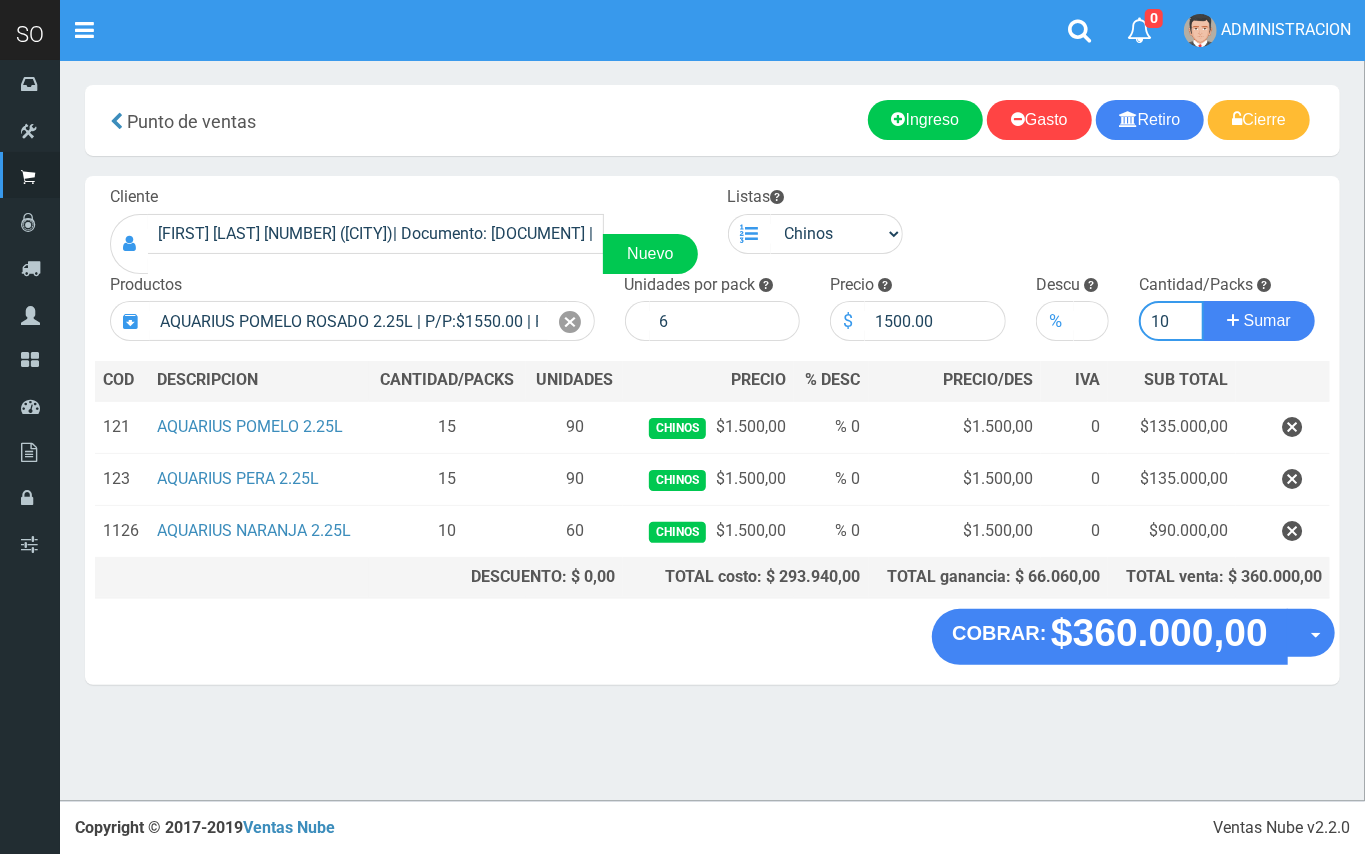 type on "10" 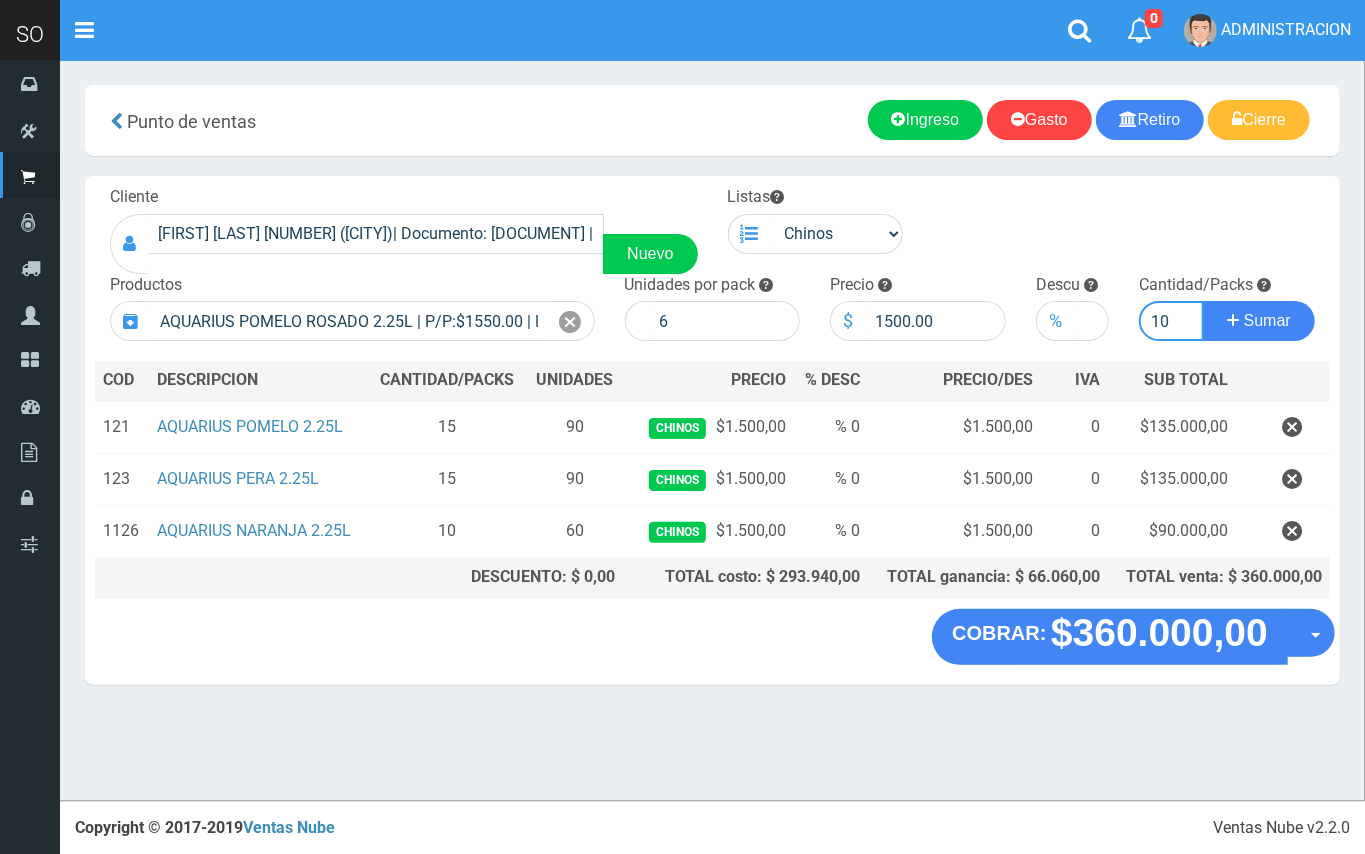 click on "Sumar" at bounding box center [1259, 321] 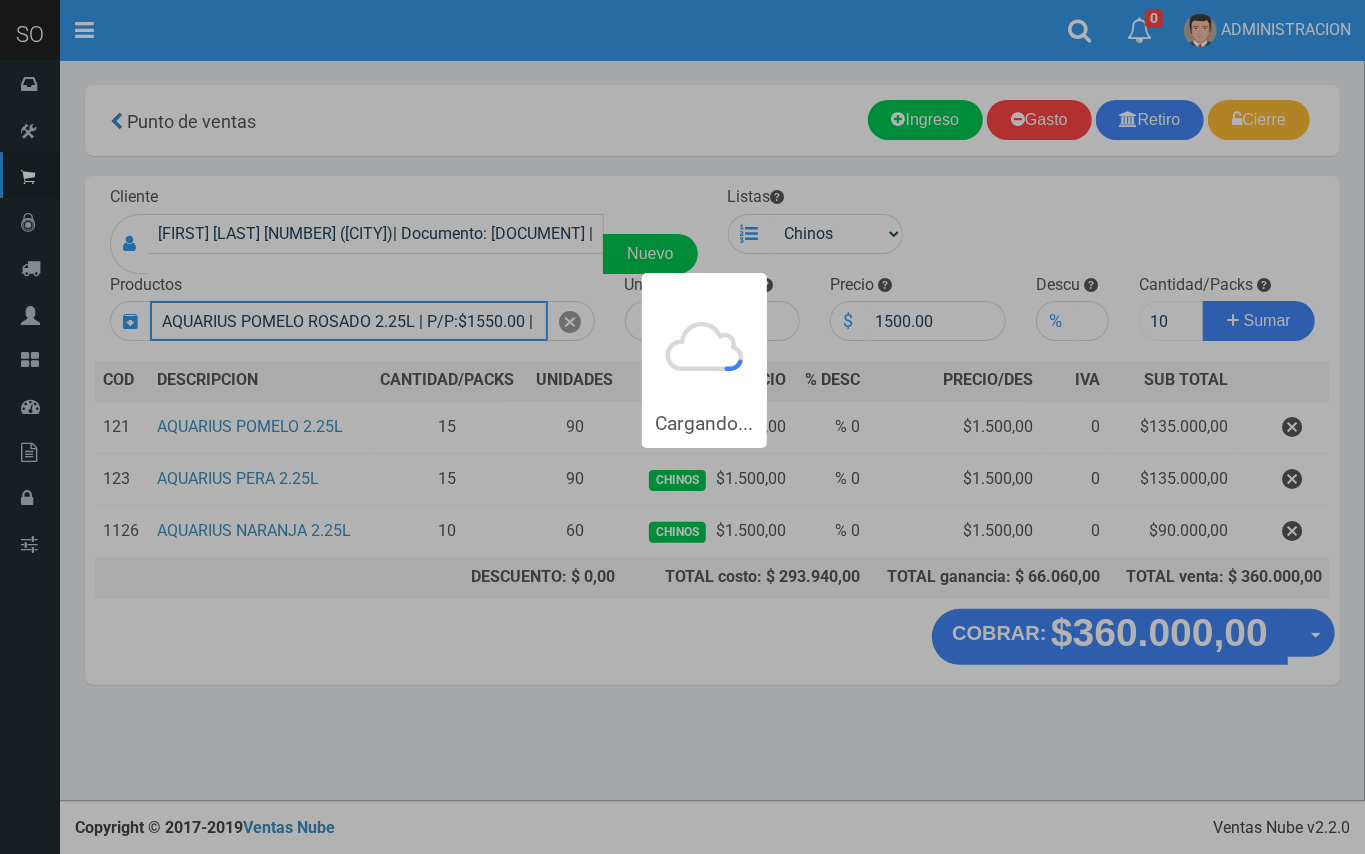 type 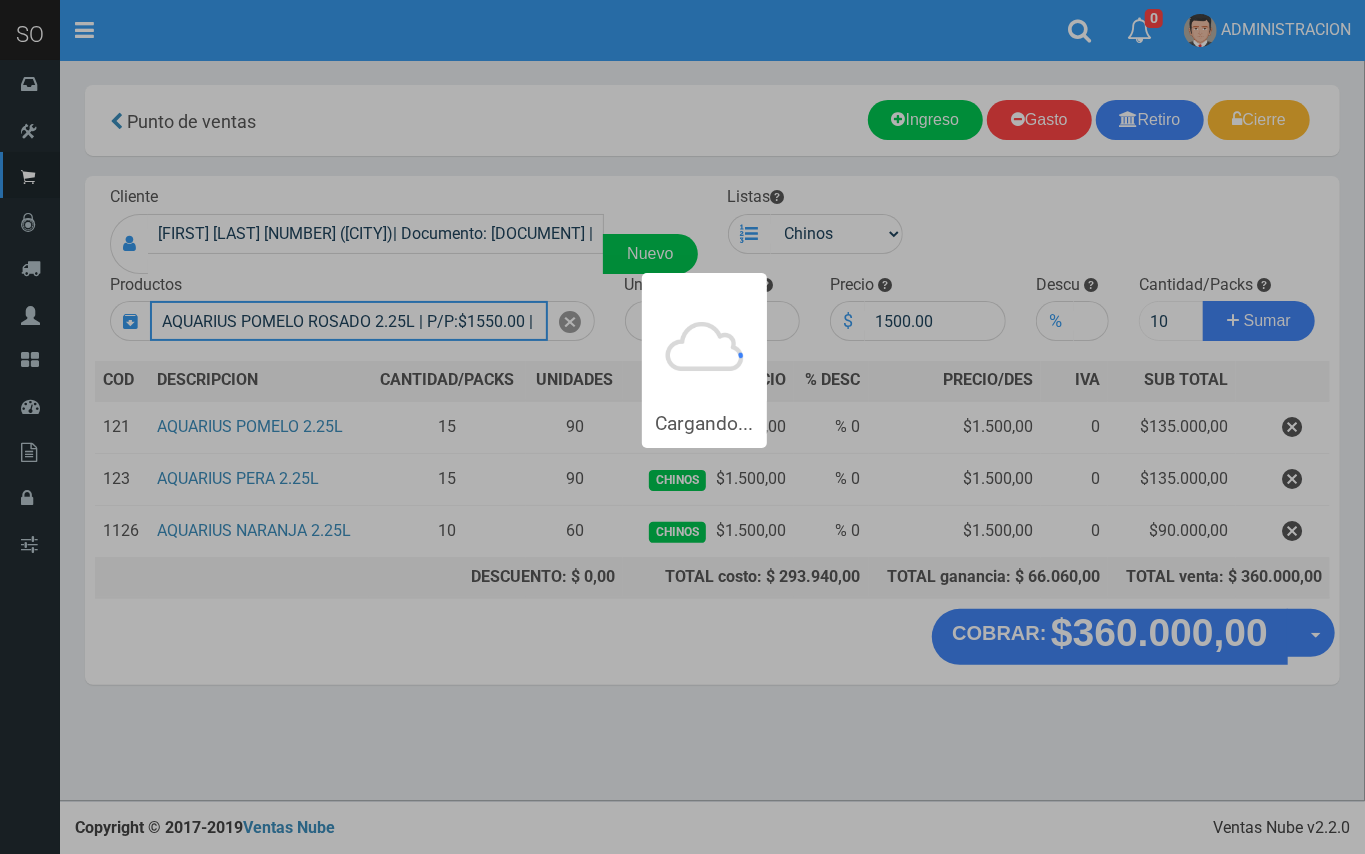 type 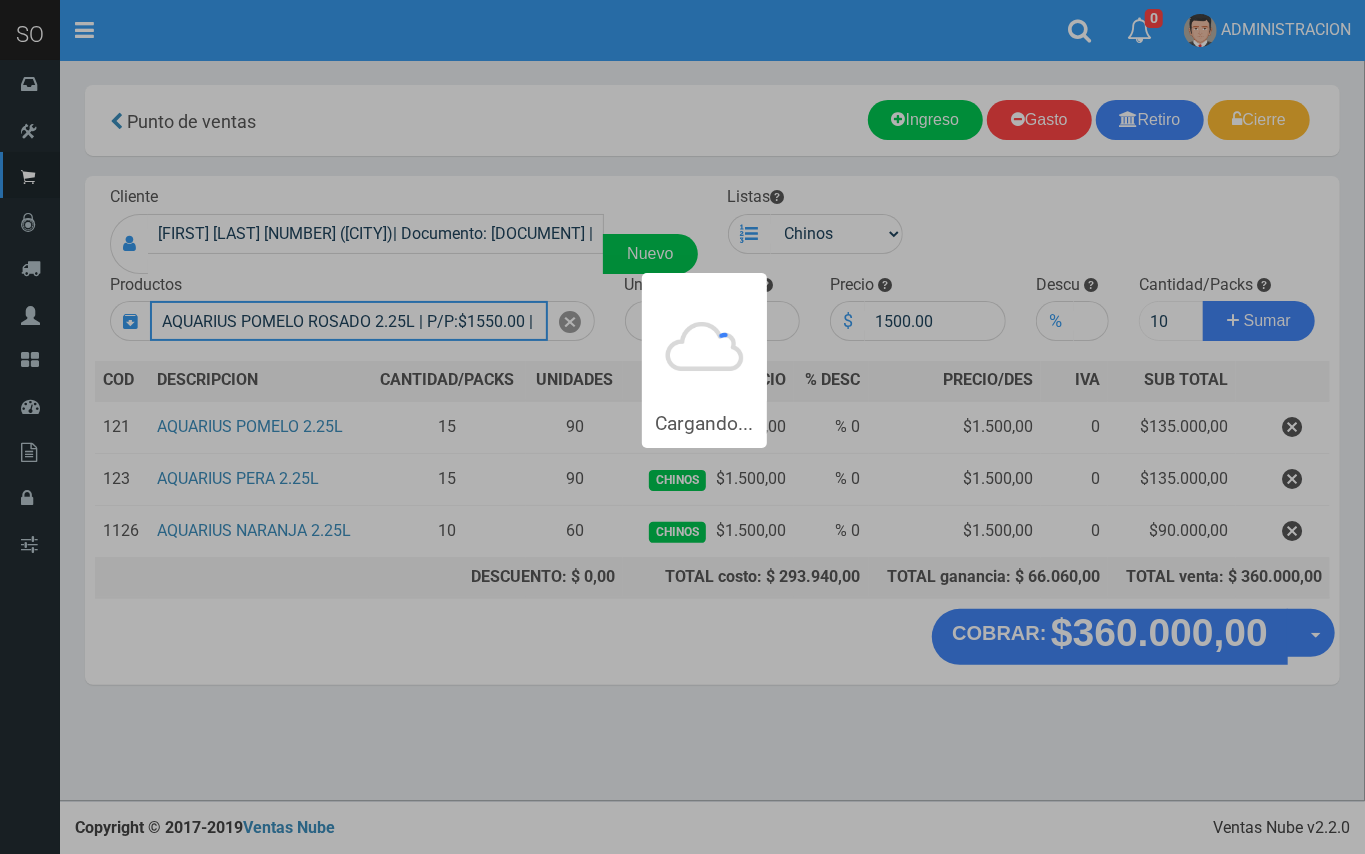 type 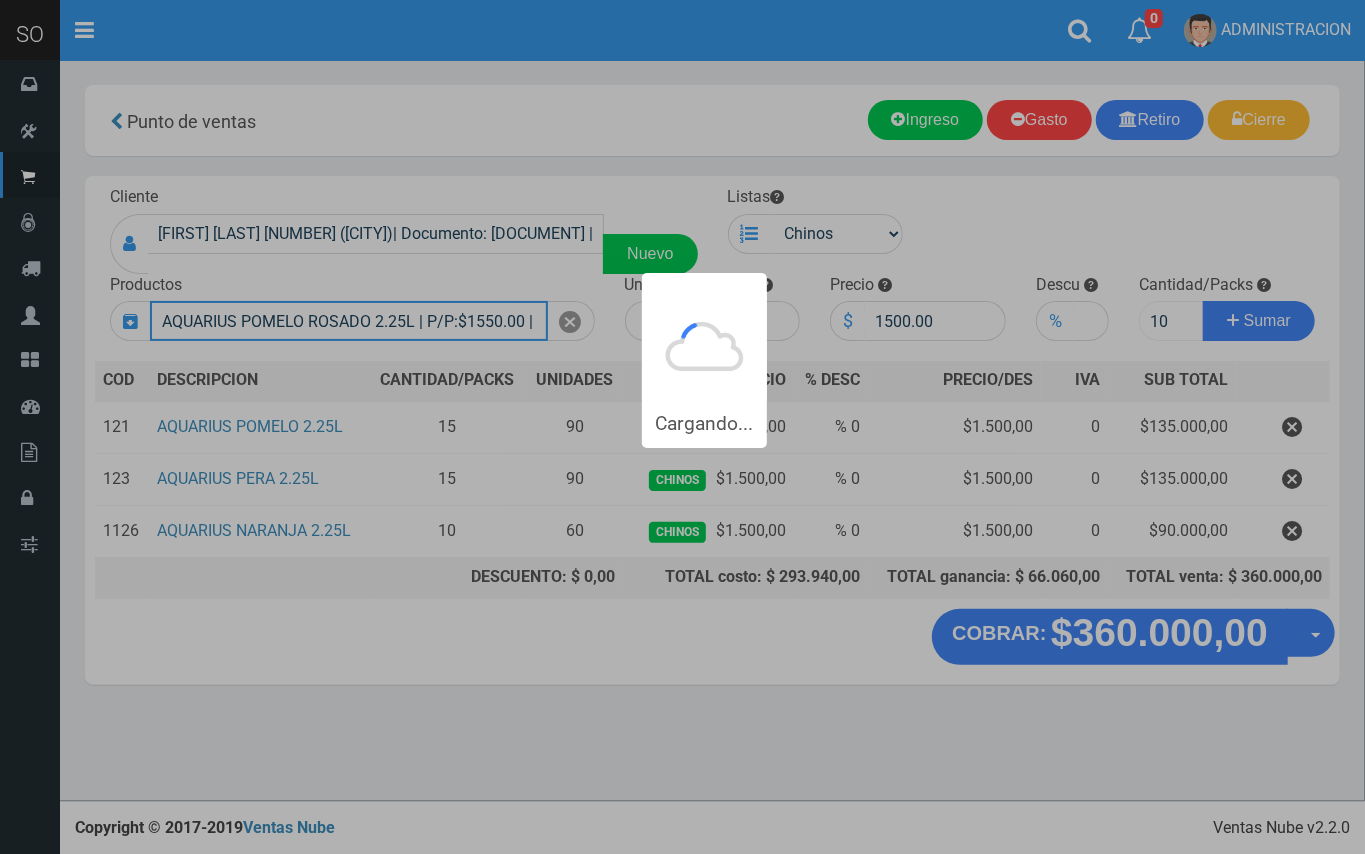 type 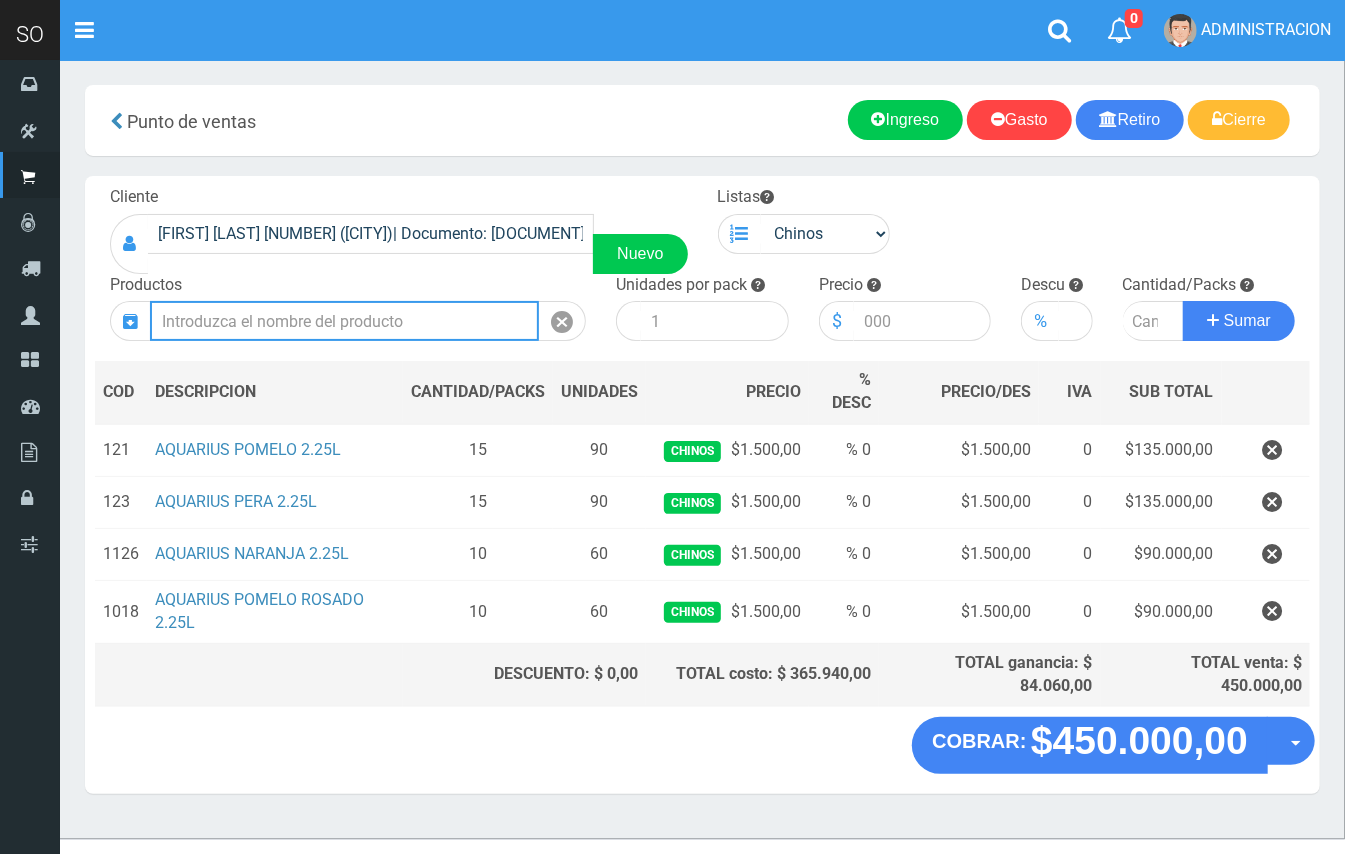 click at bounding box center (344, 321) 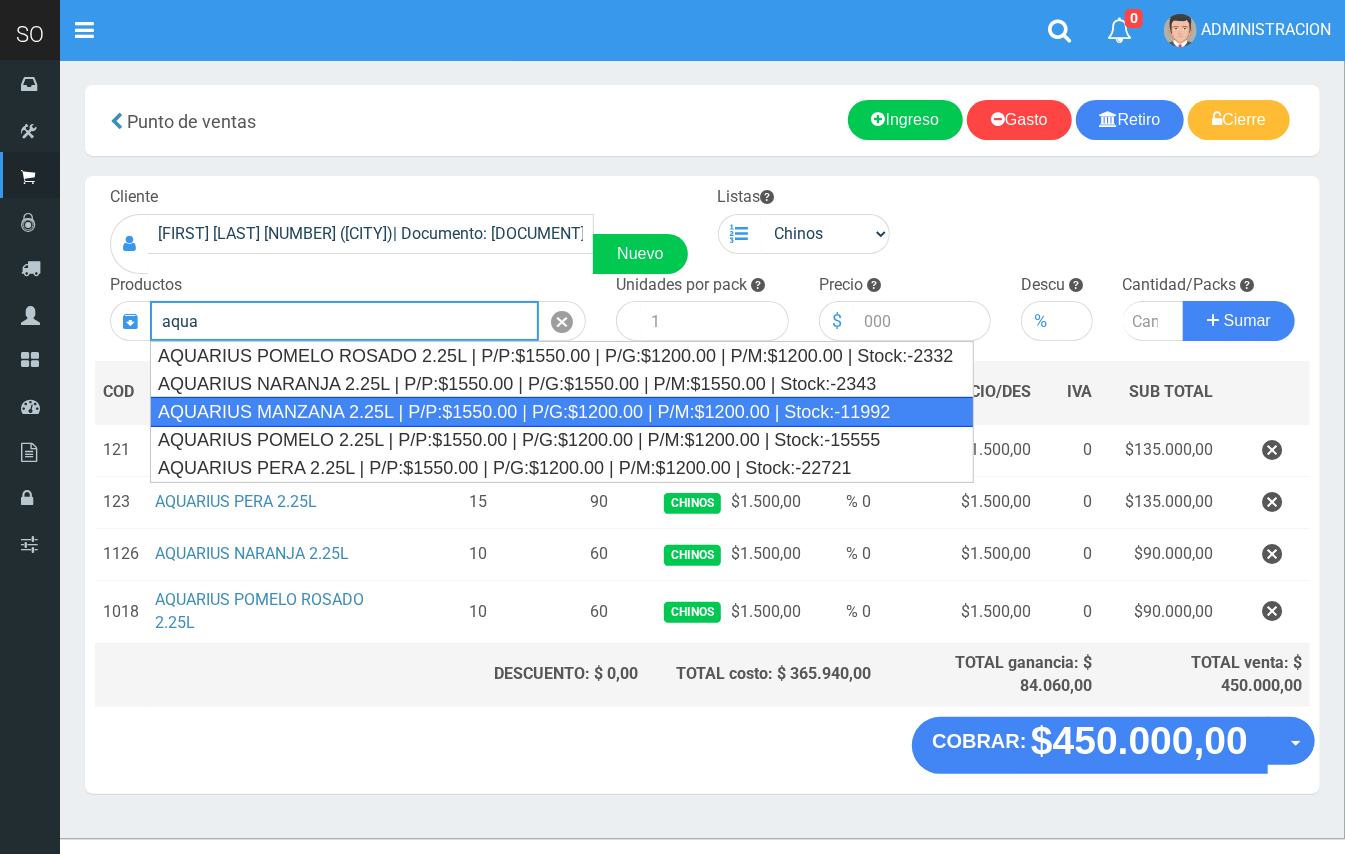 click on "AQUARIUS MANZANA 2.25L | P/P:$1550.00 | P/G:$1200.00 | P/M:$1200.00 | Stock:-11992" at bounding box center [562, 412] 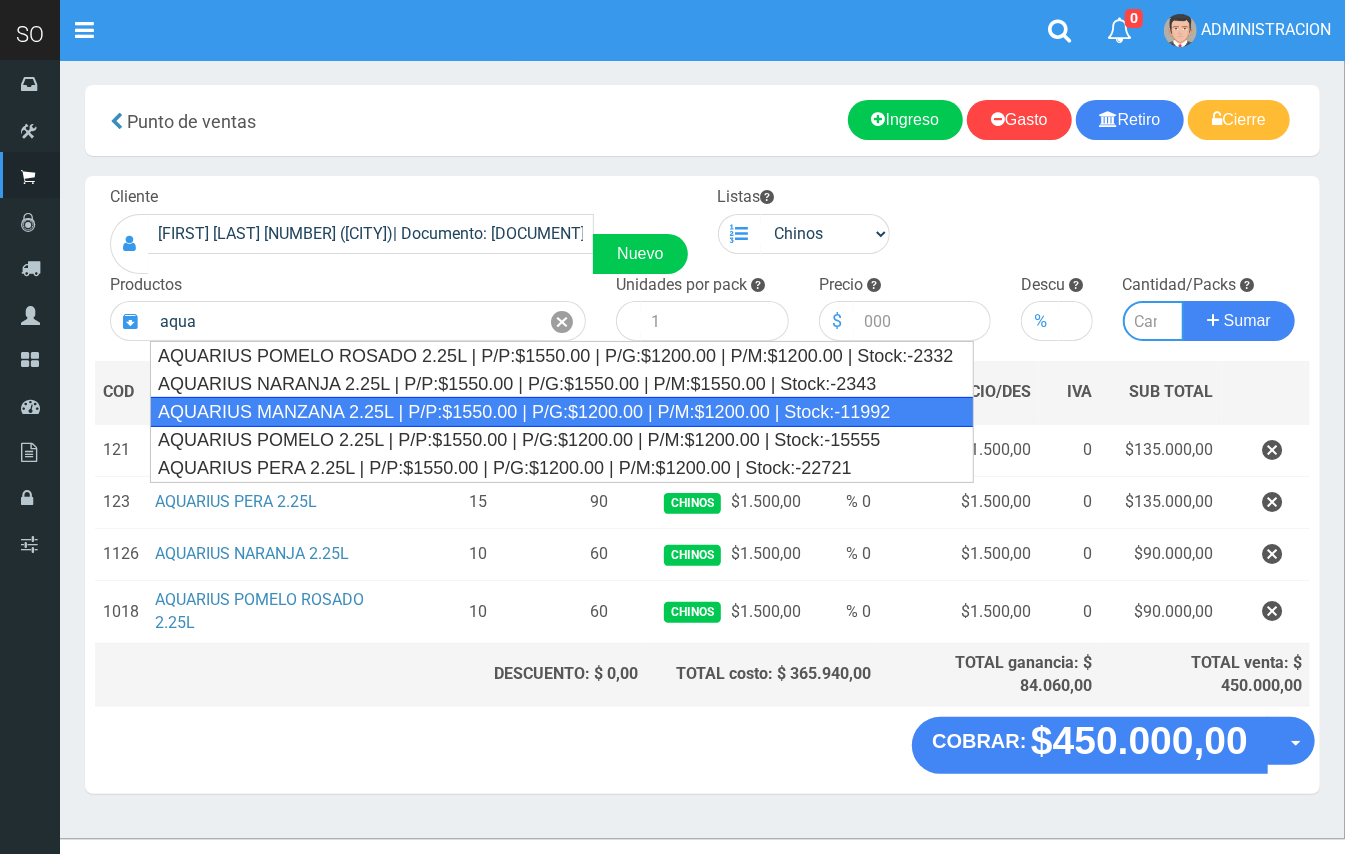 type on "AQUARIUS MANZANA 2.25L | P/P:$1550.00 | P/G:$1200.00 | P/M:$1200.00 | Stock:-11992" 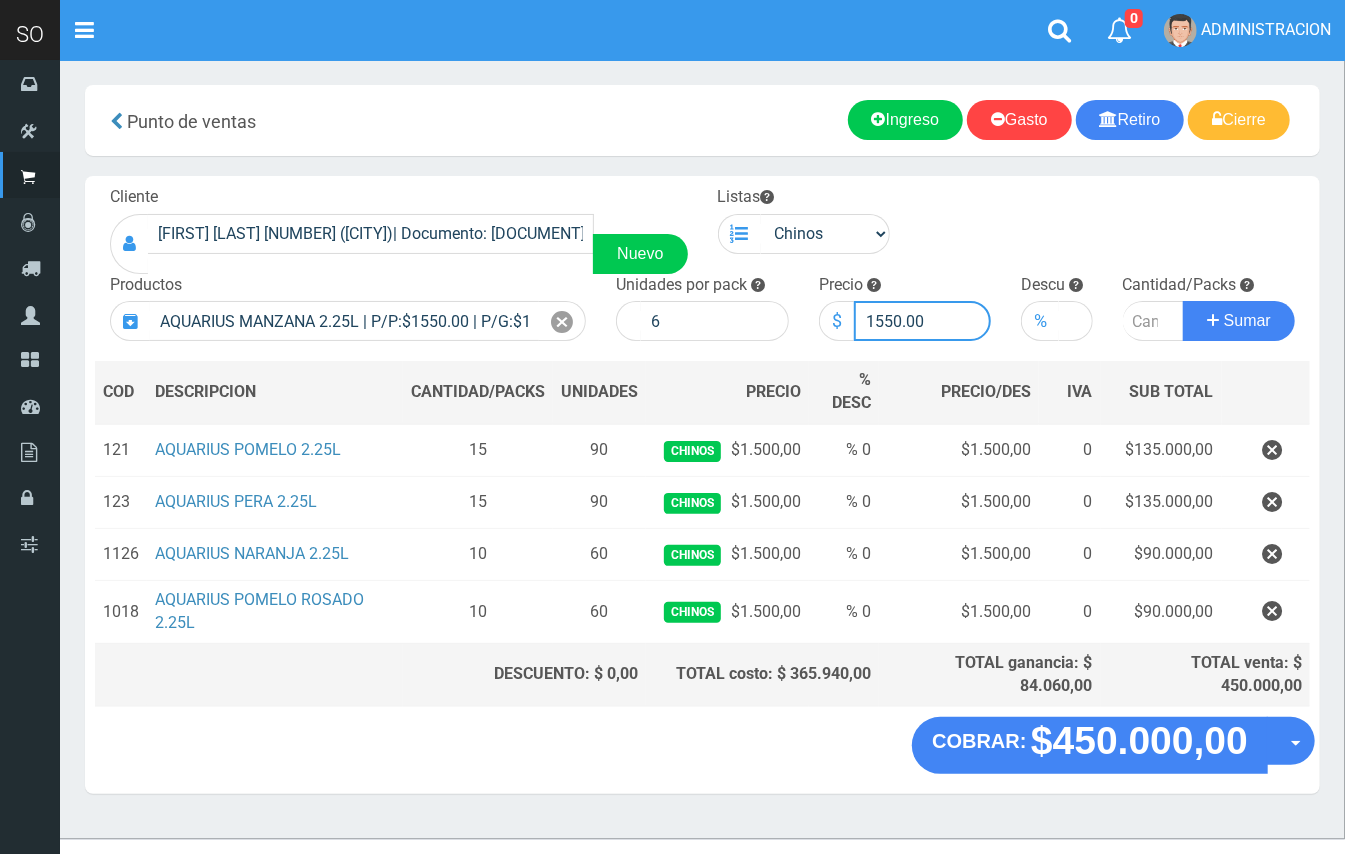 click on "1550.00" at bounding box center (923, 321) 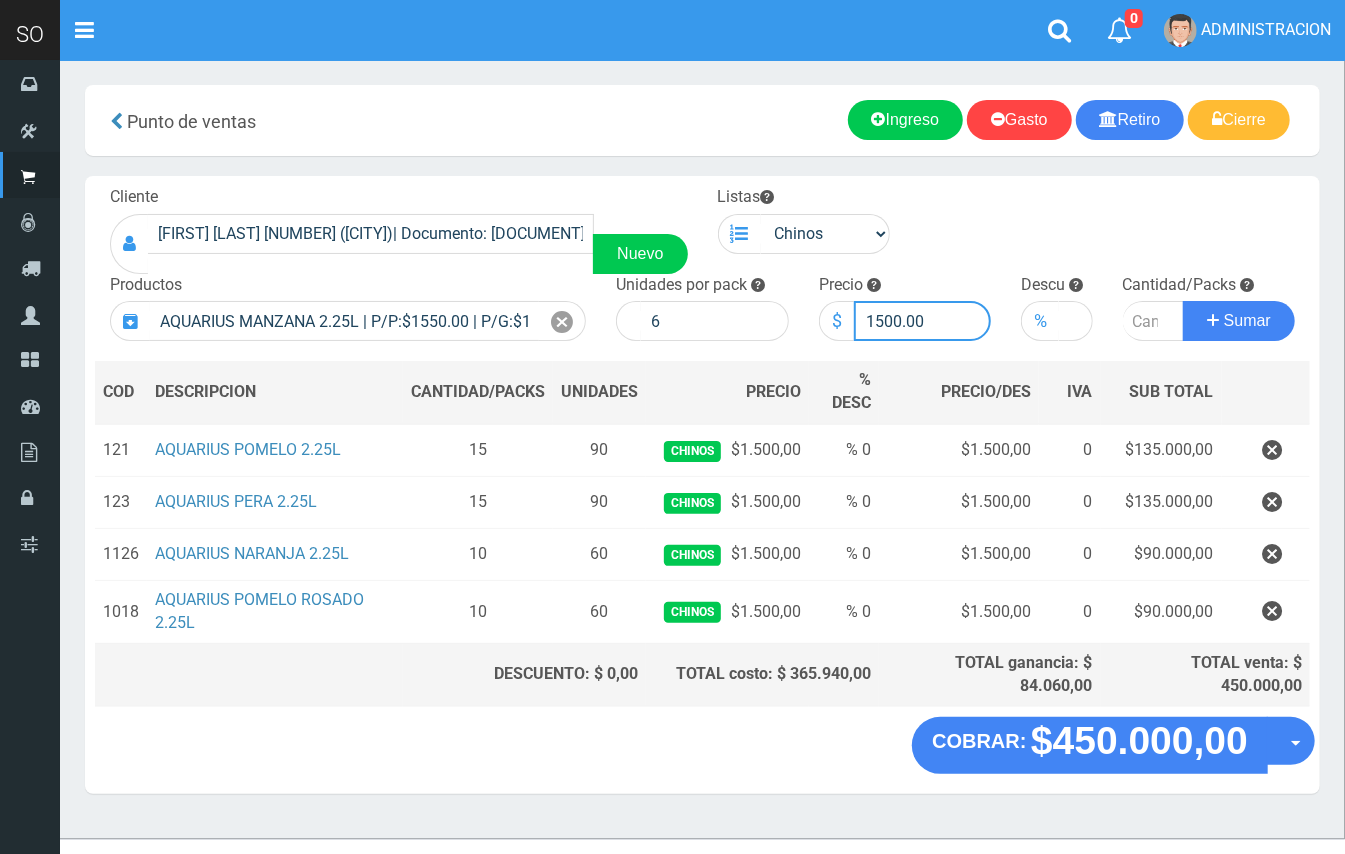 type on "1500.00" 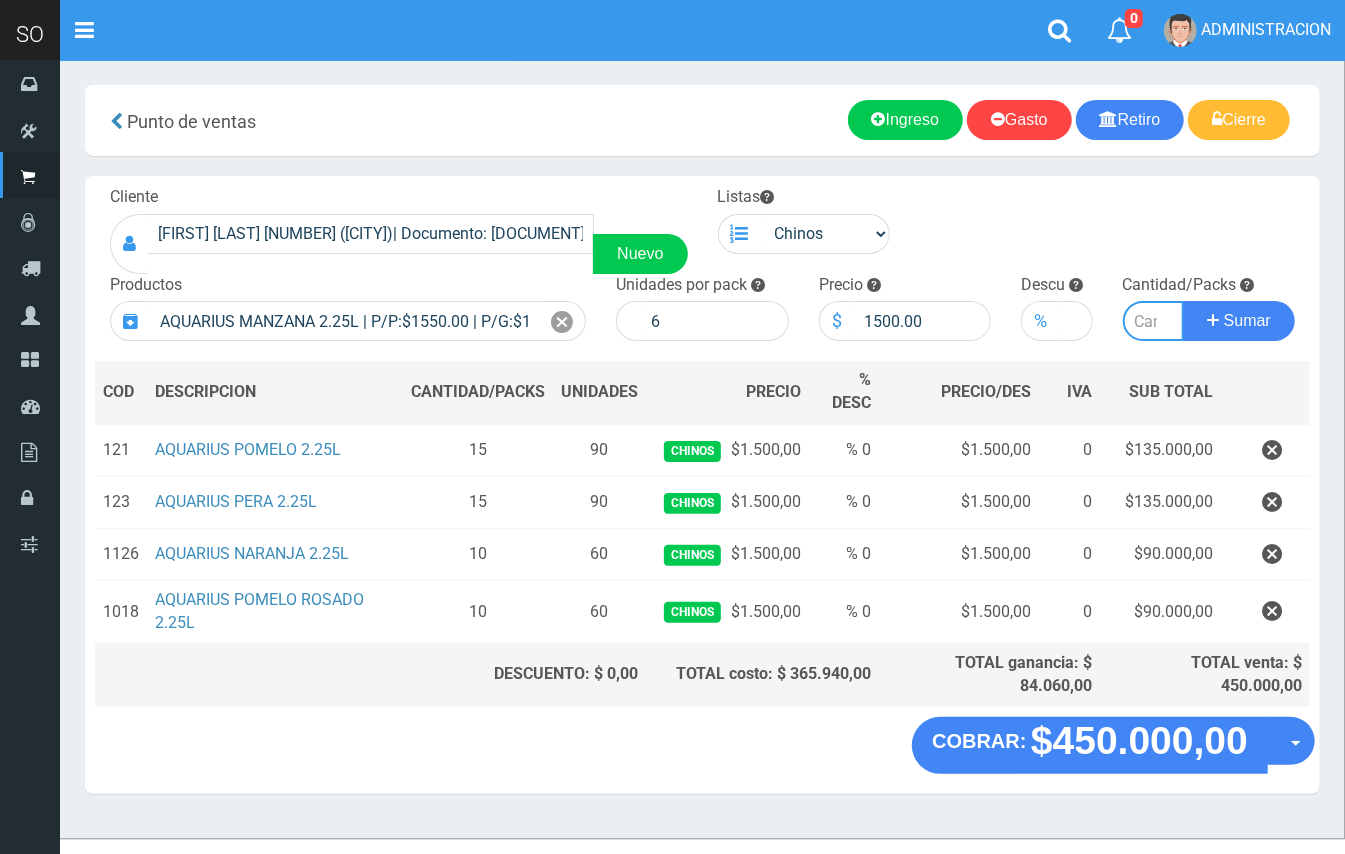 click at bounding box center [1154, 321] 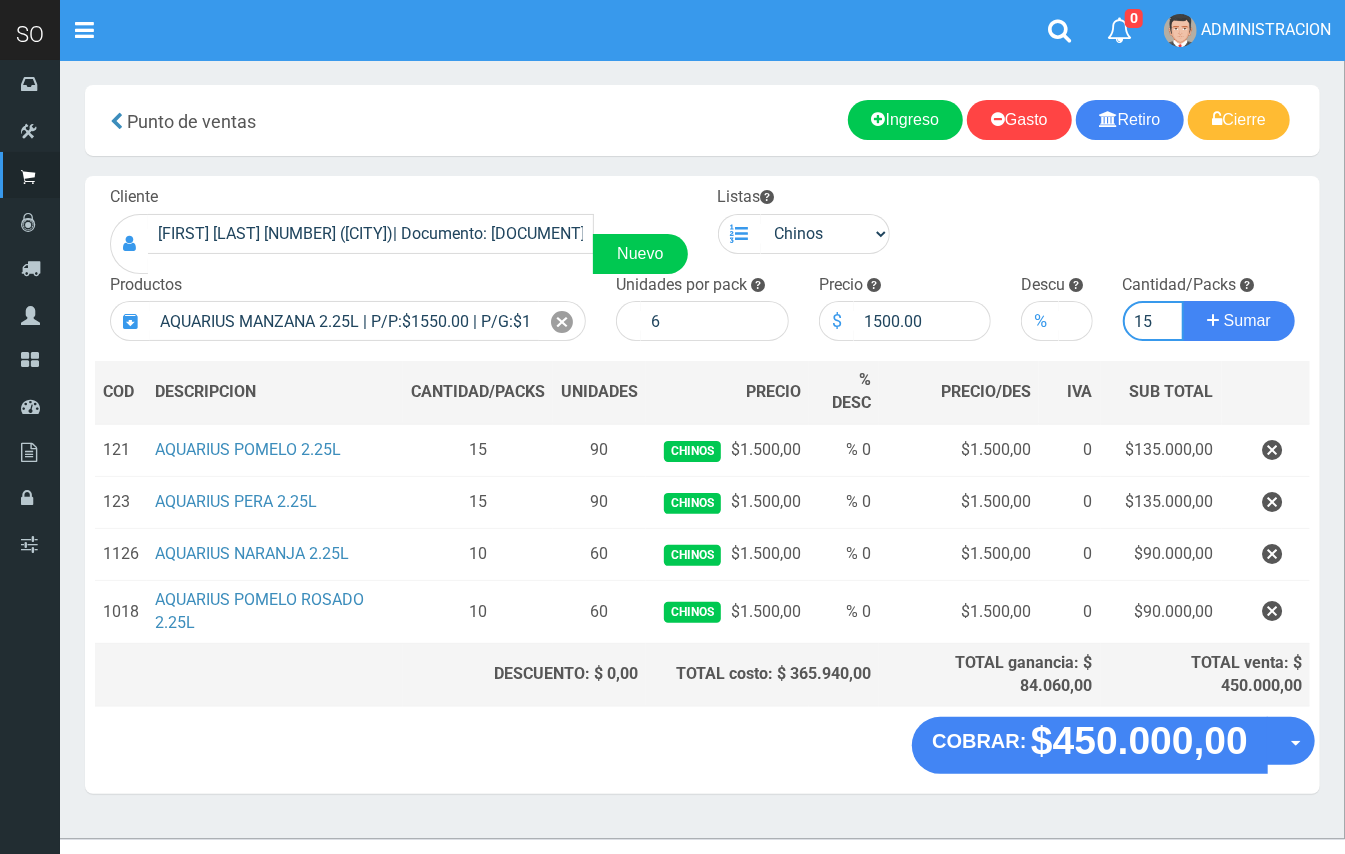 type on "15" 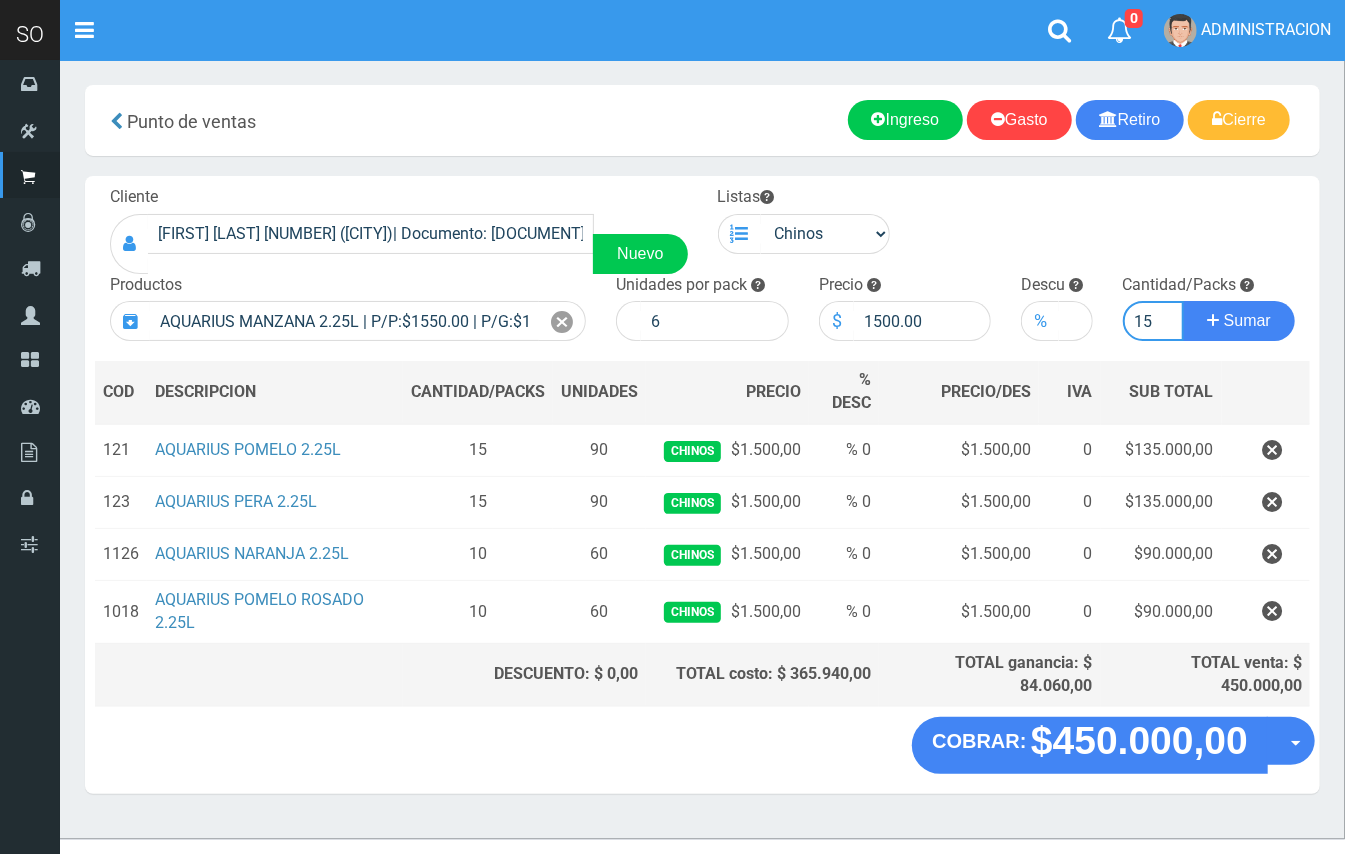 click on "Sumar" at bounding box center (1239, 321) 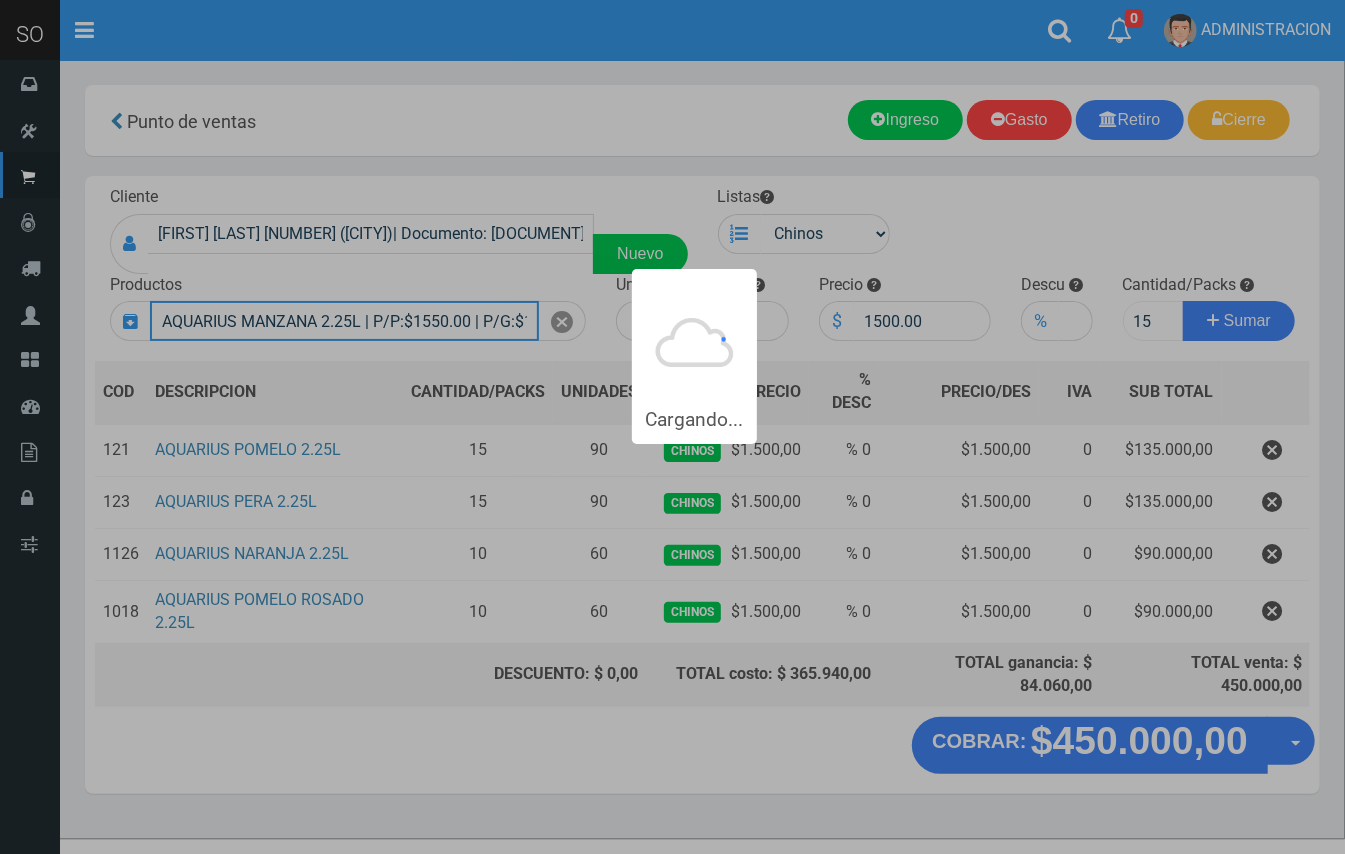 type 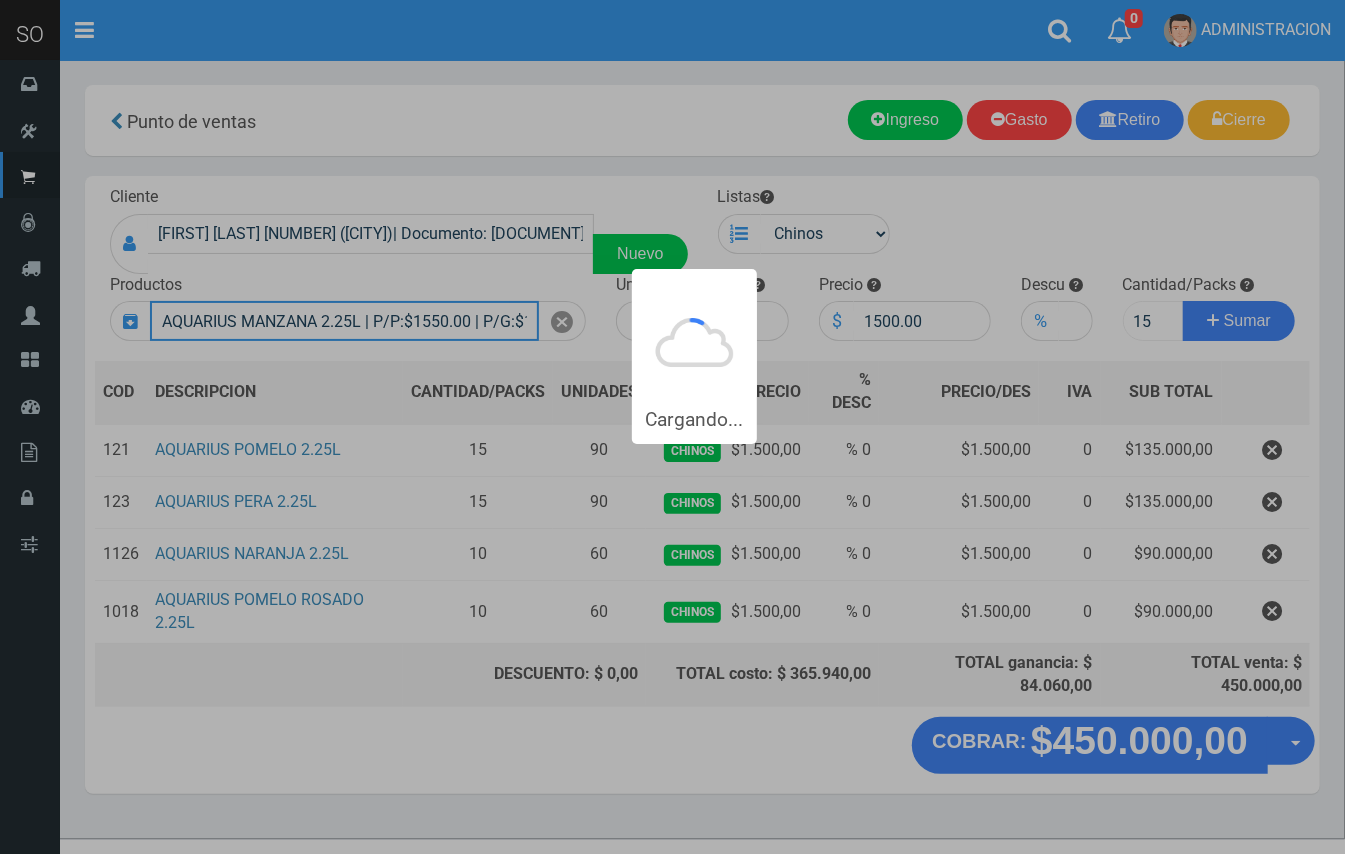 type 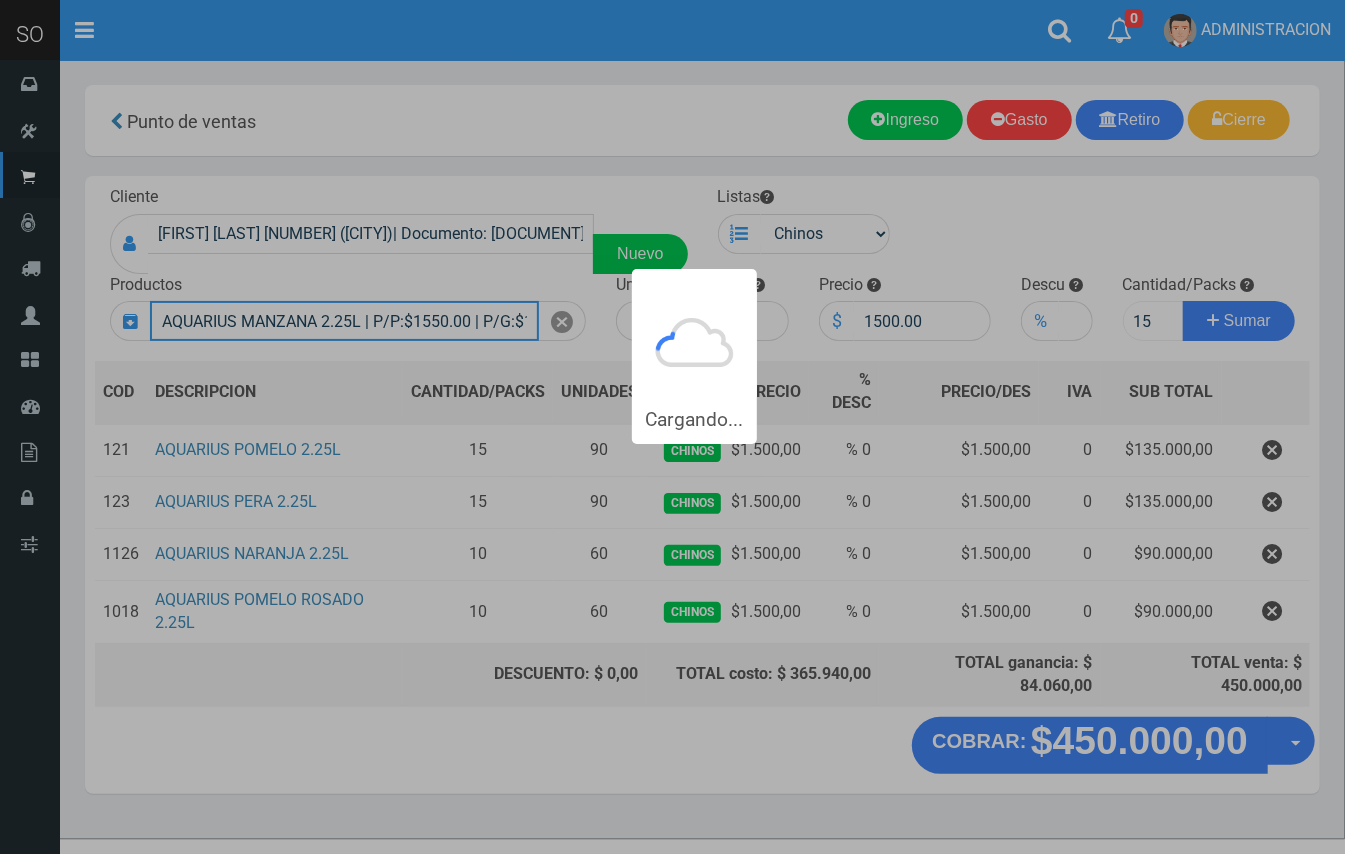 type 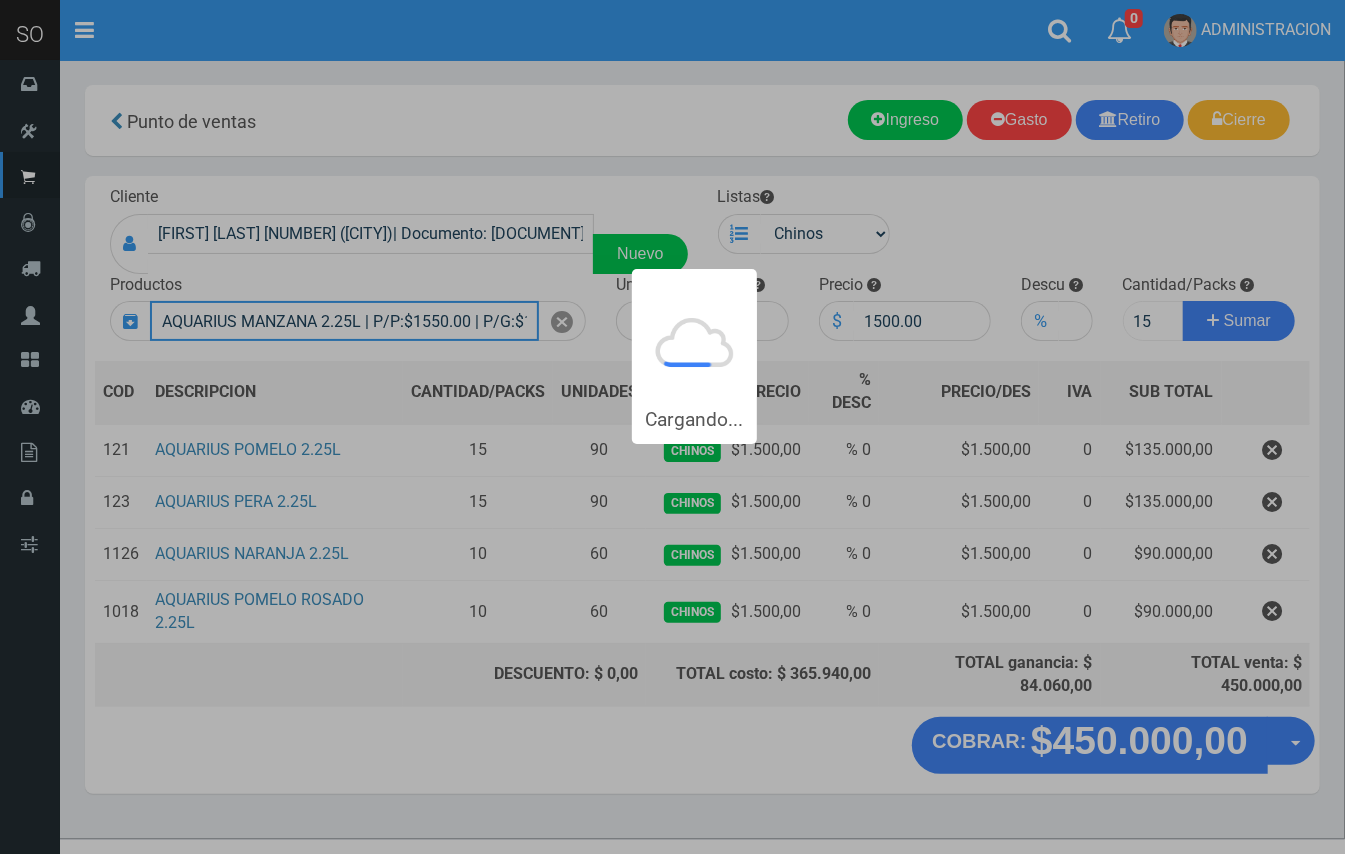 type 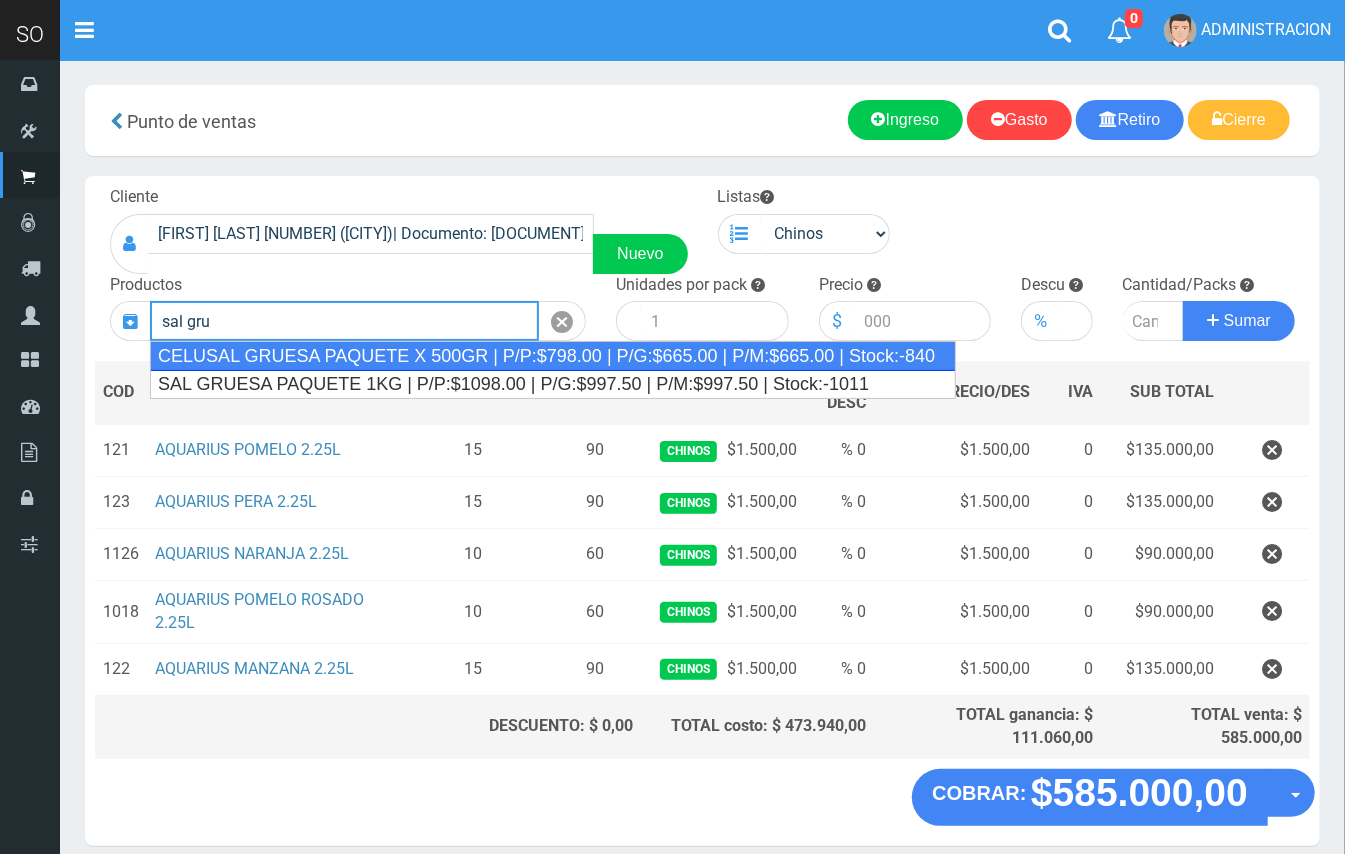 click on "CELUSAL GRUESA PAQUETE X 500GR | P/P:$798.00 | P/G:$665.00 | P/M:$665.00 | Stock:-840" at bounding box center [553, 356] 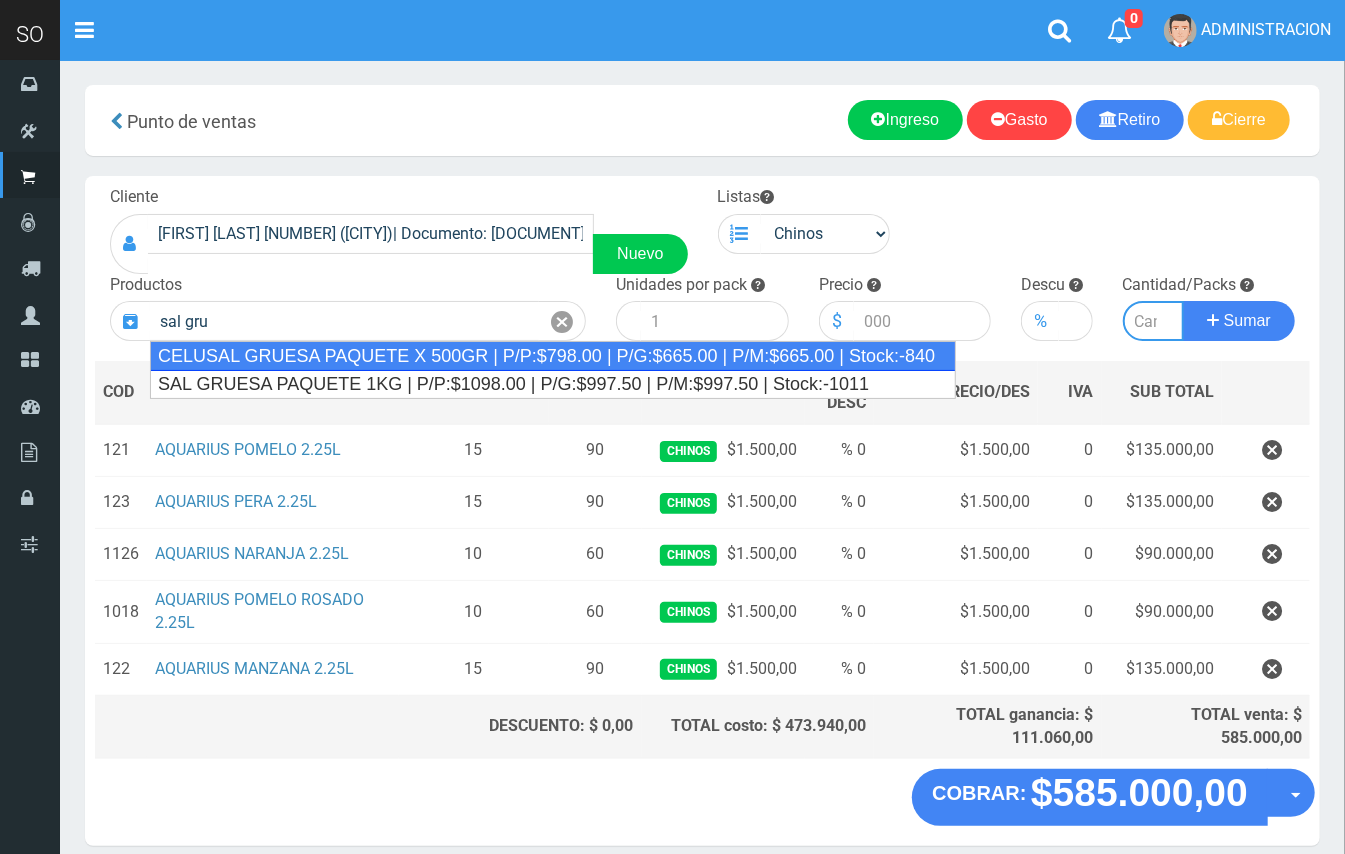 type on "CELUSAL GRUESA PAQUETE X 500GR | P/P:$798.00 | P/G:$665.00 | P/M:$665.00 | Stock:-840" 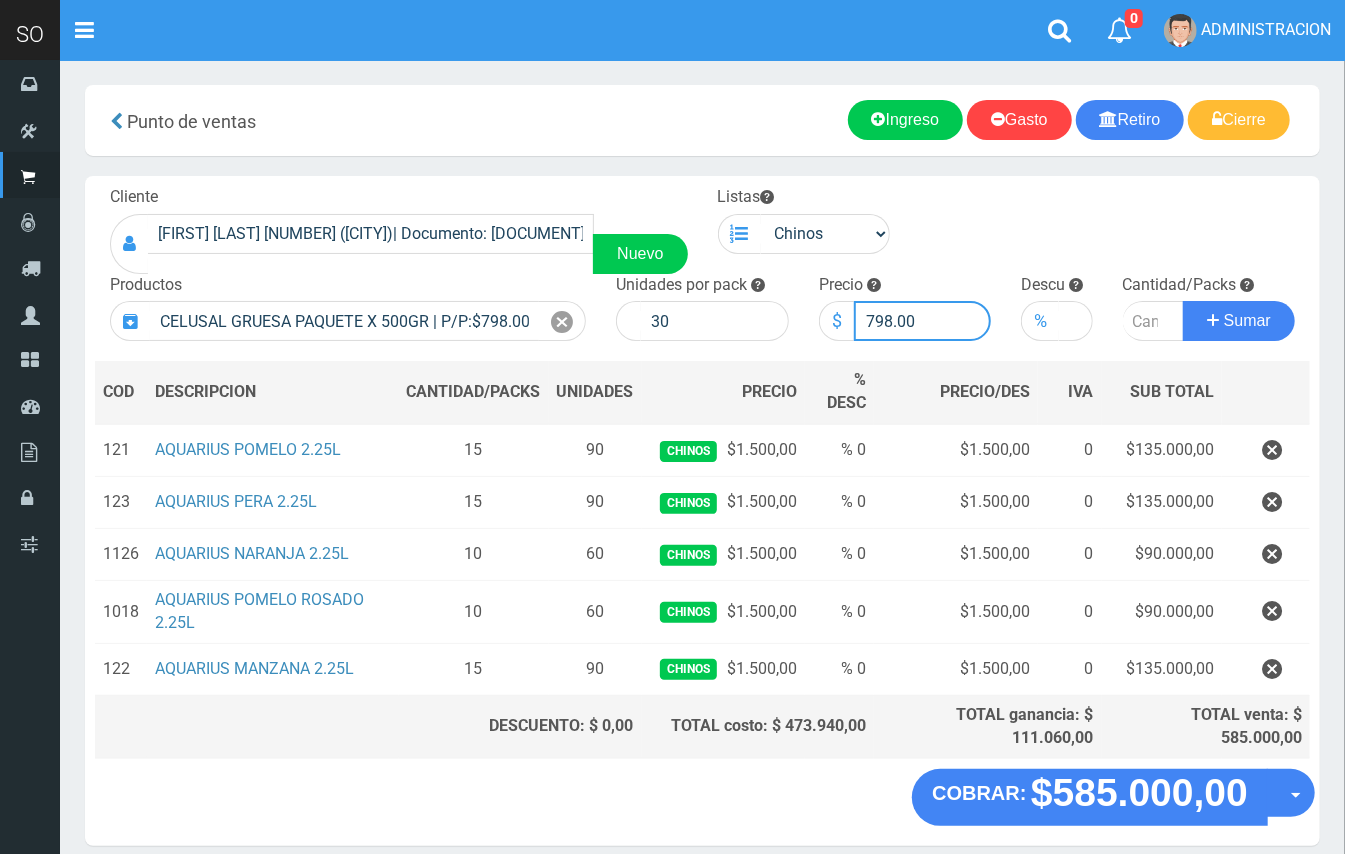 drag, startPoint x: 890, startPoint y: 316, endPoint x: 878, endPoint y: 314, distance: 12.165525 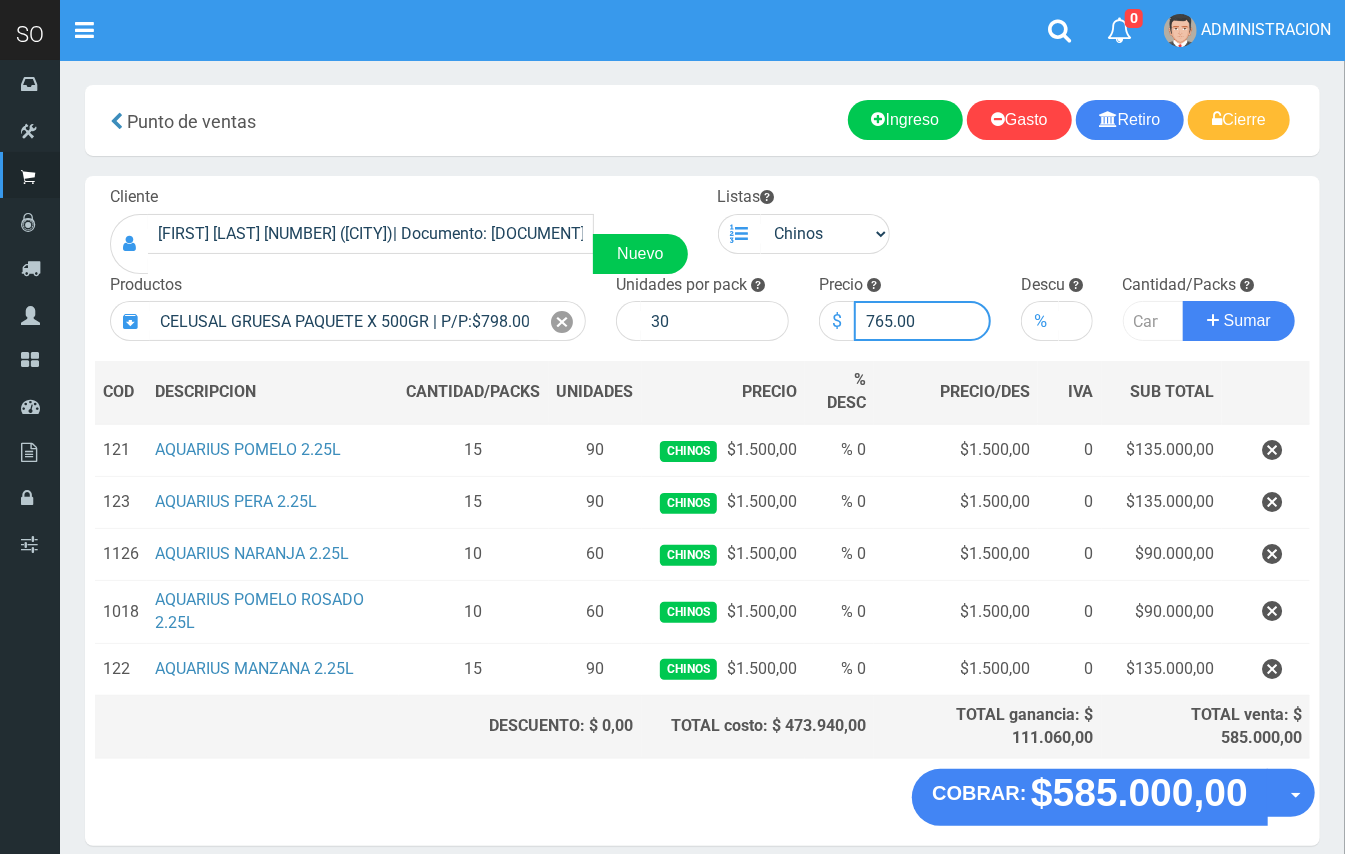 type on "765.00" 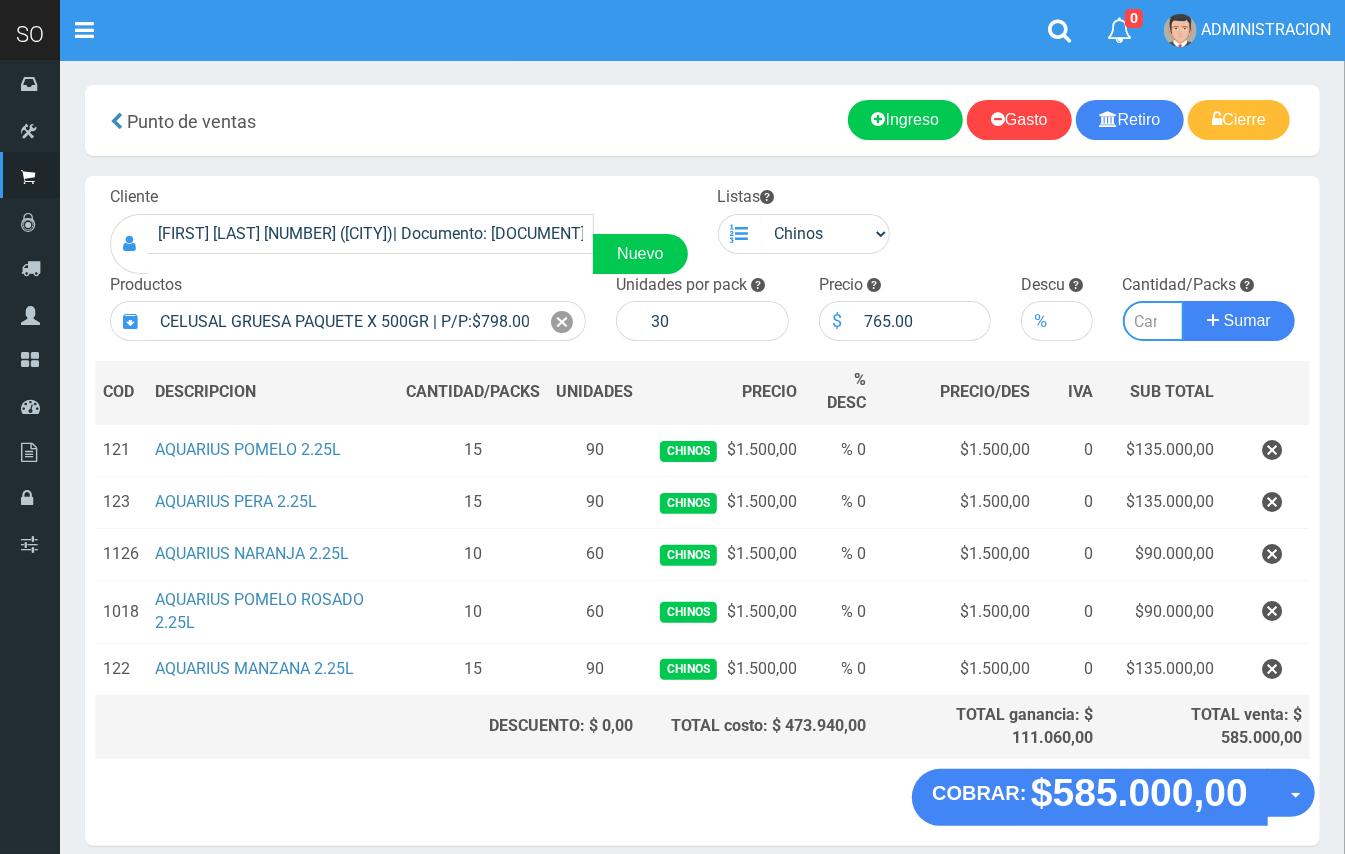 drag, startPoint x: 1136, startPoint y: 320, endPoint x: 1117, endPoint y: 316, distance: 19.416489 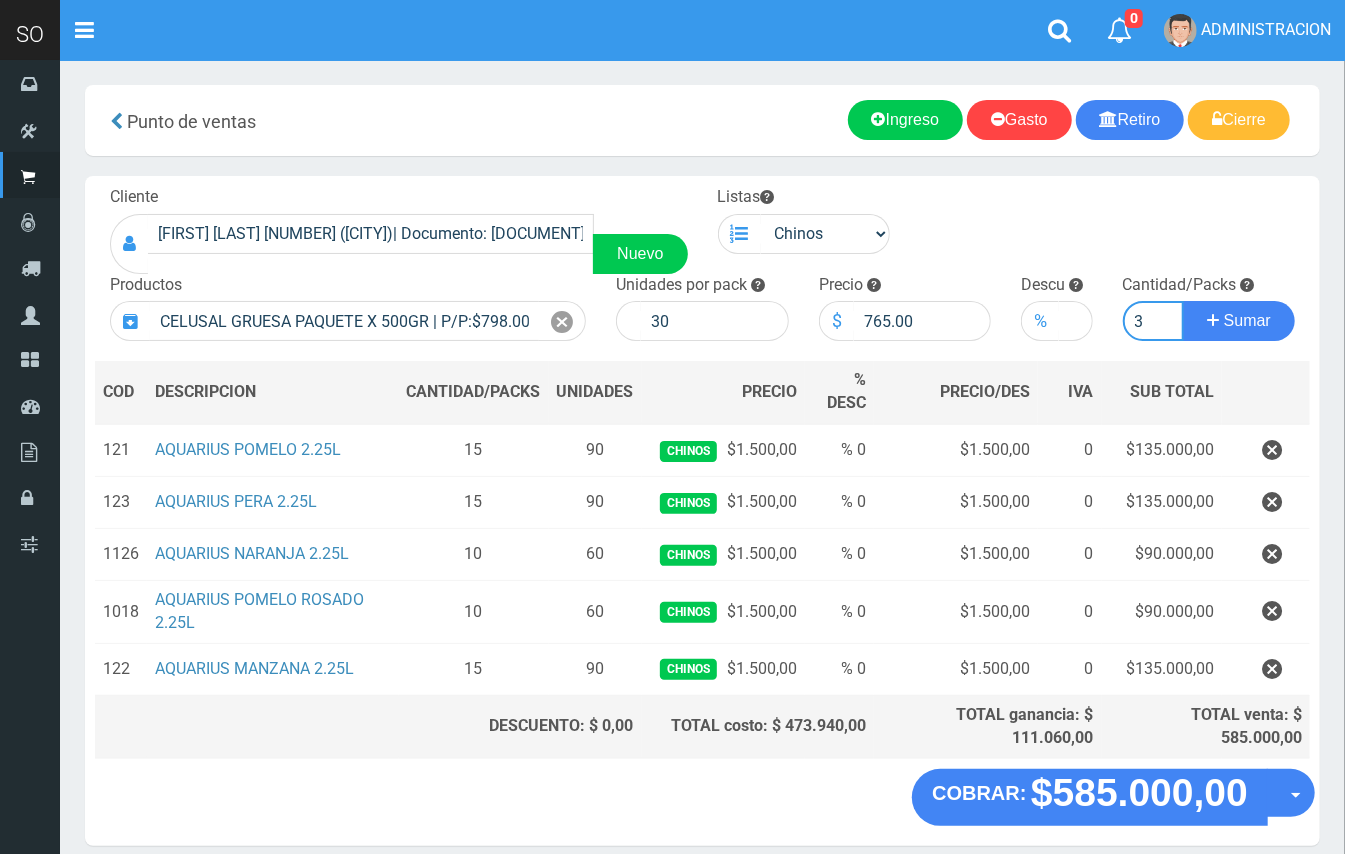 type on "3" 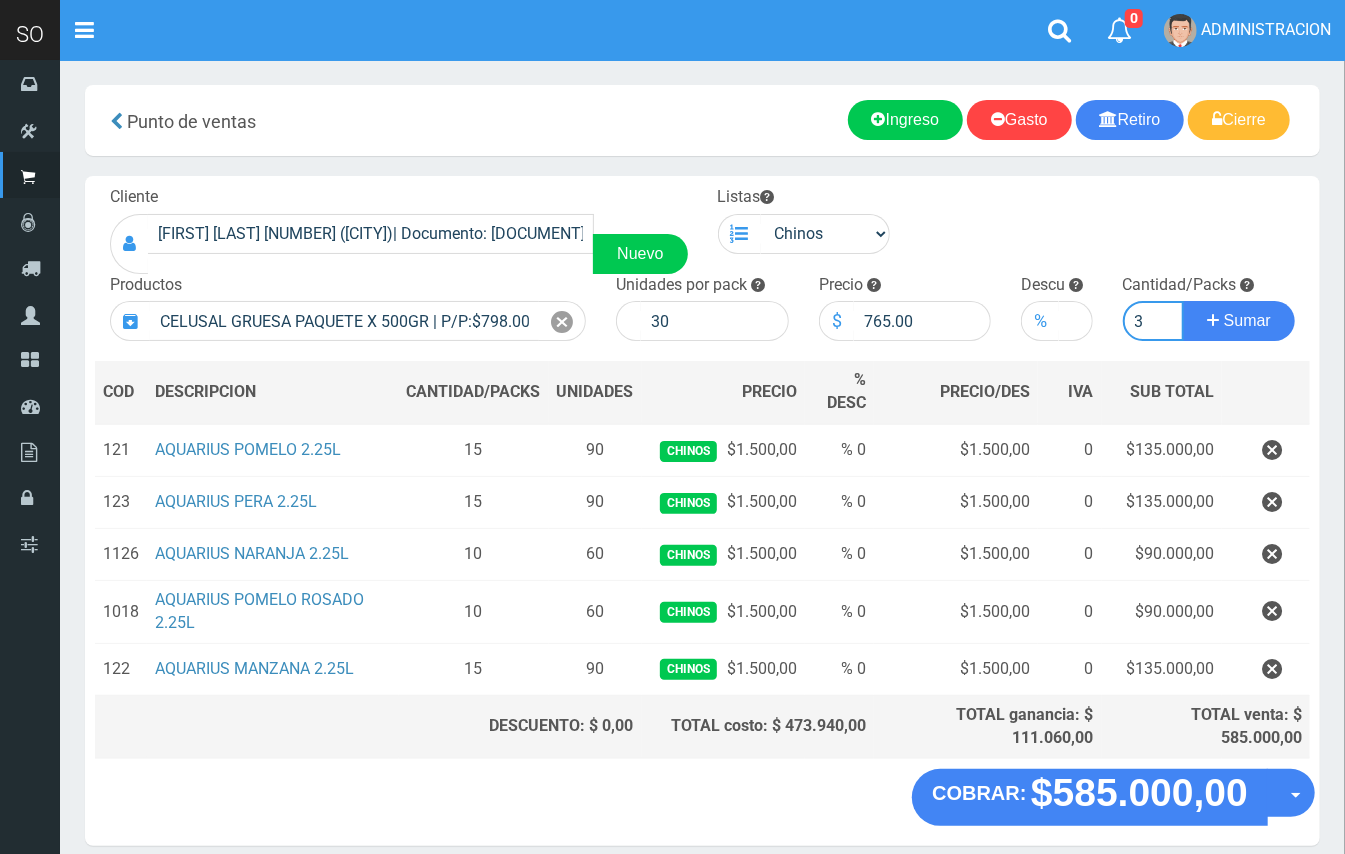click on "Sumar" at bounding box center [1239, 321] 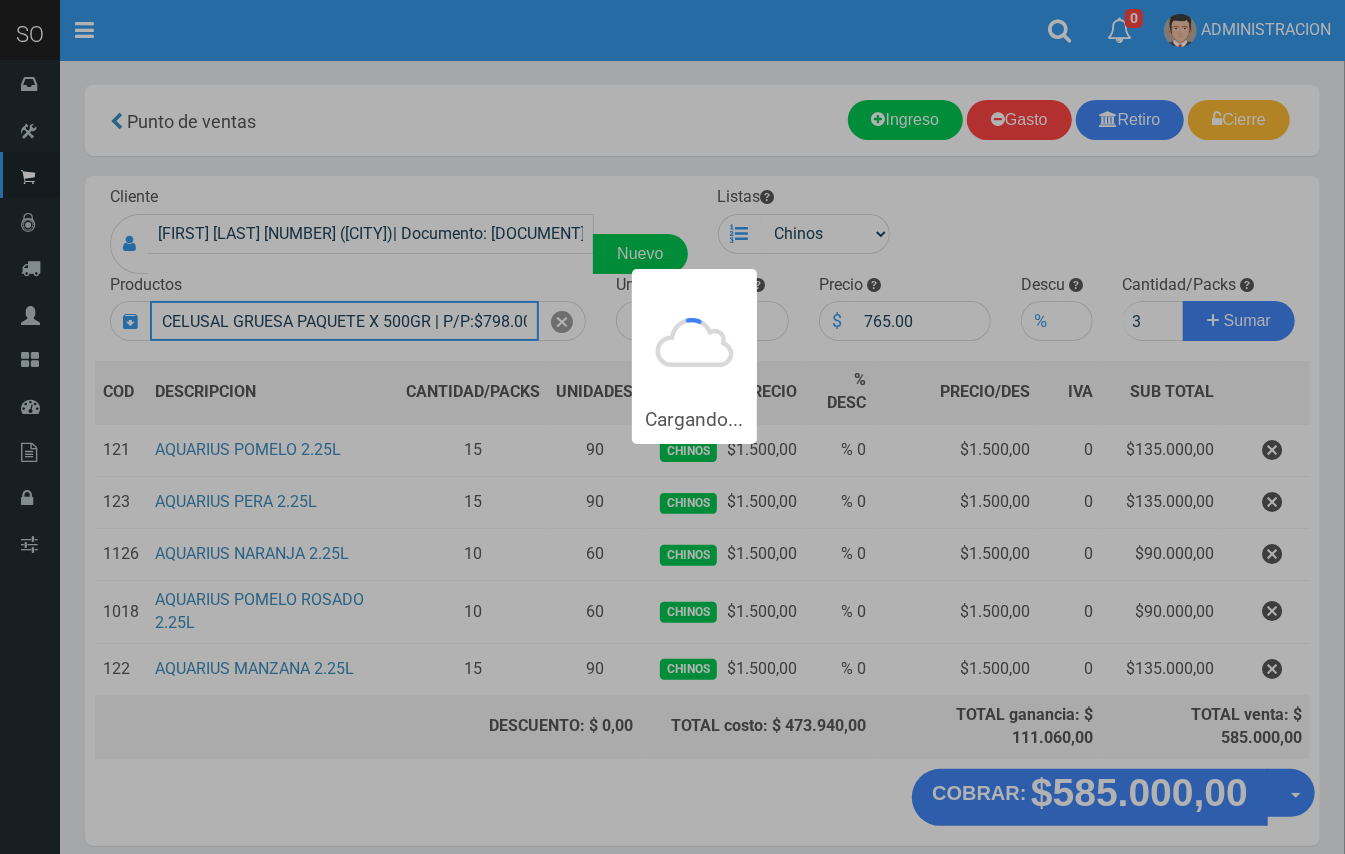 type 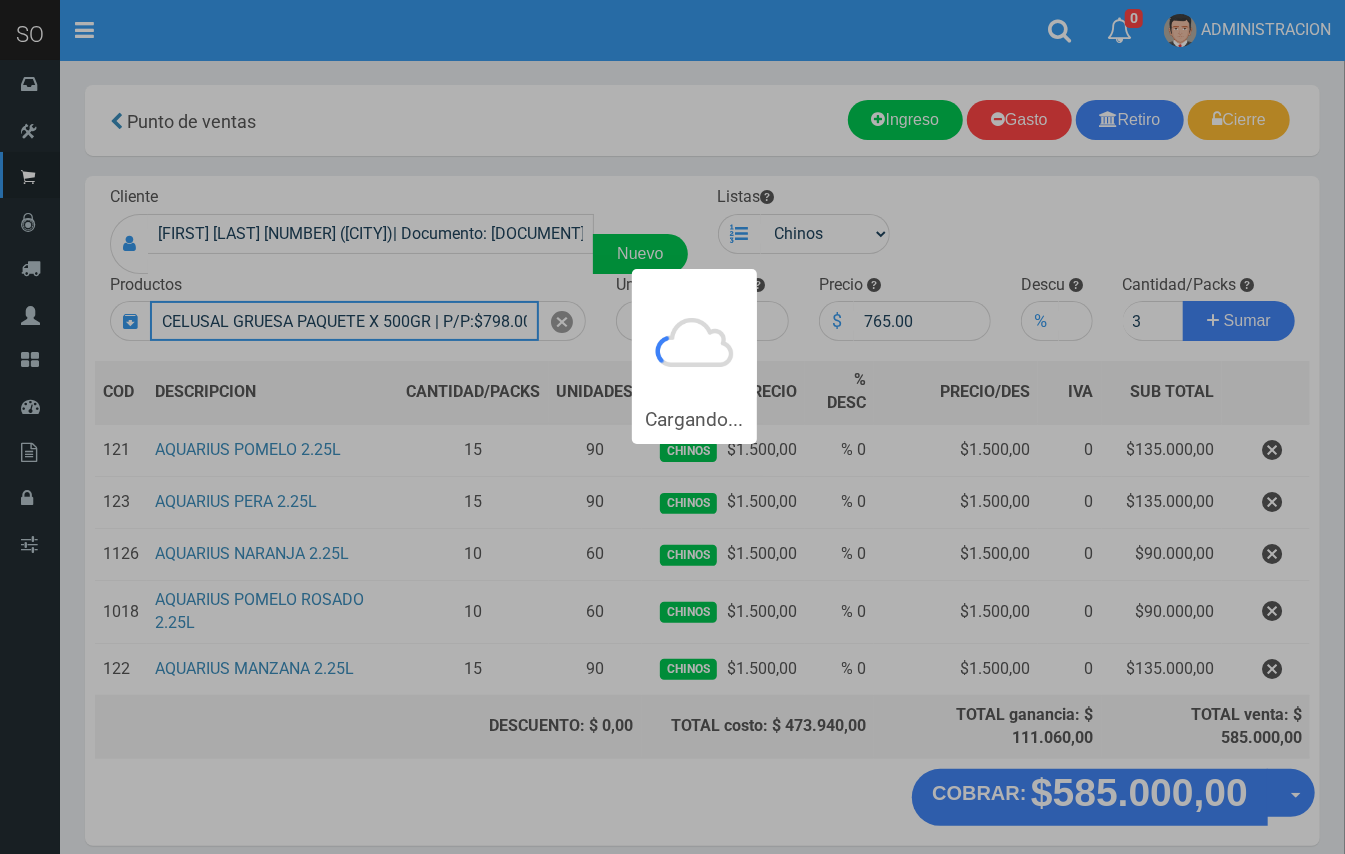 type 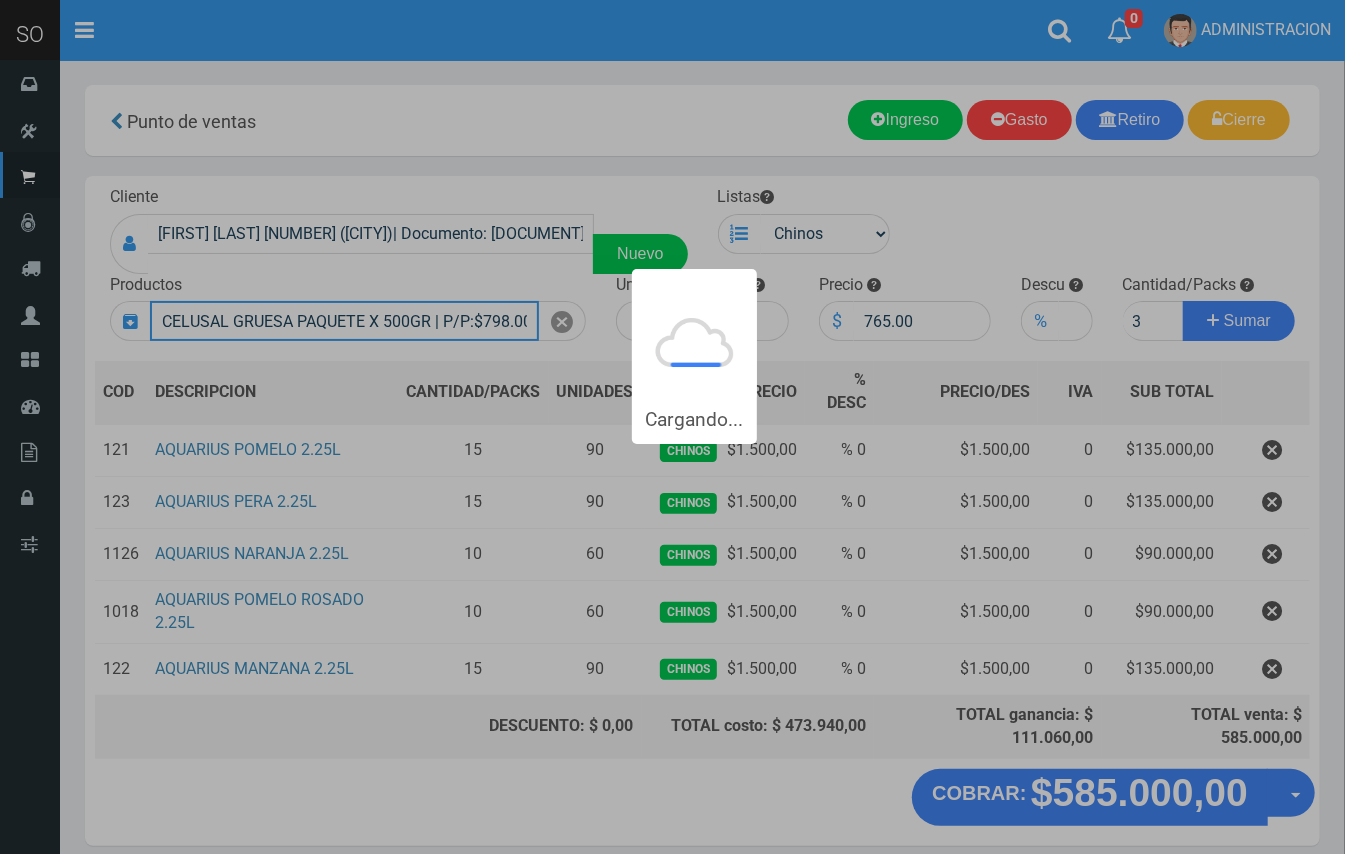 type 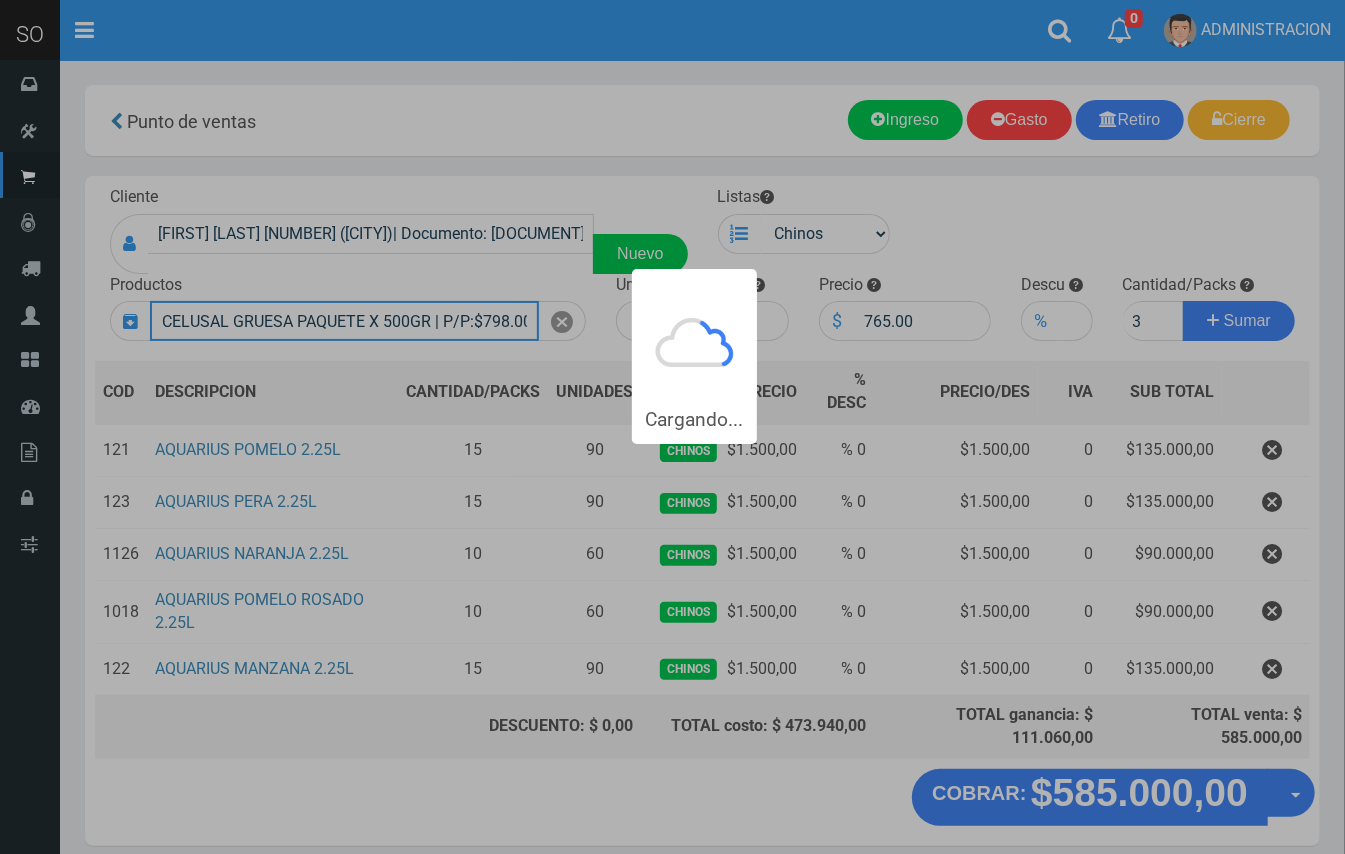 type 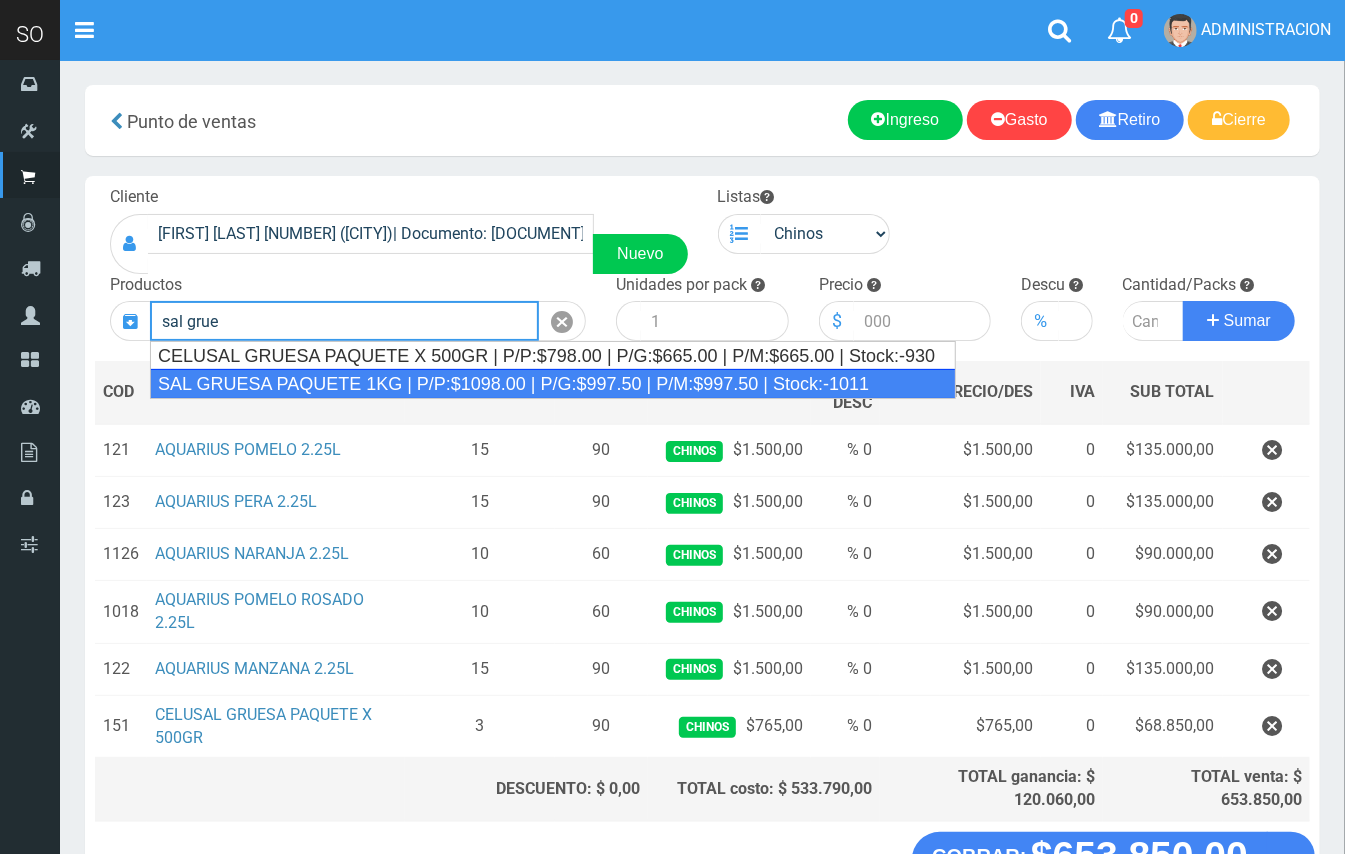 click on "SAL GRUESA PAQUETE 1KG | P/P:$1098.00 | P/G:$997.50 | P/M:$997.50 | Stock:-1011" at bounding box center [553, 384] 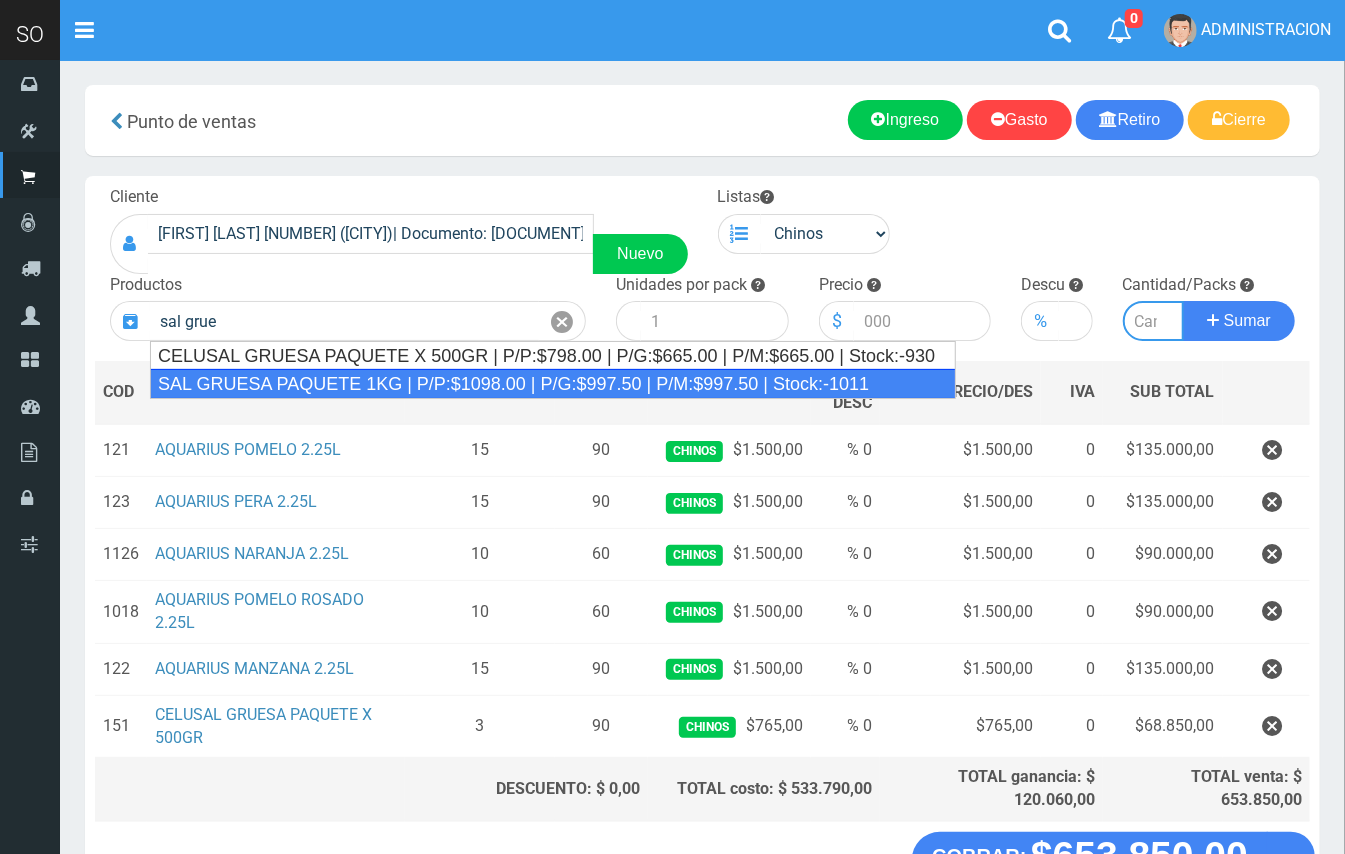 type on "SAL GRUESA PAQUETE 1KG | P/P:$1098.00 | P/G:$997.50 | P/M:$997.50 | Stock:-1011" 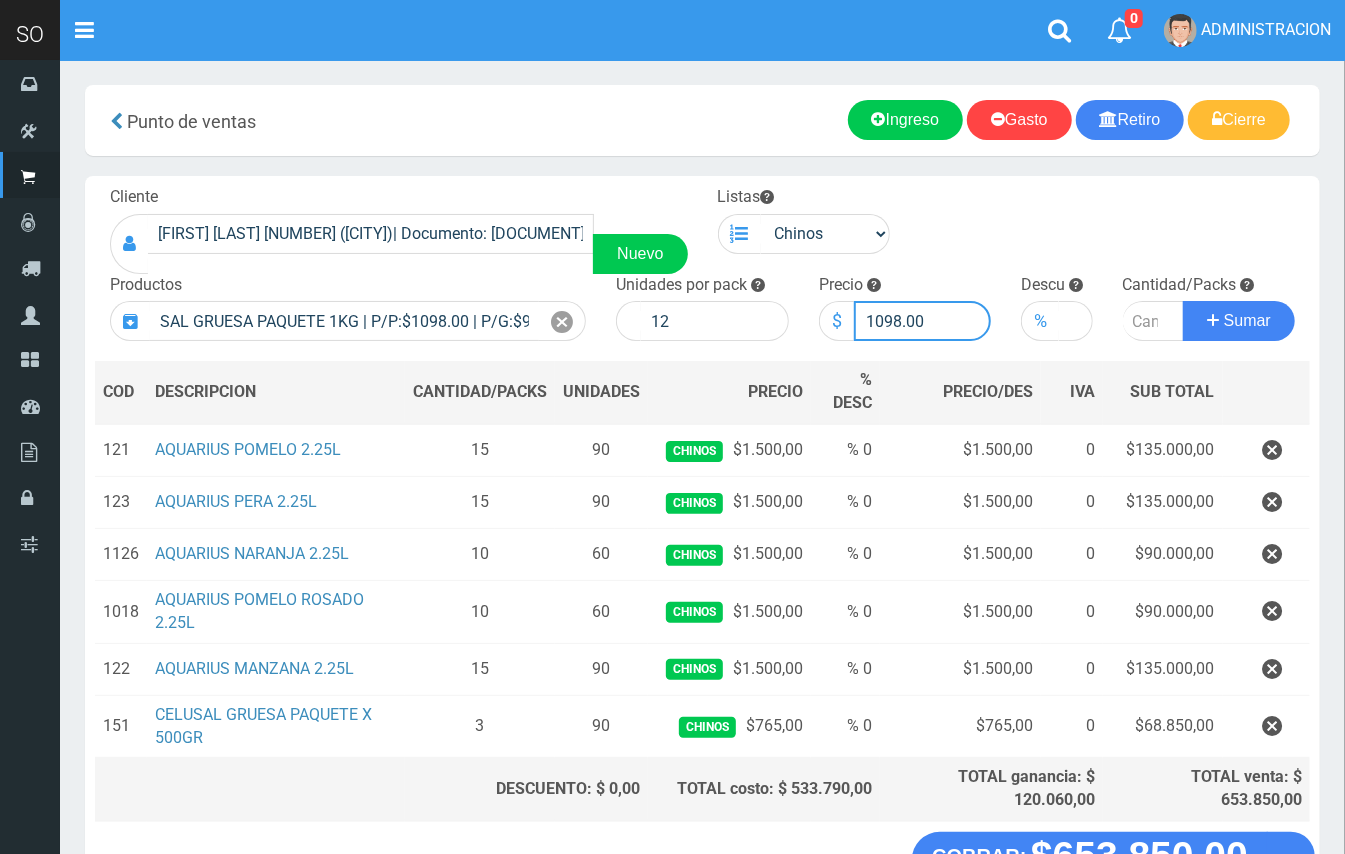 drag, startPoint x: 897, startPoint y: 318, endPoint x: 880, endPoint y: 316, distance: 17.117243 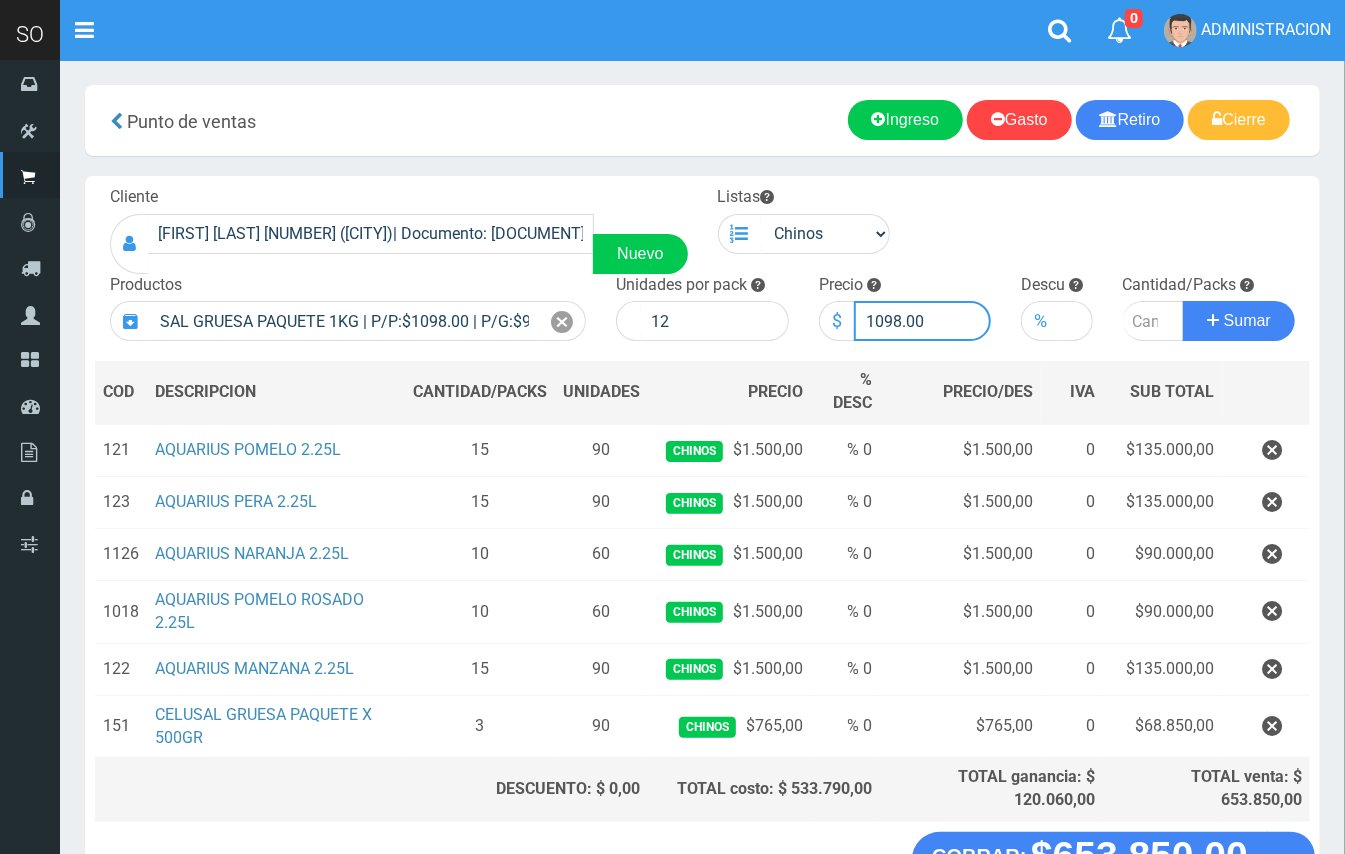click on "1098.00" at bounding box center (923, 321) 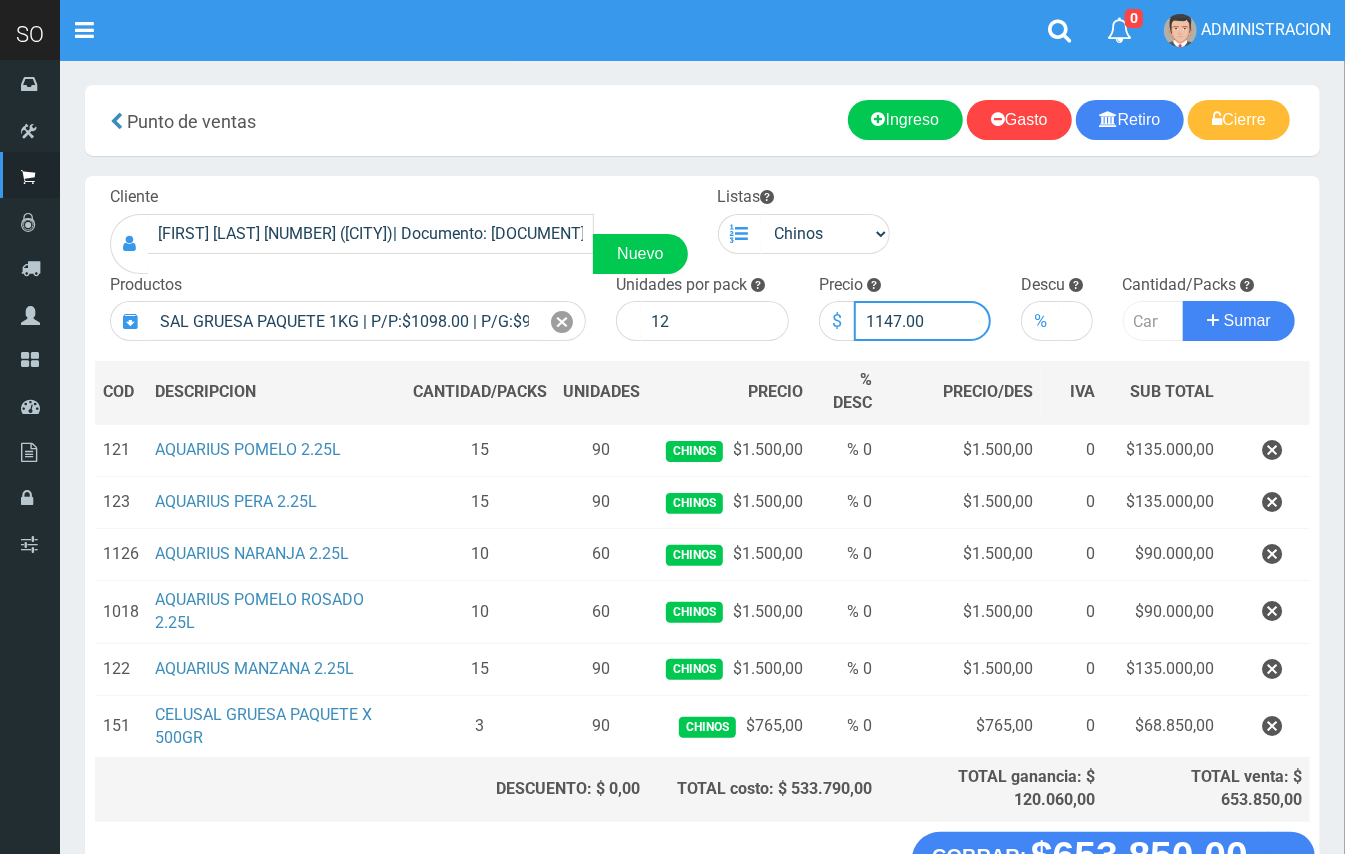 type on "1147.00" 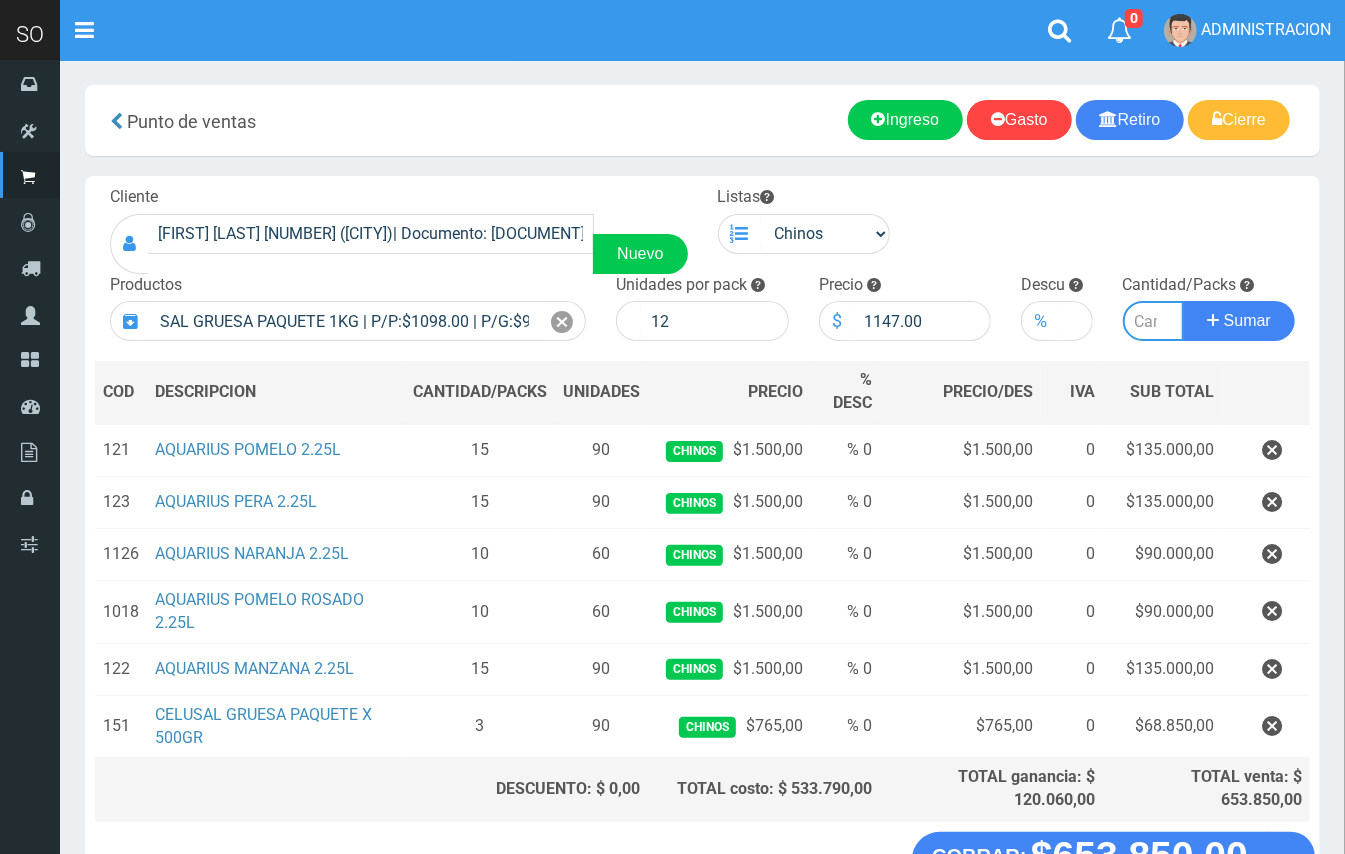 click at bounding box center [1154, 321] 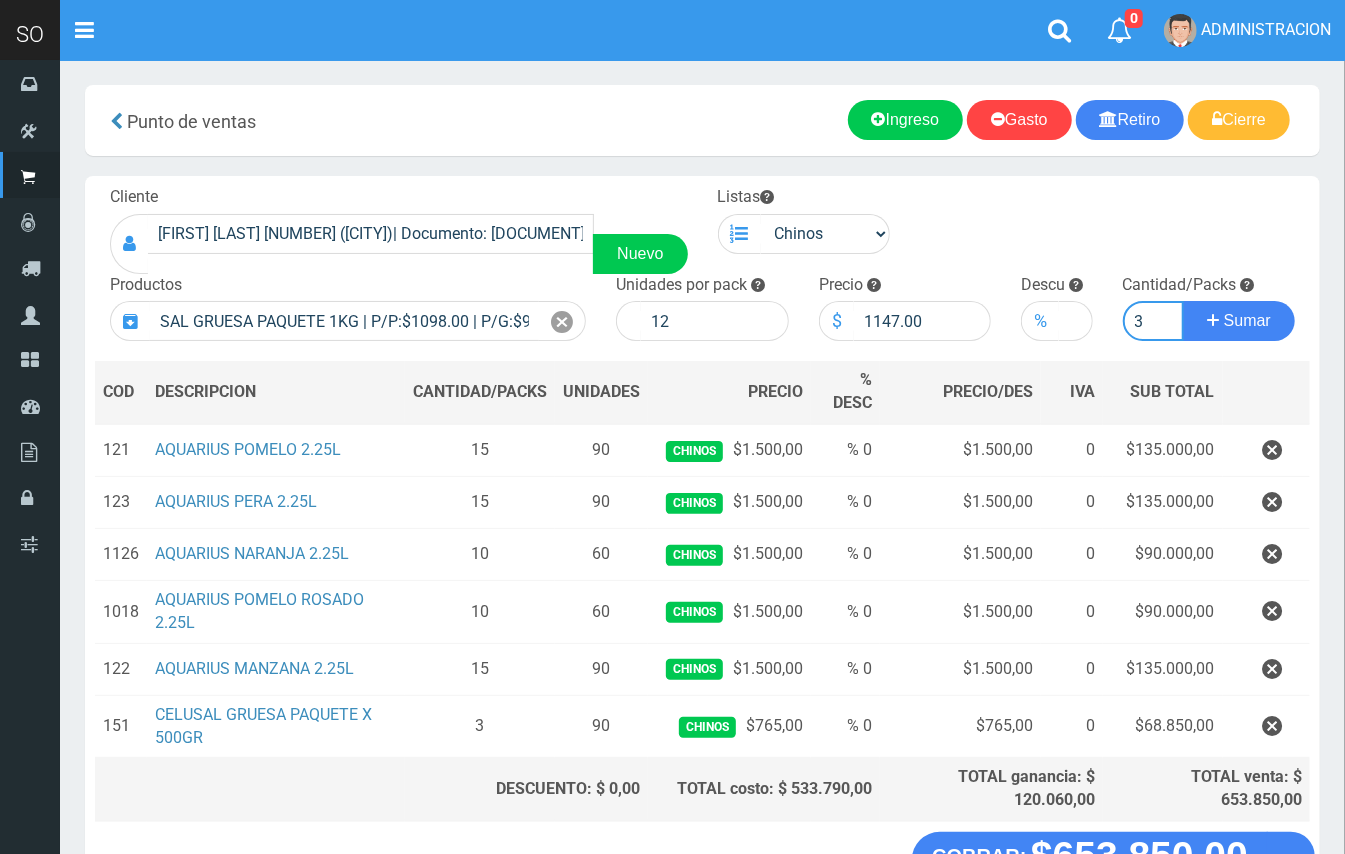 type on "3" 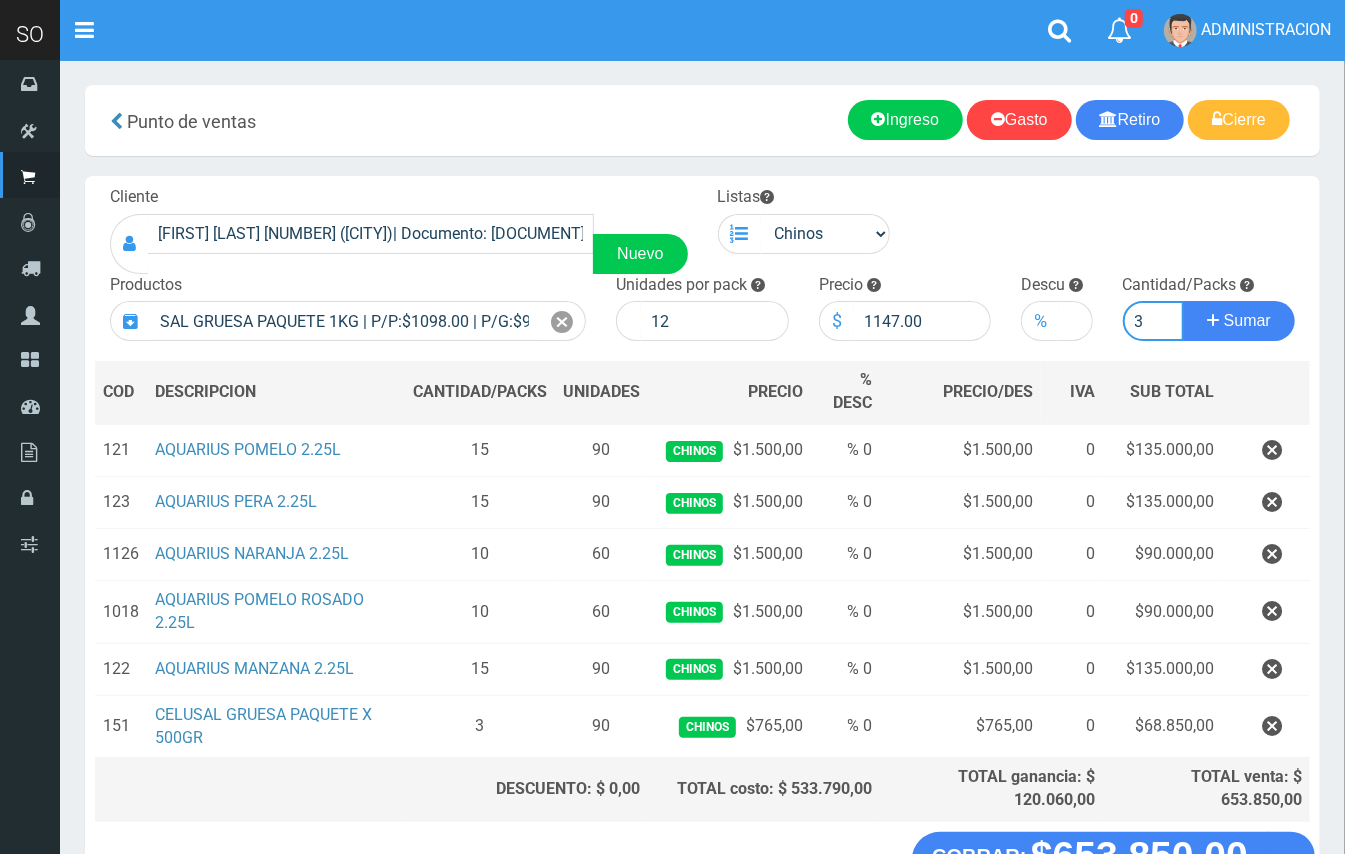 click on "Sumar" at bounding box center [1239, 321] 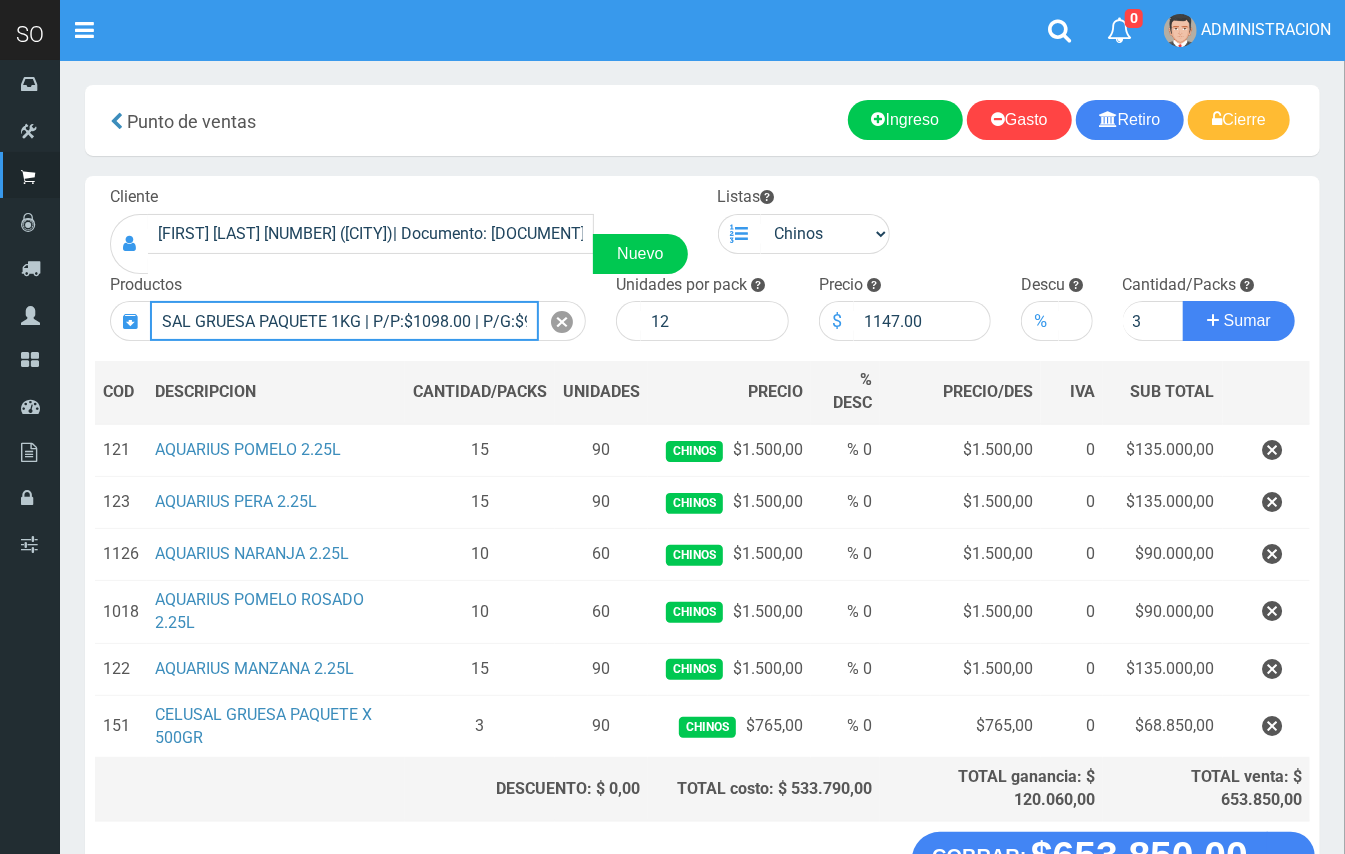 type 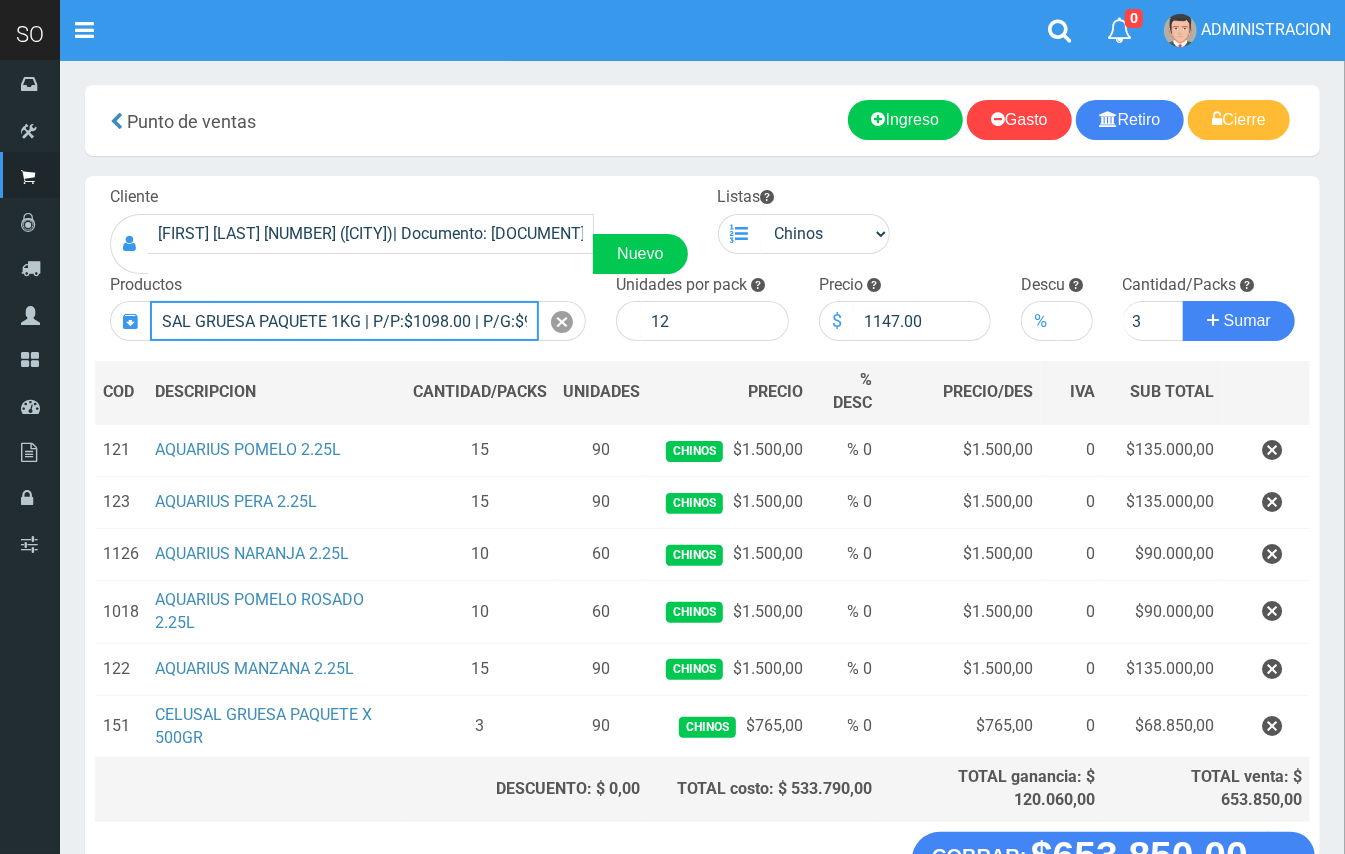 type 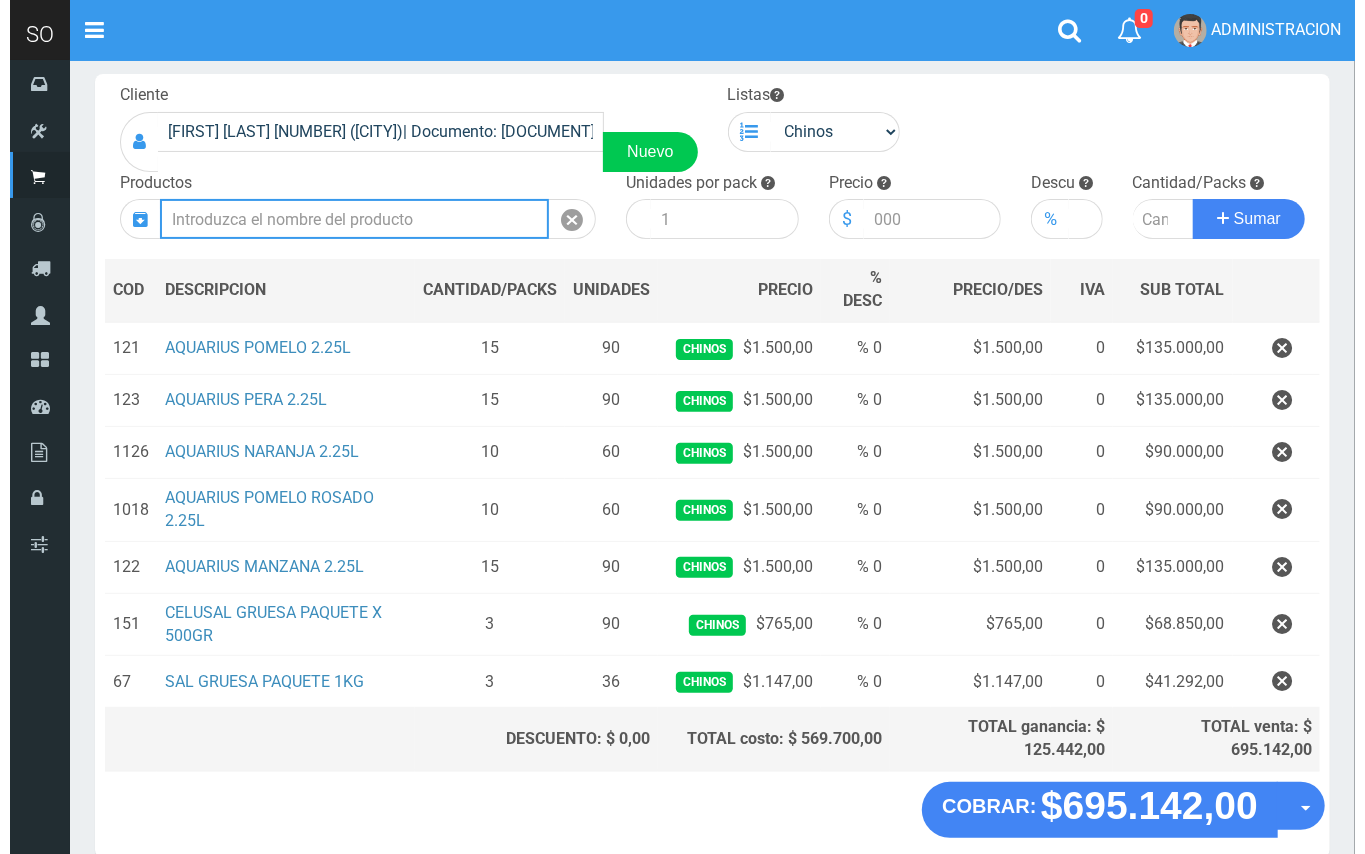 scroll, scrollTop: 197, scrollLeft: 0, axis: vertical 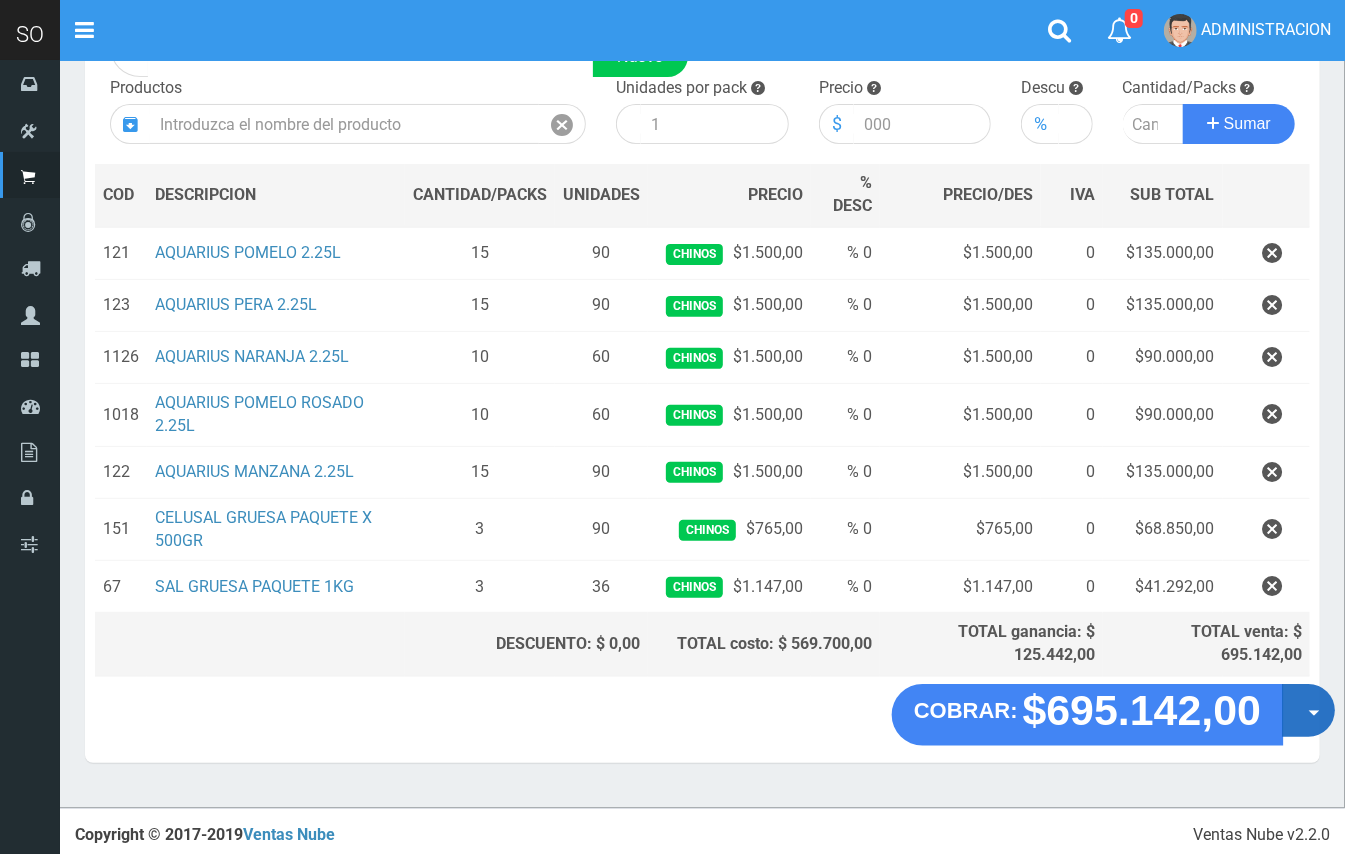 click at bounding box center (1314, 714) 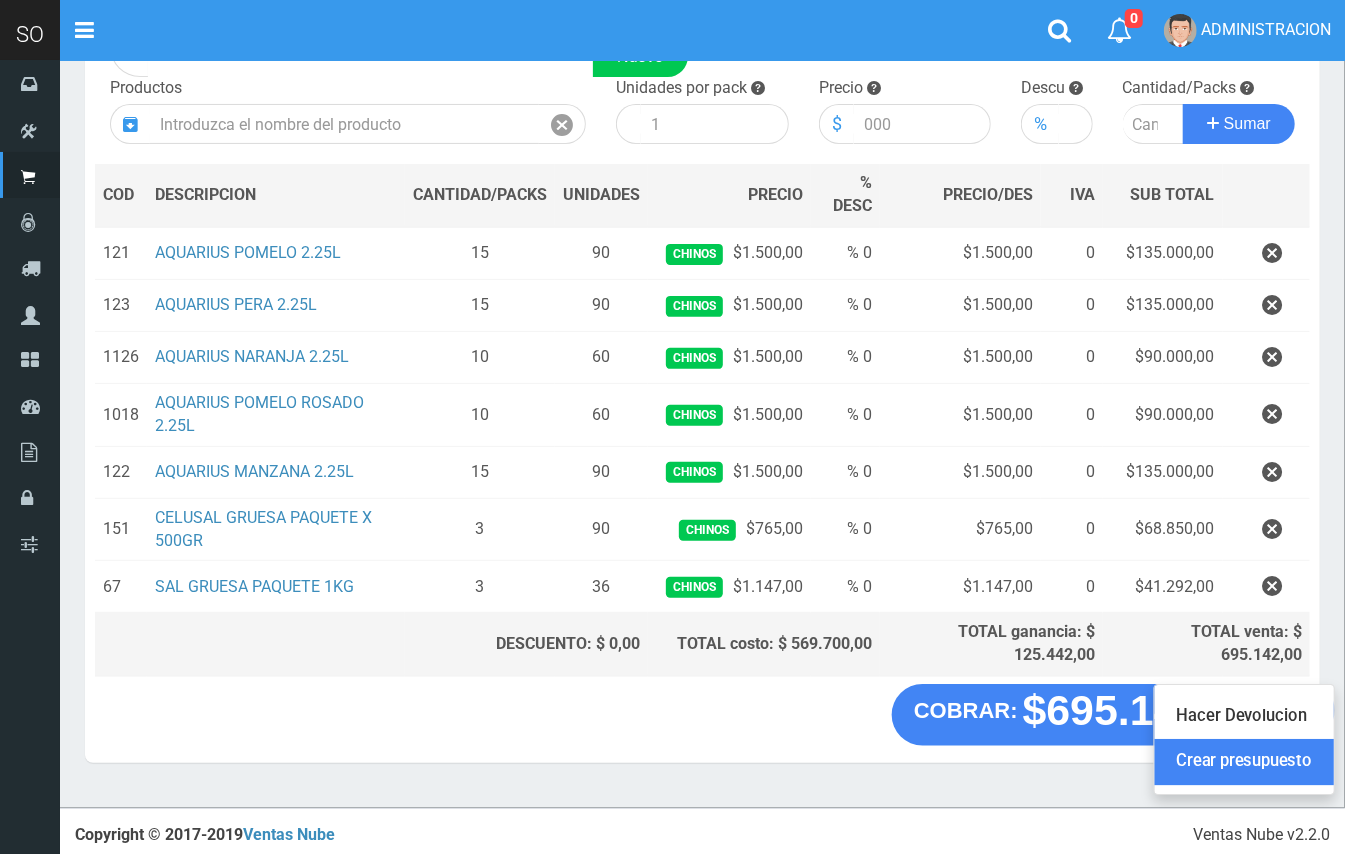 click on "Crear presupuesto" at bounding box center [1244, 763] 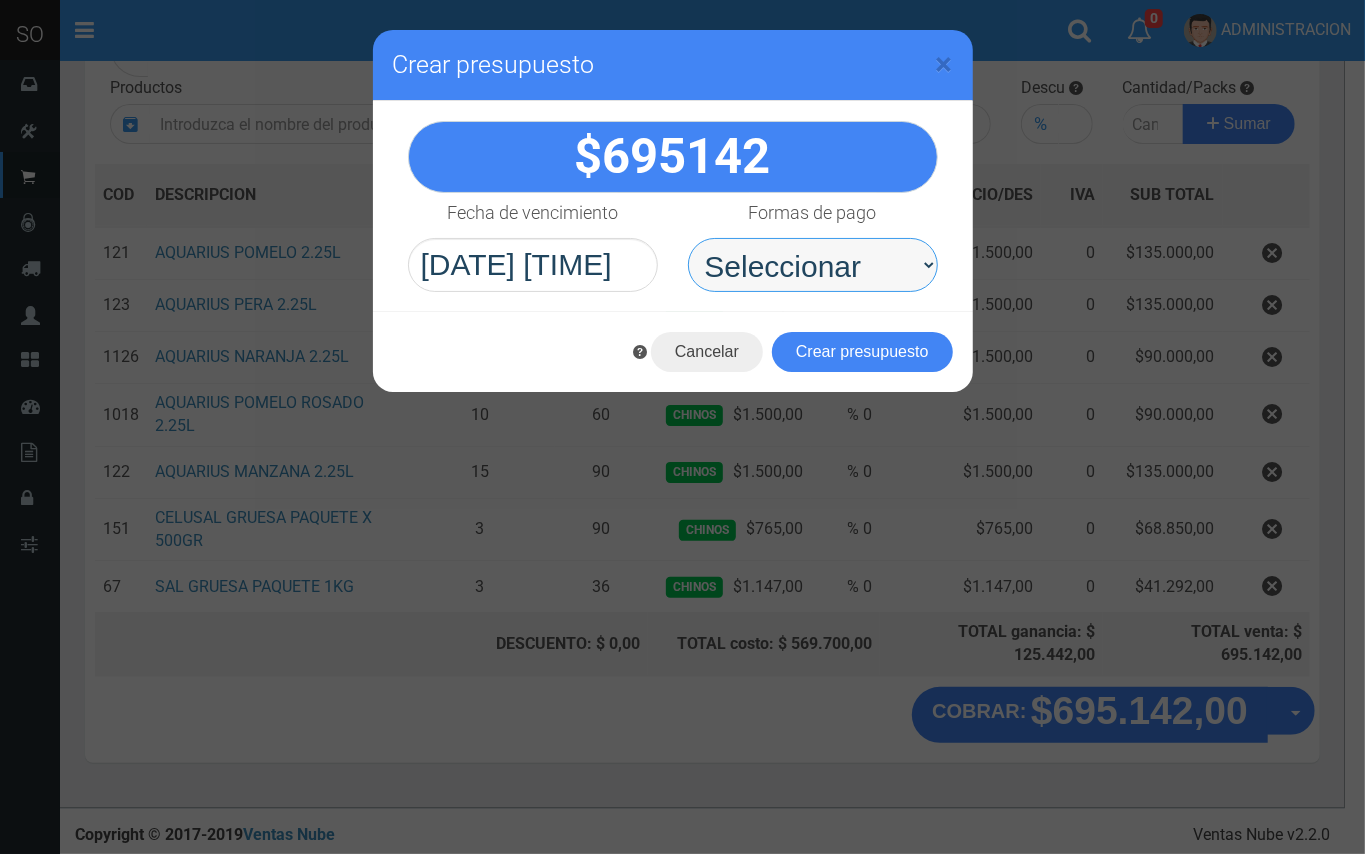 click on "Seleccionar
Efectivo
Tarjeta de Crédito
Depósito
Débito" at bounding box center [813, 265] 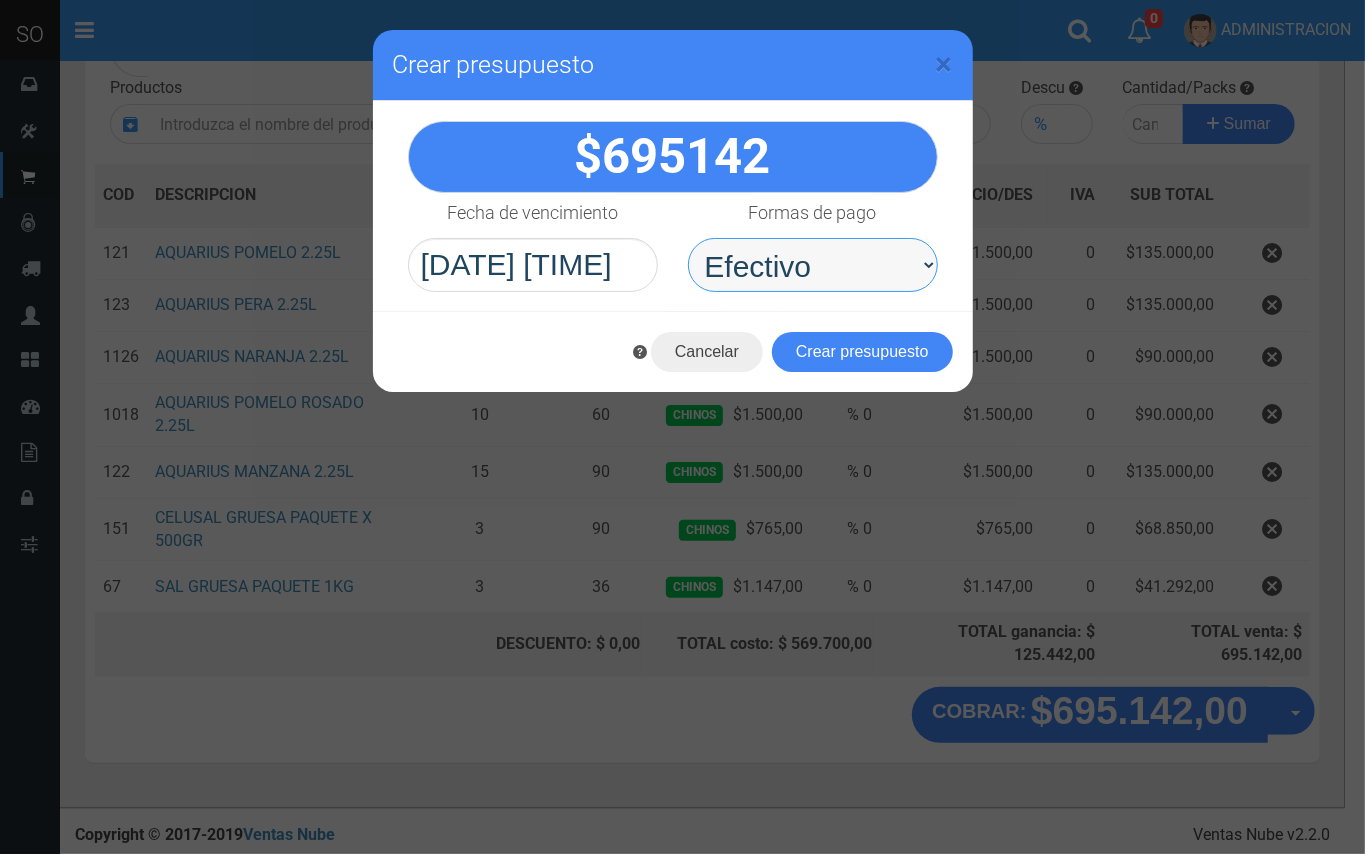 click on "Seleccionar
Efectivo
Tarjeta de Crédito
Depósito
Débito" at bounding box center [813, 265] 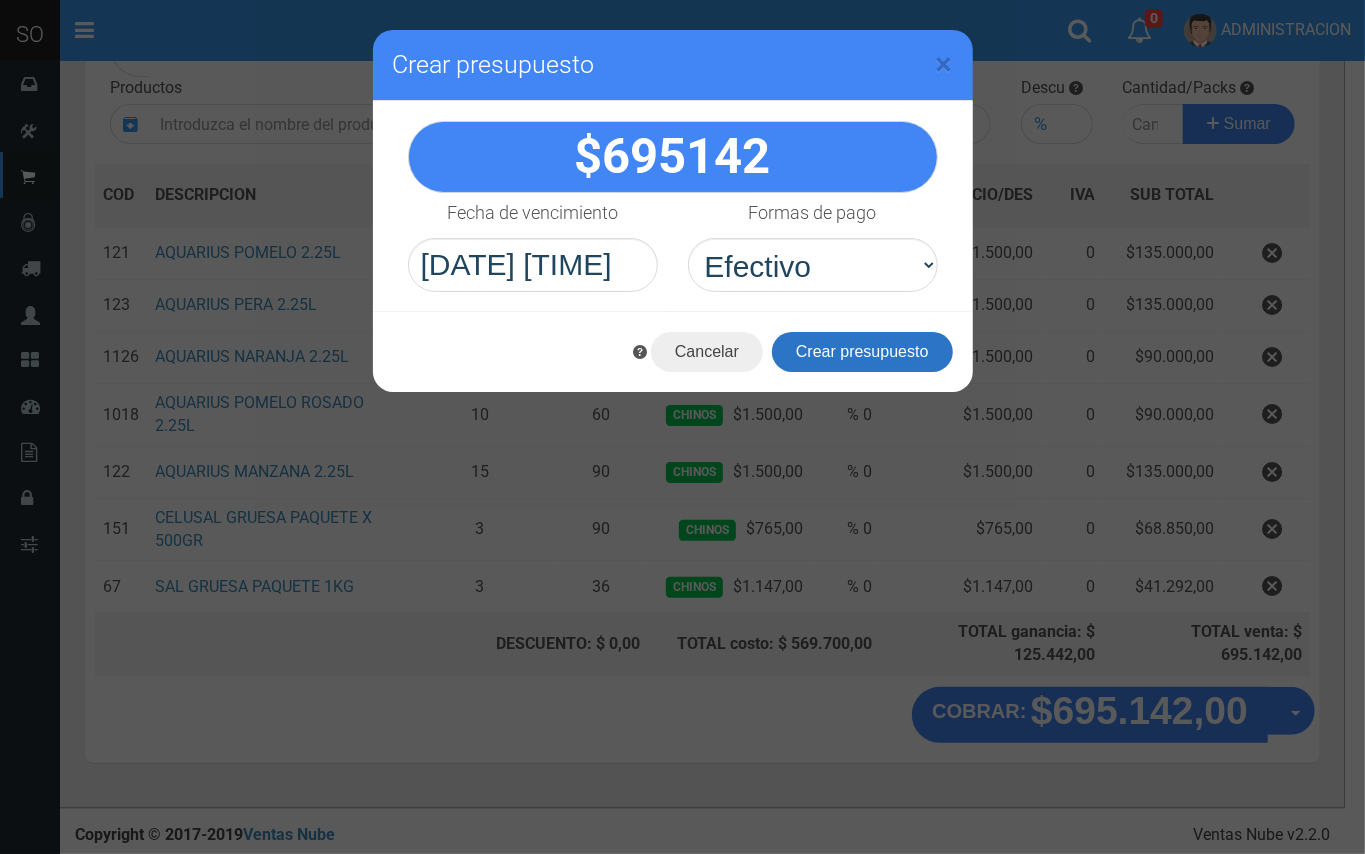 click on "Crear presupuesto" at bounding box center [862, 352] 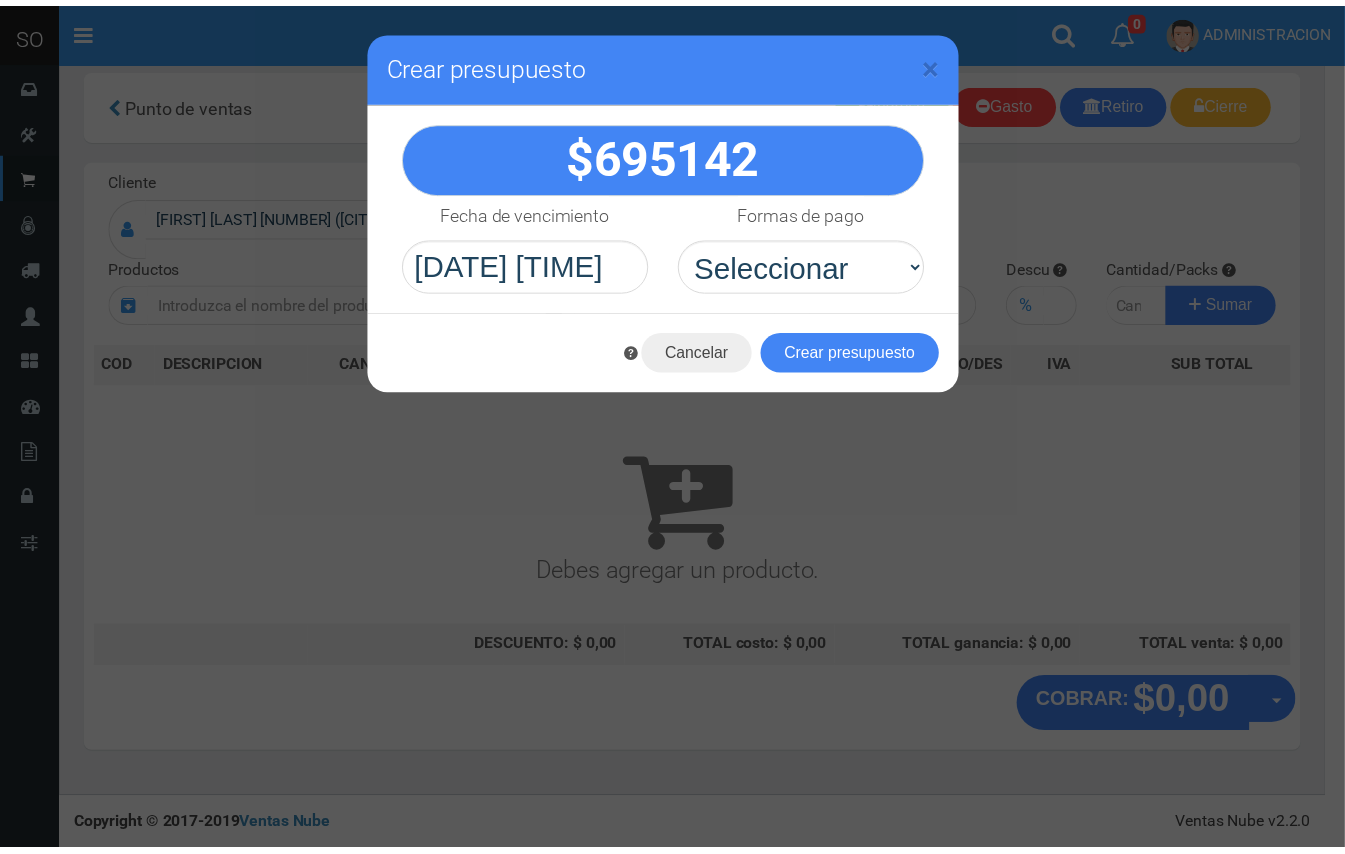 scroll, scrollTop: 6, scrollLeft: 0, axis: vertical 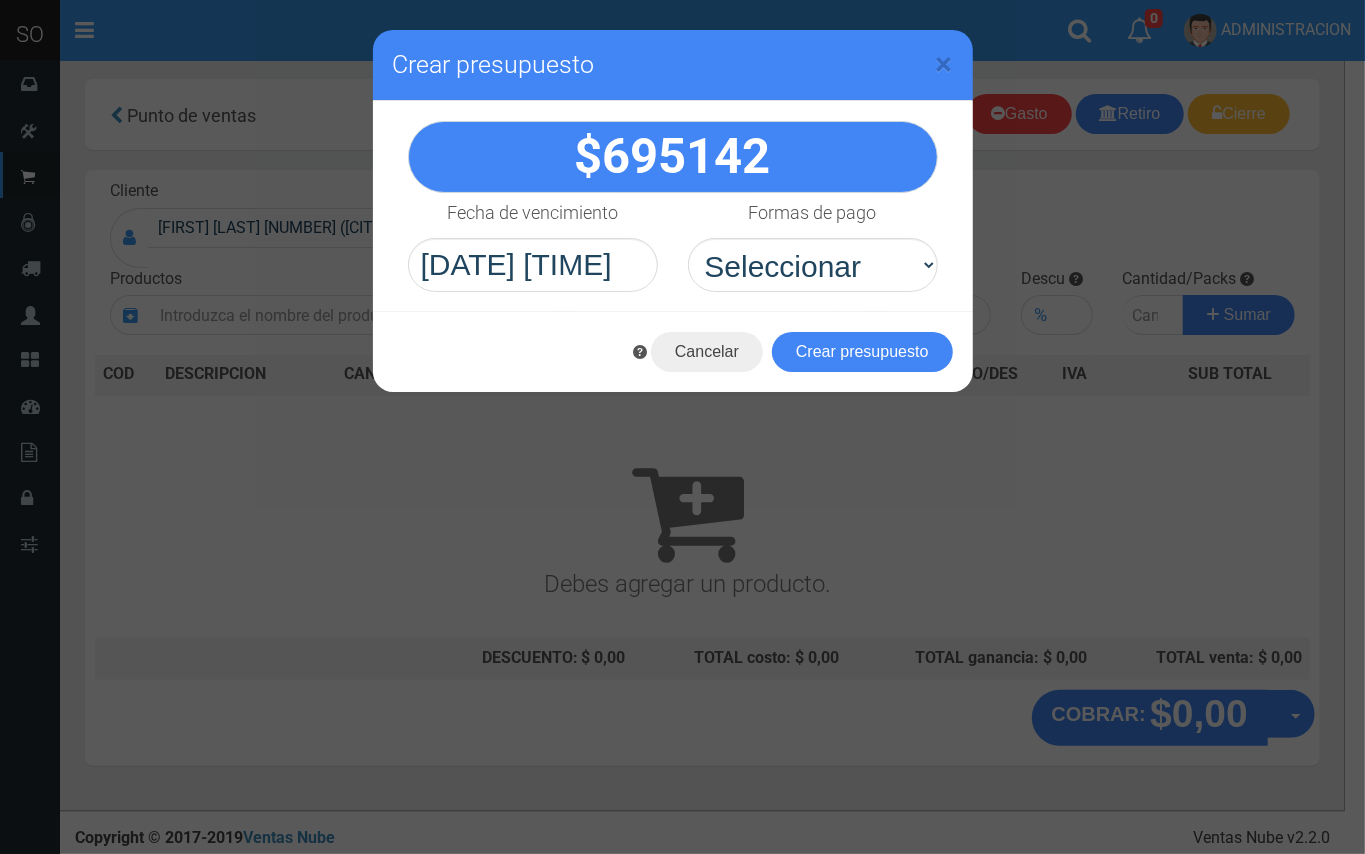 click on "×
Crear presupuesto" at bounding box center [673, 65] 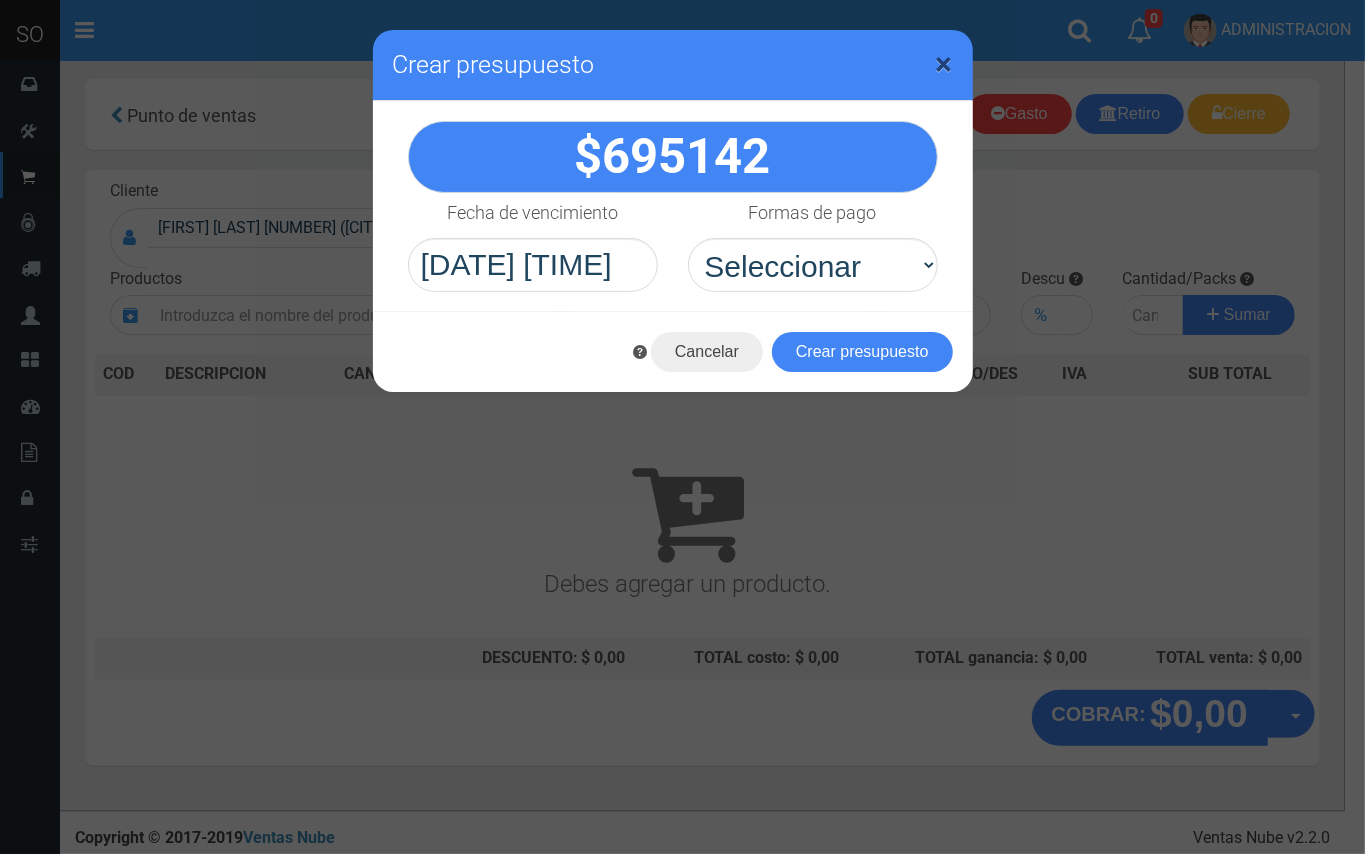 click on "×" at bounding box center [944, 64] 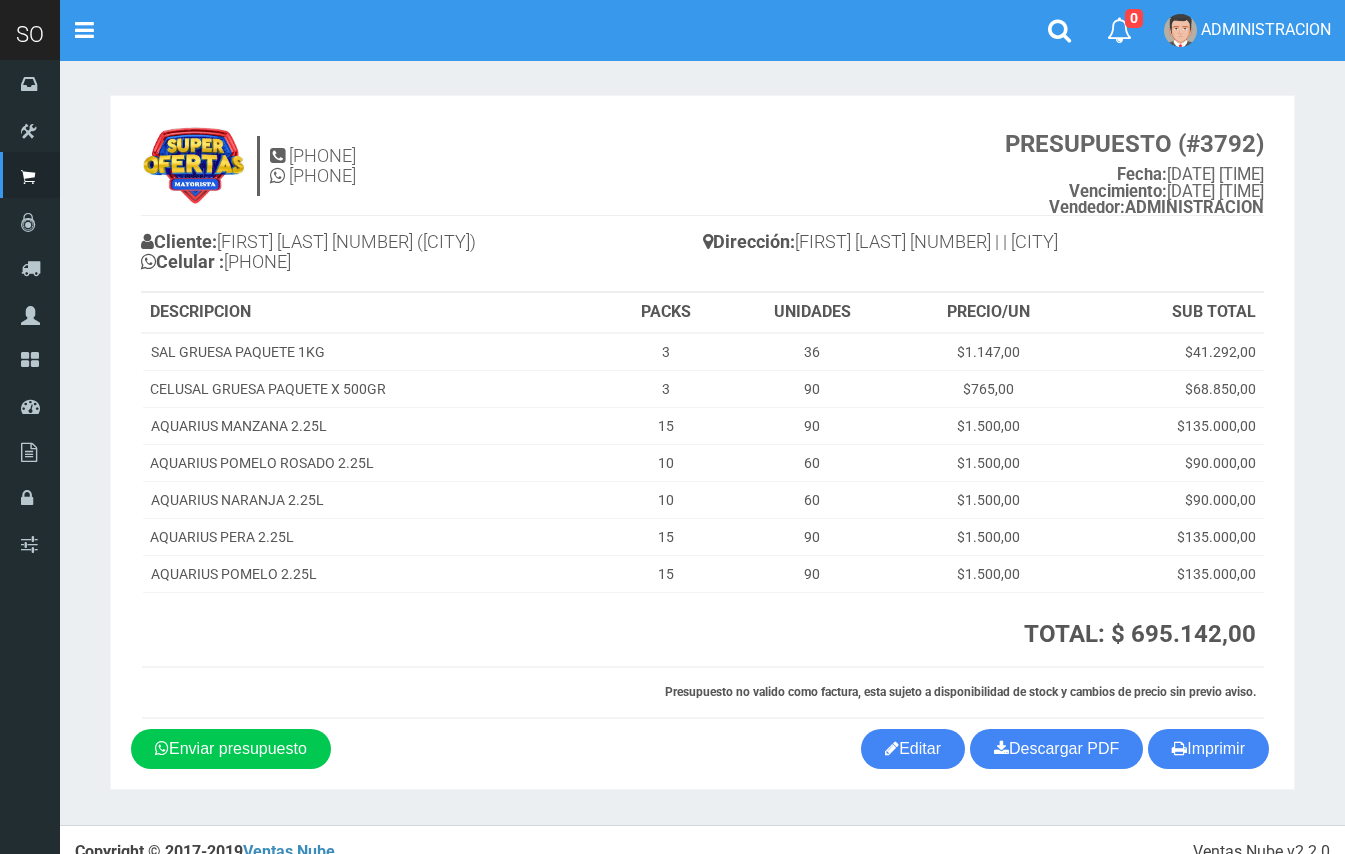 scroll, scrollTop: 0, scrollLeft: 0, axis: both 